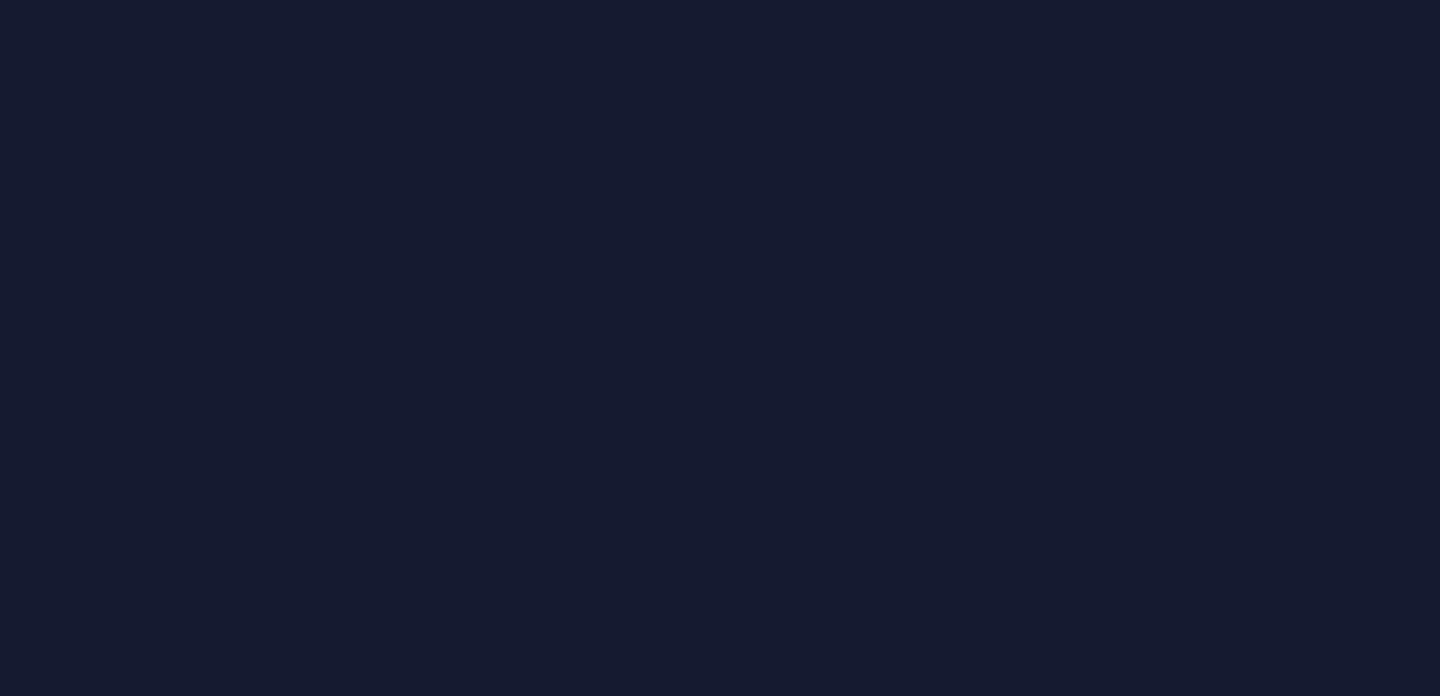 scroll, scrollTop: 0, scrollLeft: 0, axis: both 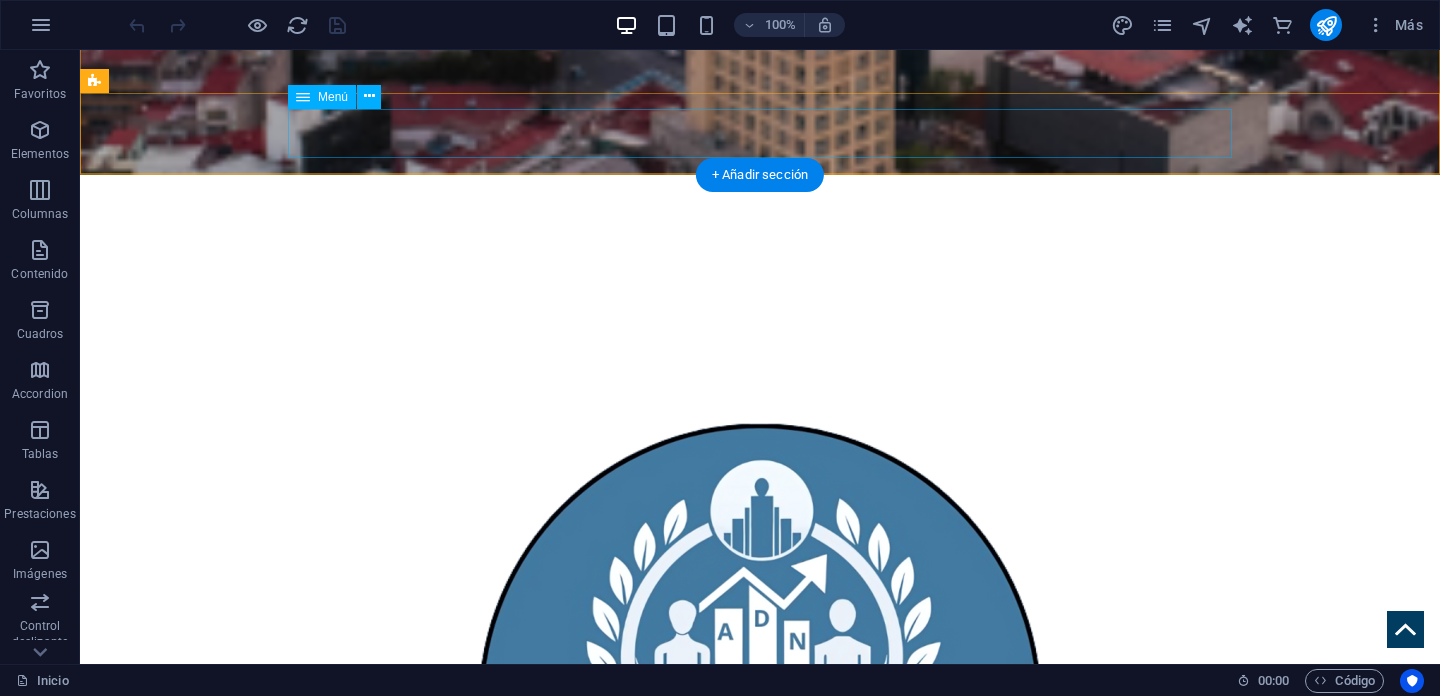 click on "Inicio Acerca de ADN Nuestros Servicios Contacto" at bounding box center [760, 1228] 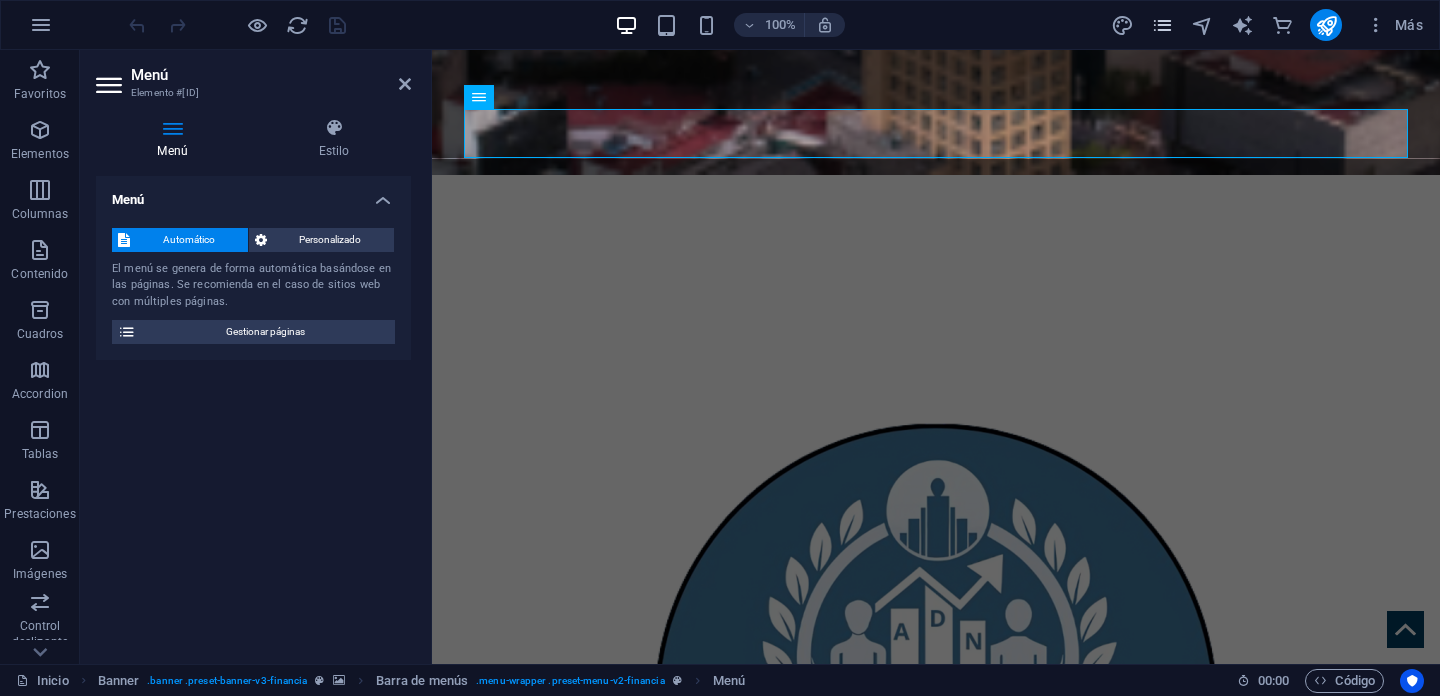 click at bounding box center (1162, 25) 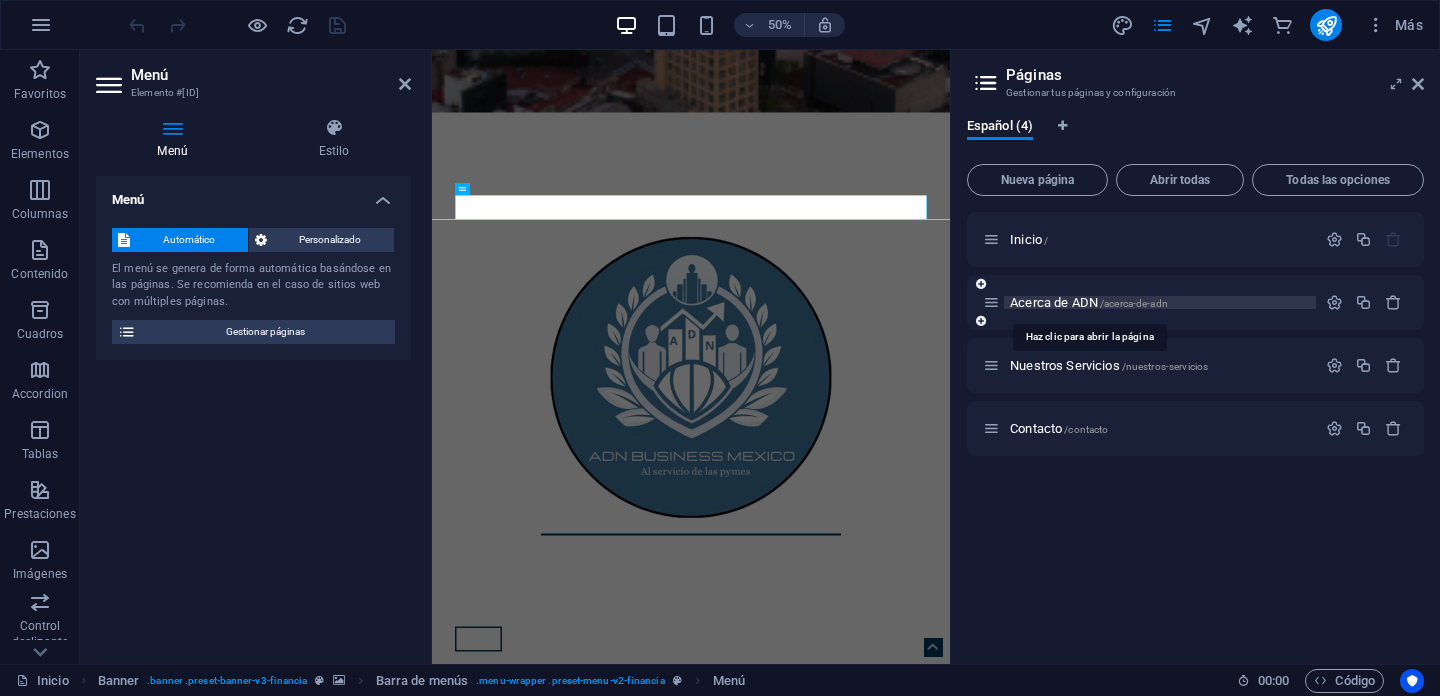 click on "Acerca de ADN /acerca-de-adn" at bounding box center [1089, 302] 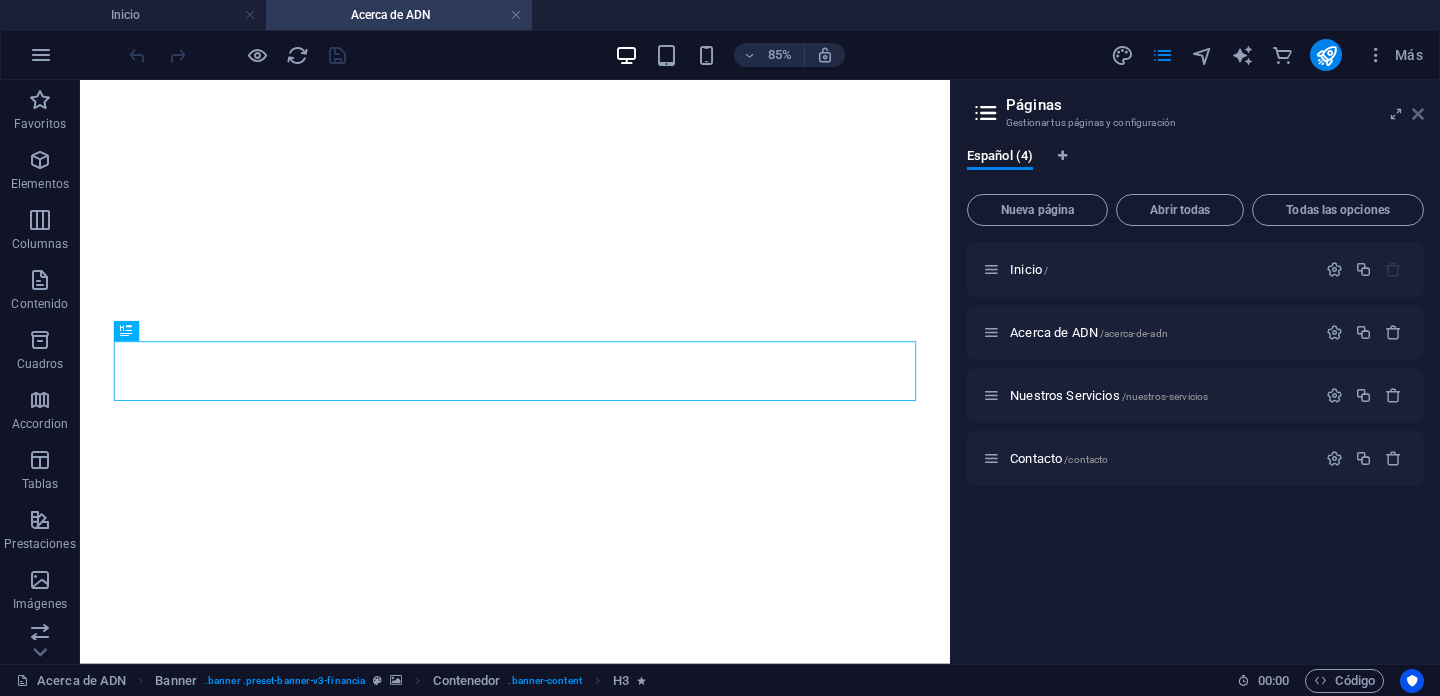 click at bounding box center [1418, 114] 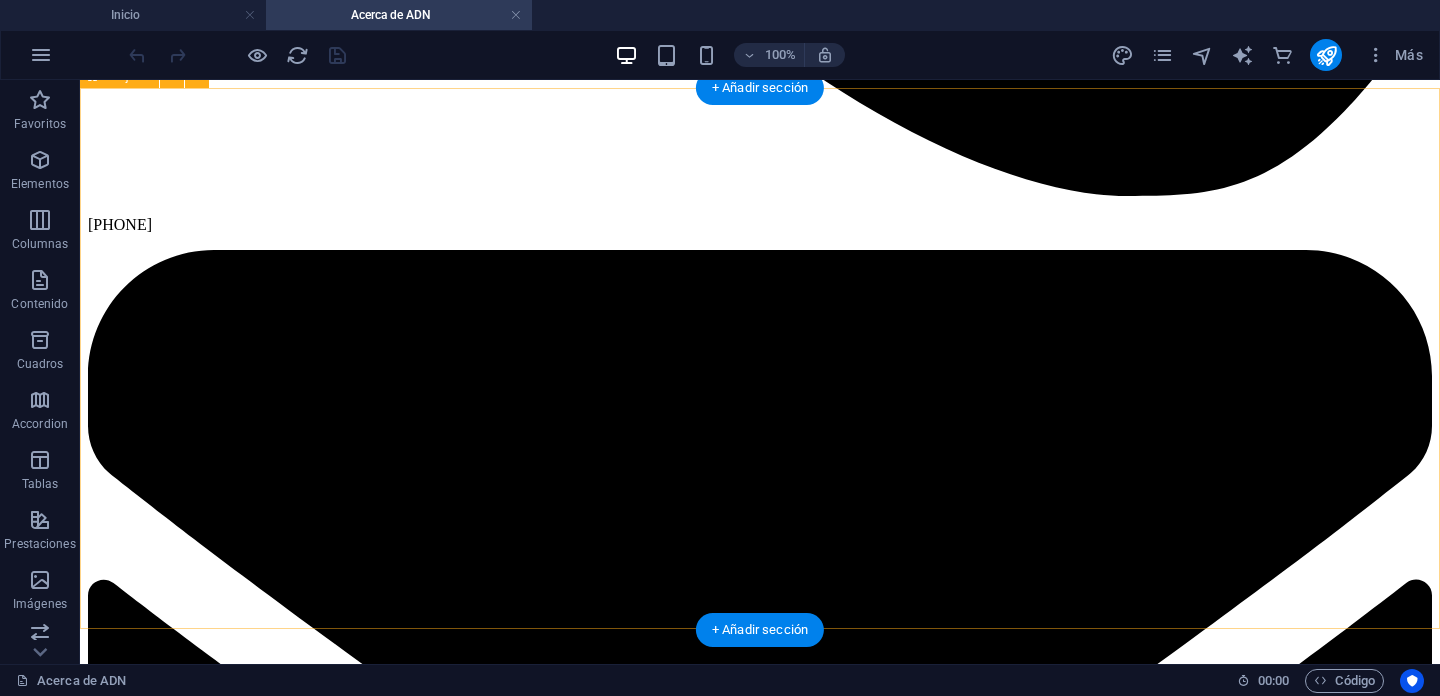 scroll, scrollTop: 4186, scrollLeft: 0, axis: vertical 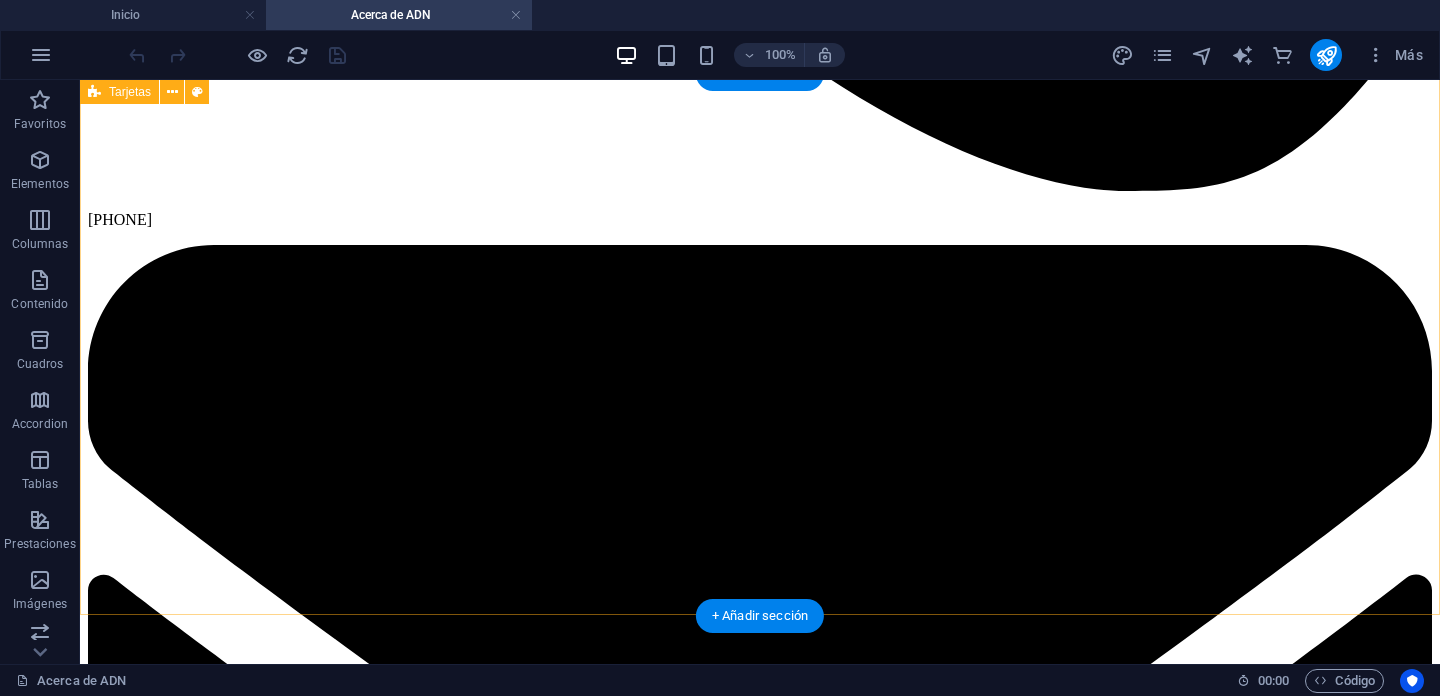 click at bounding box center (760, 13358) 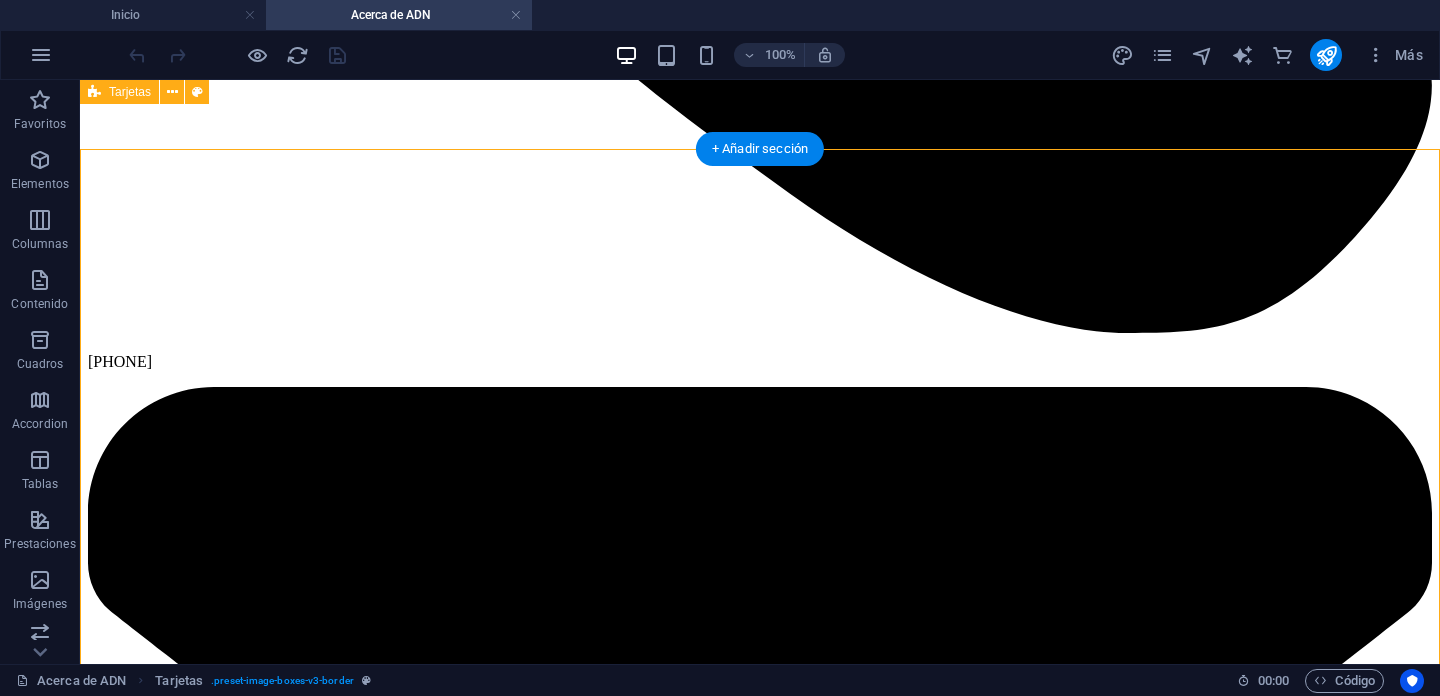 scroll, scrollTop: 4029, scrollLeft: 0, axis: vertical 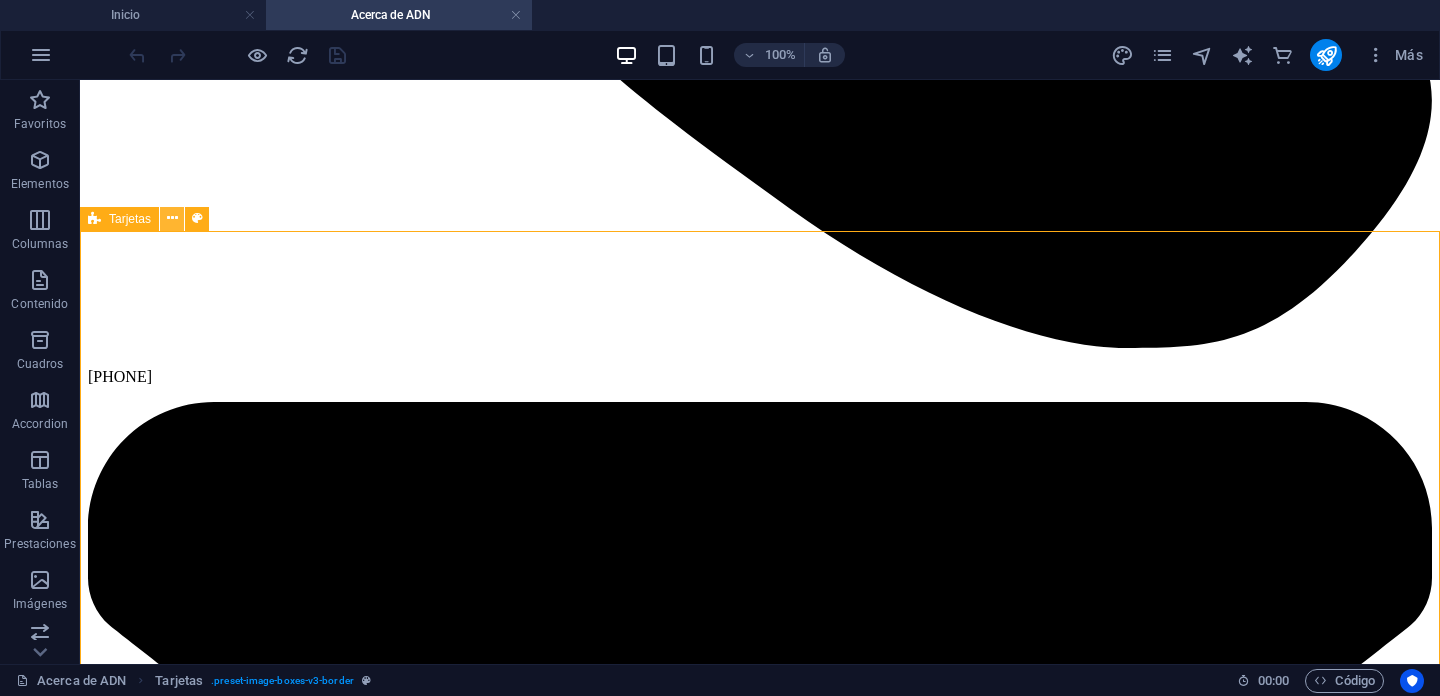 click at bounding box center (172, 218) 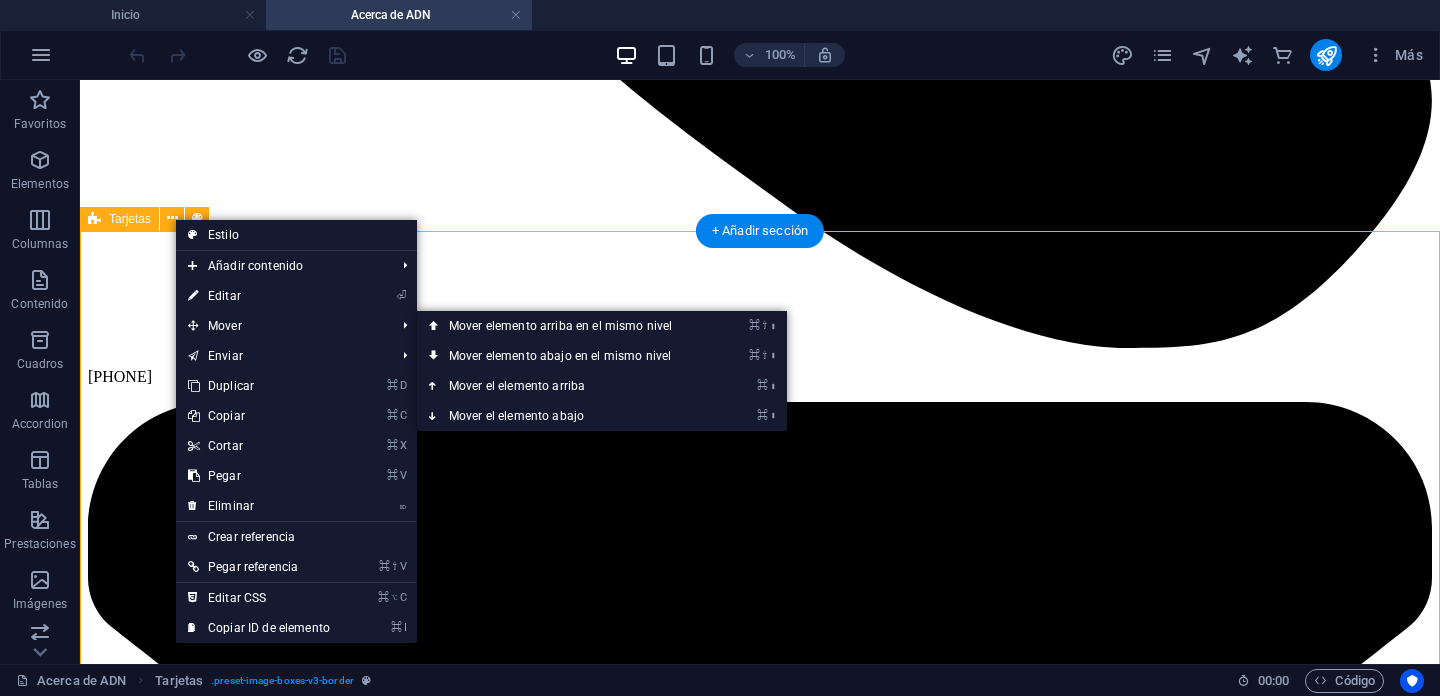 click at bounding box center [760, 13515] 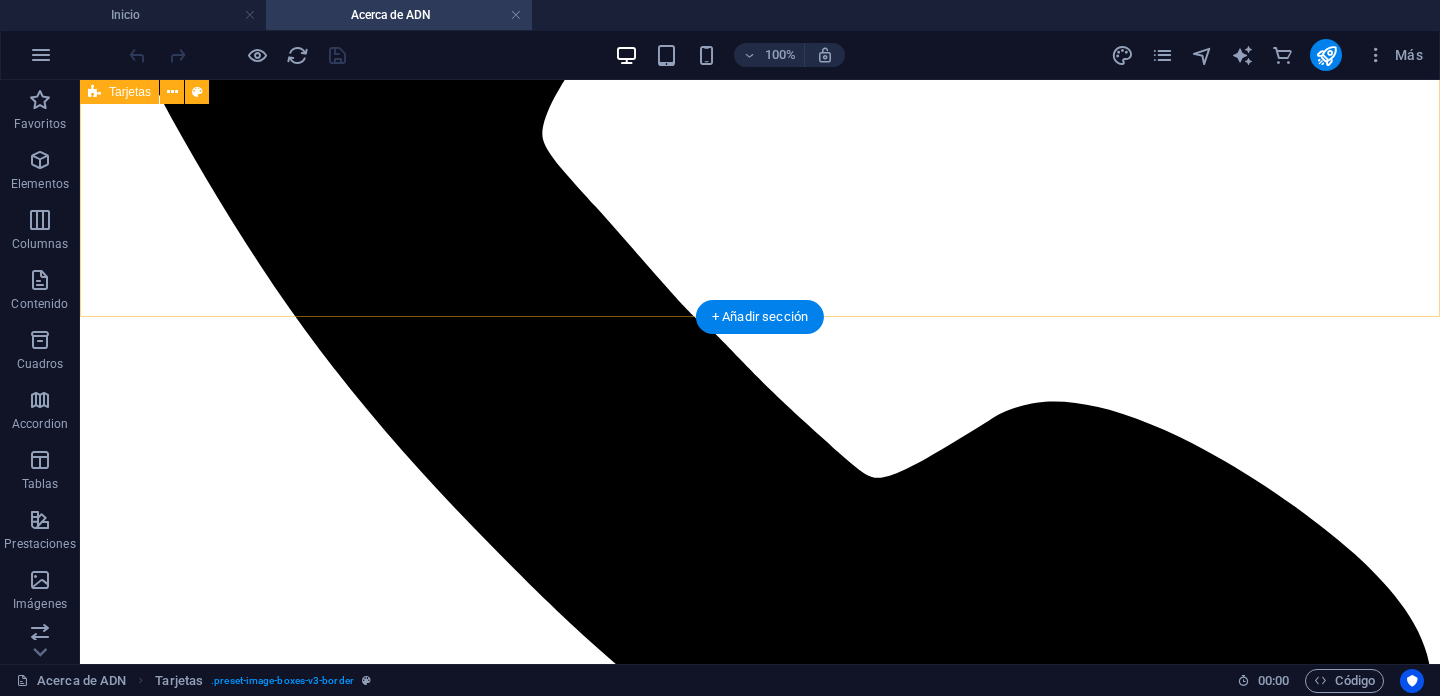 scroll, scrollTop: 3418, scrollLeft: 0, axis: vertical 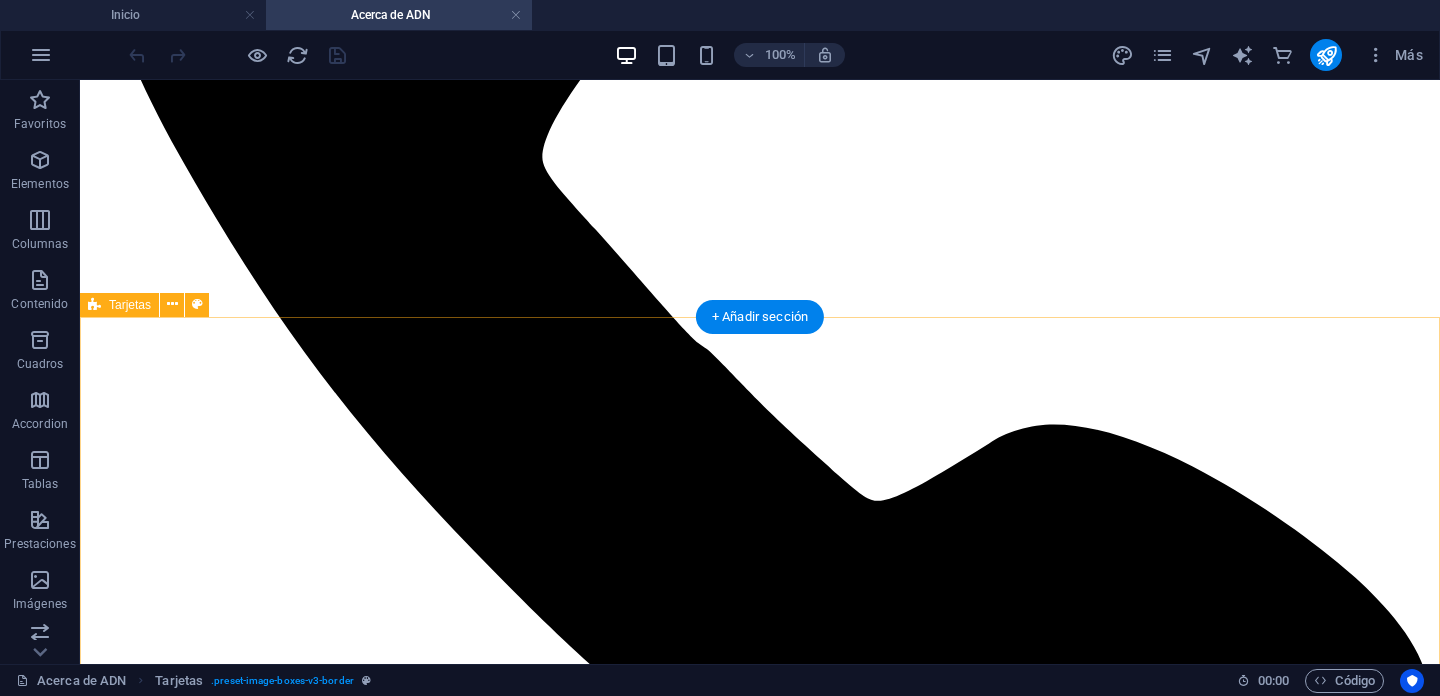 click at bounding box center [760, 12361] 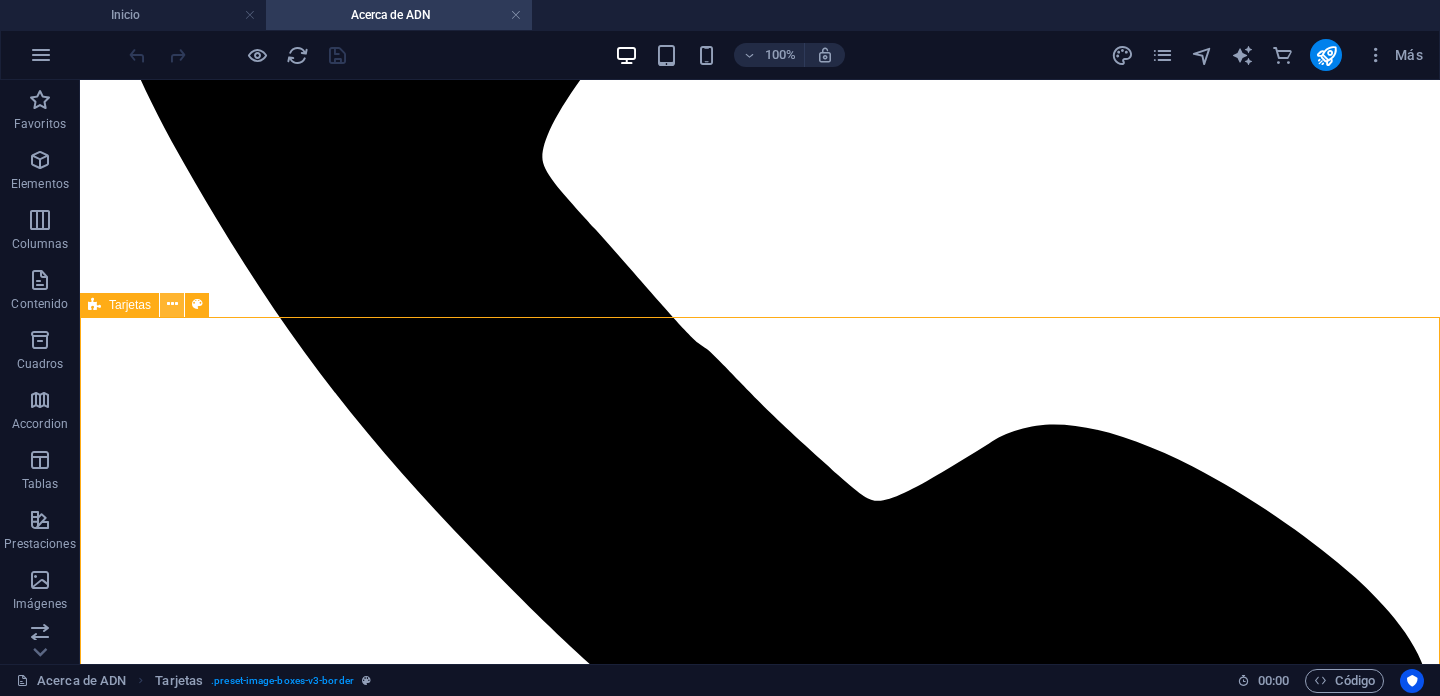 click at bounding box center (172, 304) 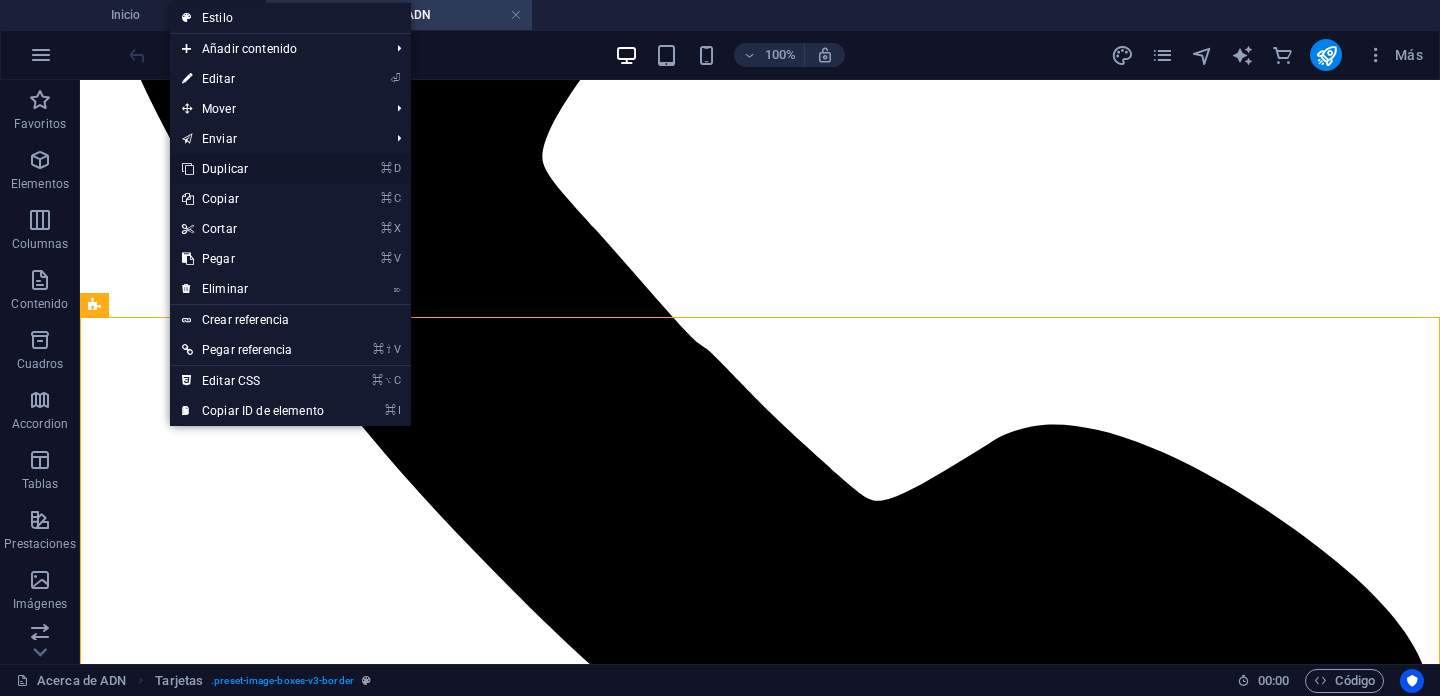 click on "⌘ D  Duplicar" at bounding box center (253, 169) 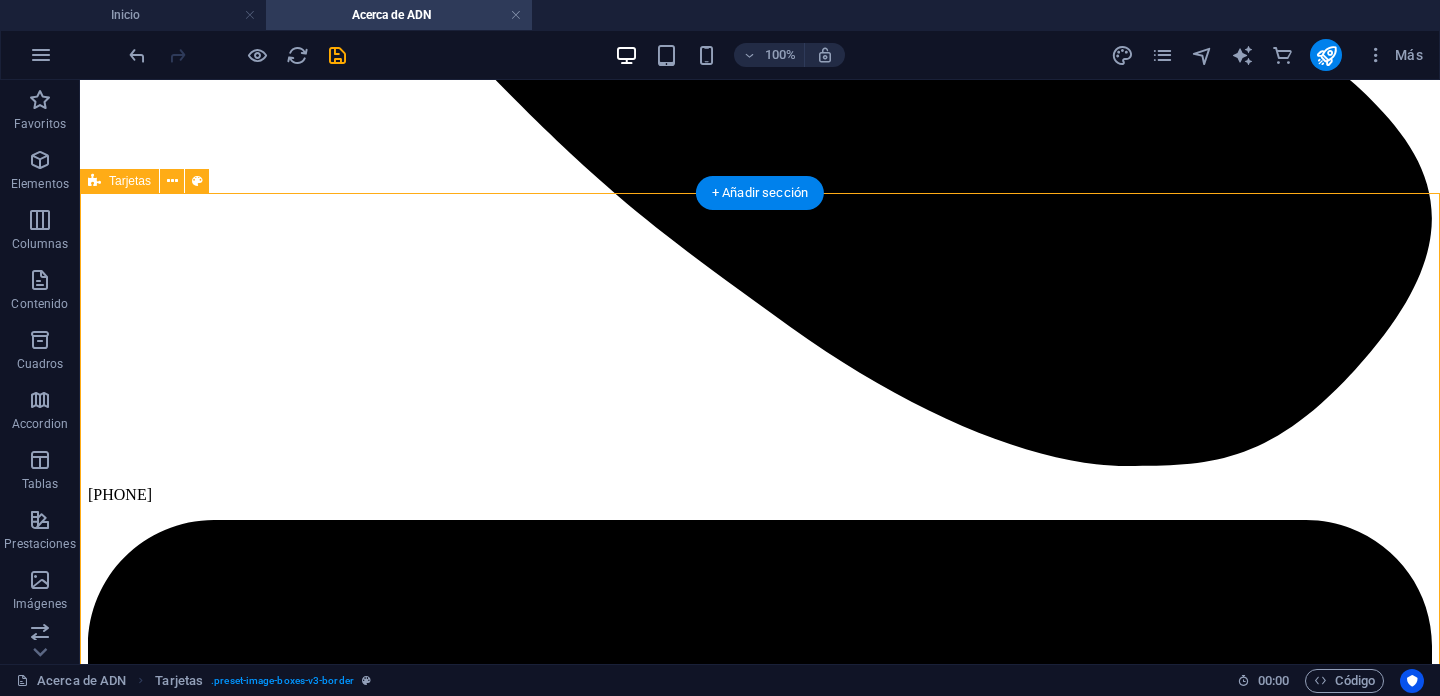 scroll, scrollTop: 3846, scrollLeft: 0, axis: vertical 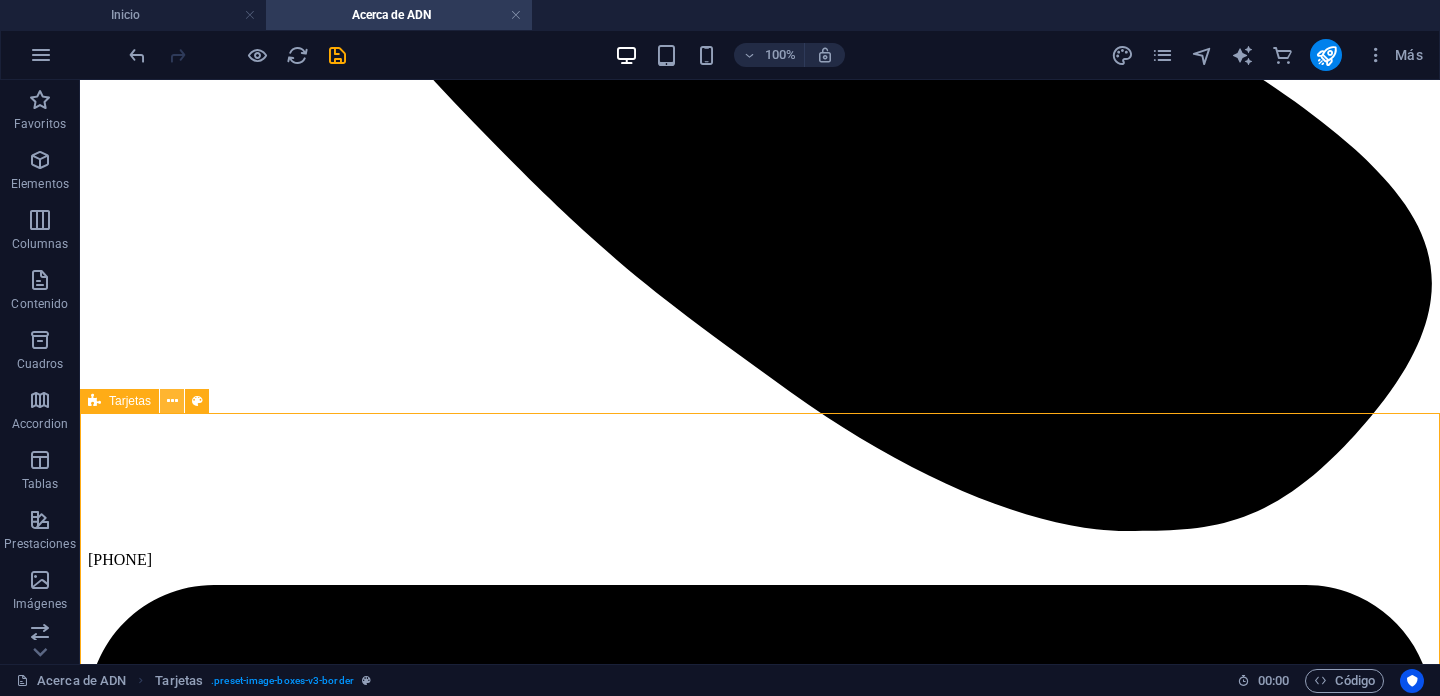 click at bounding box center [172, 401] 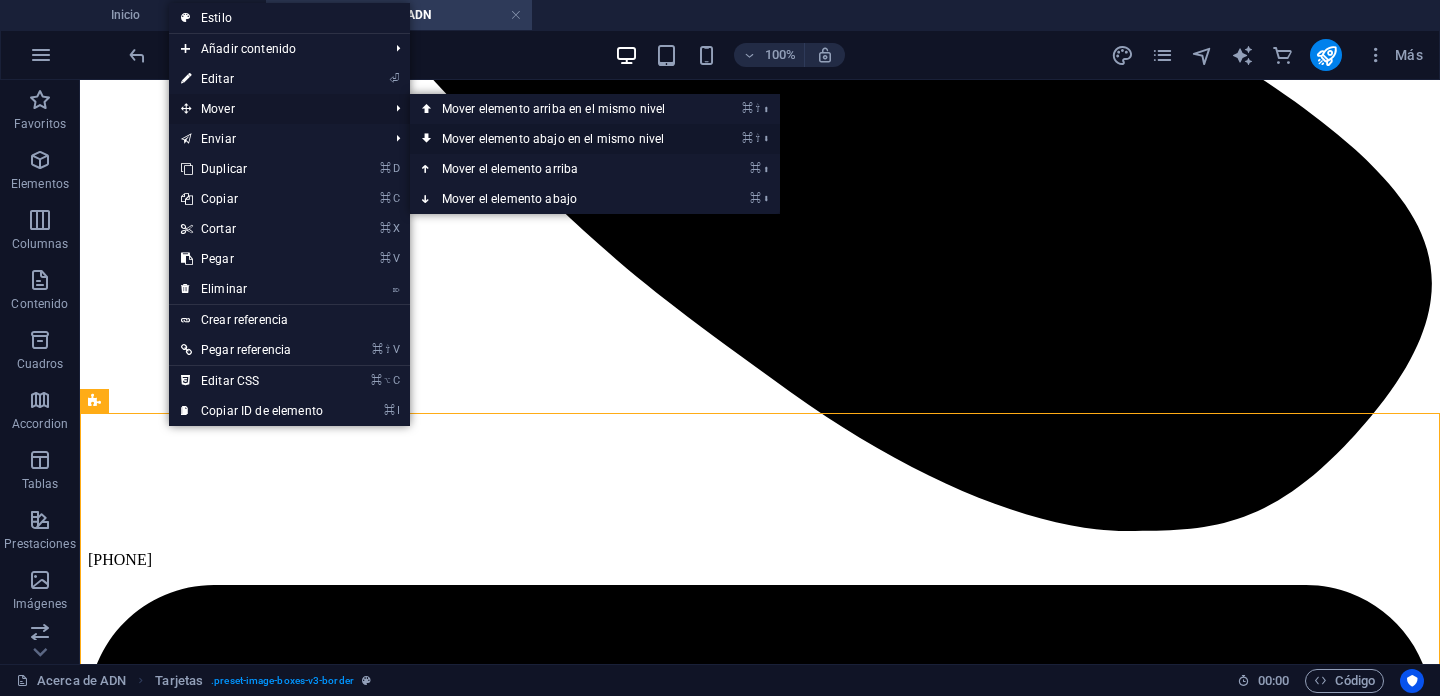 click on "⌘ ⇧ ⬇  Mover elemento abajo en el mismo nivel" at bounding box center (557, 139) 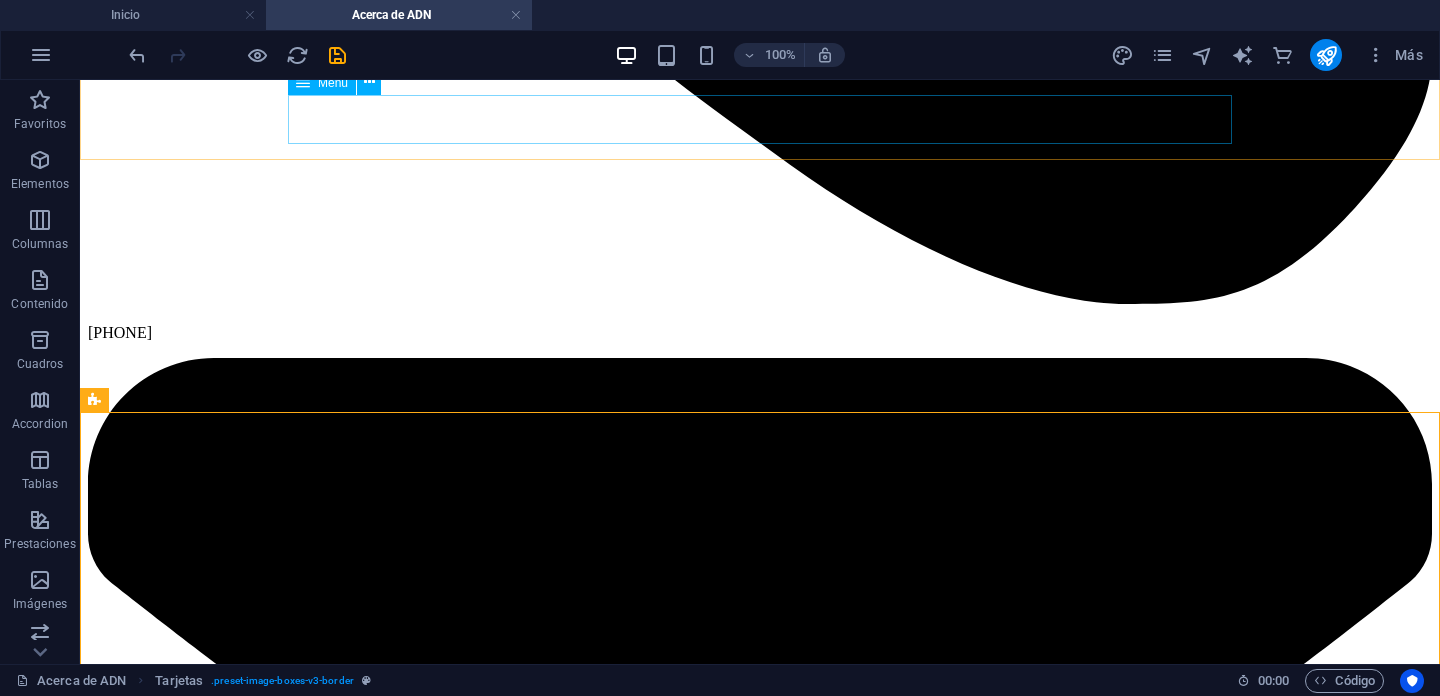 scroll, scrollTop: 4692, scrollLeft: 0, axis: vertical 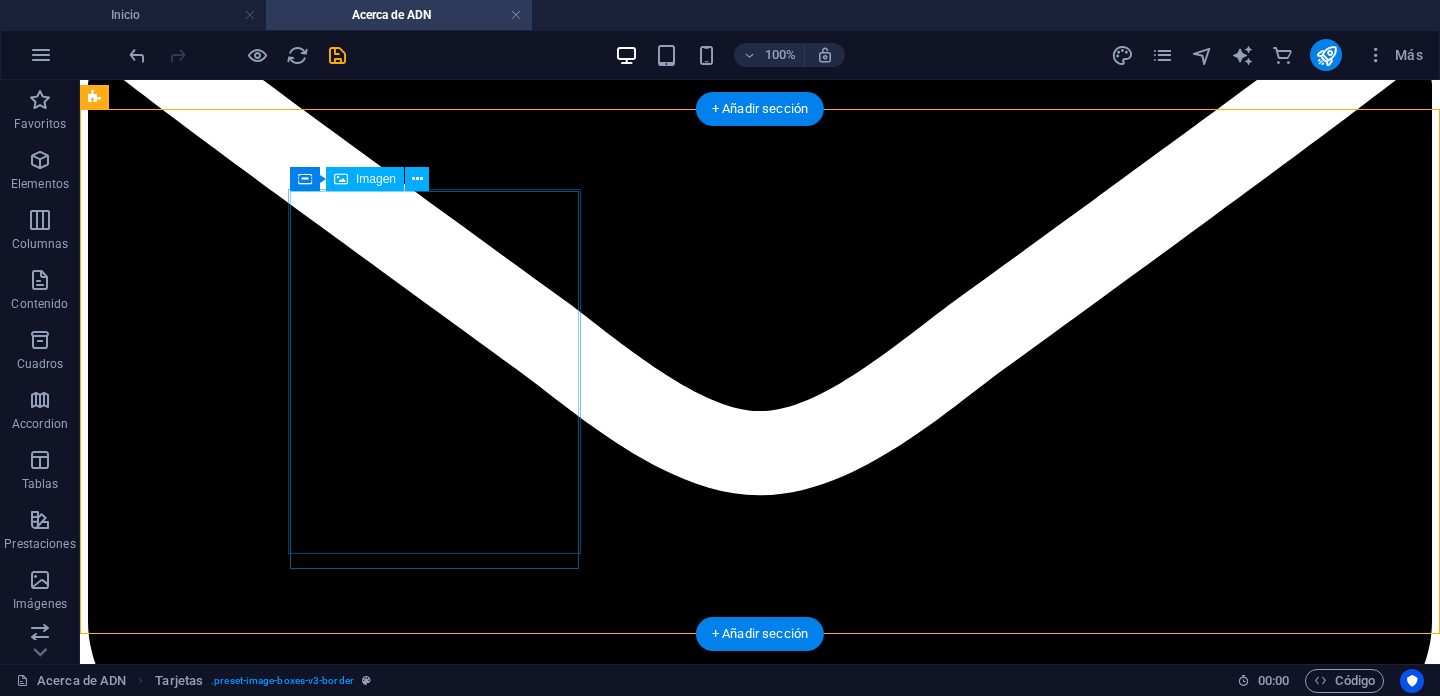 click at bounding box center [760, 14921] 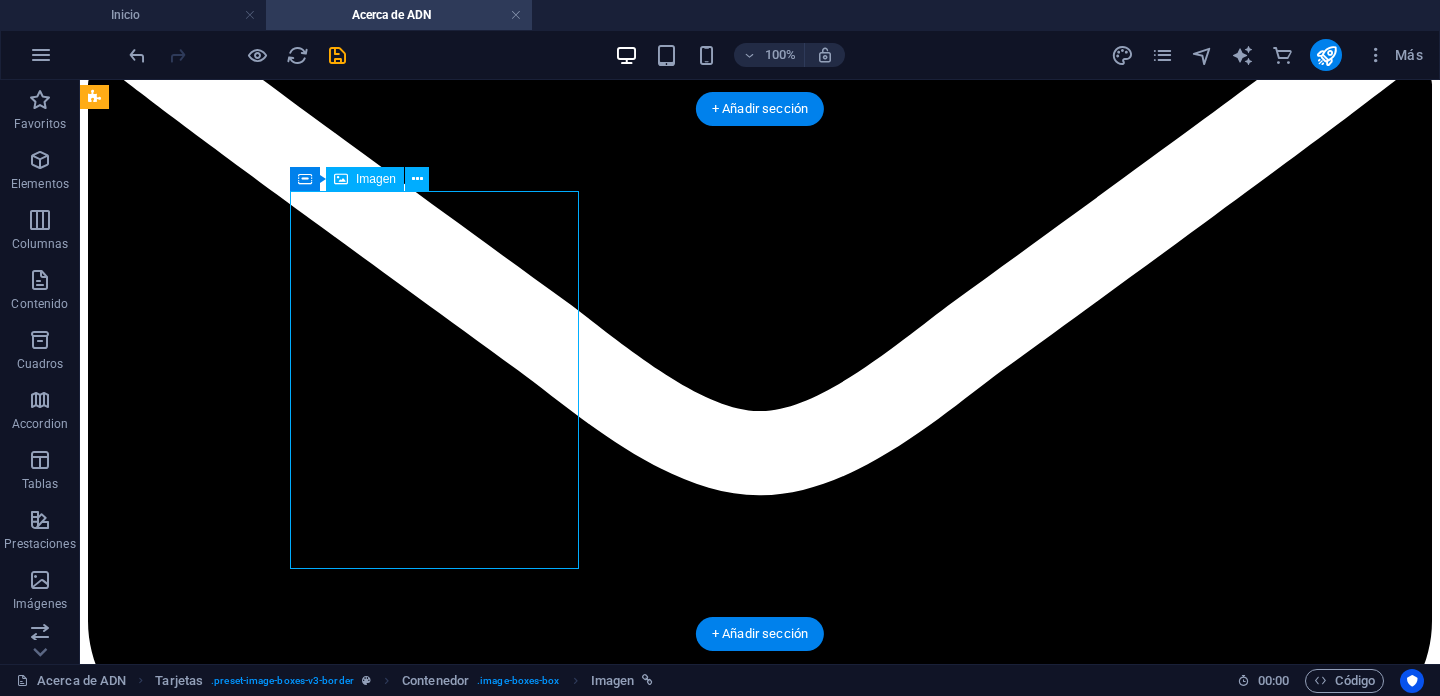 click at bounding box center (760, 14921) 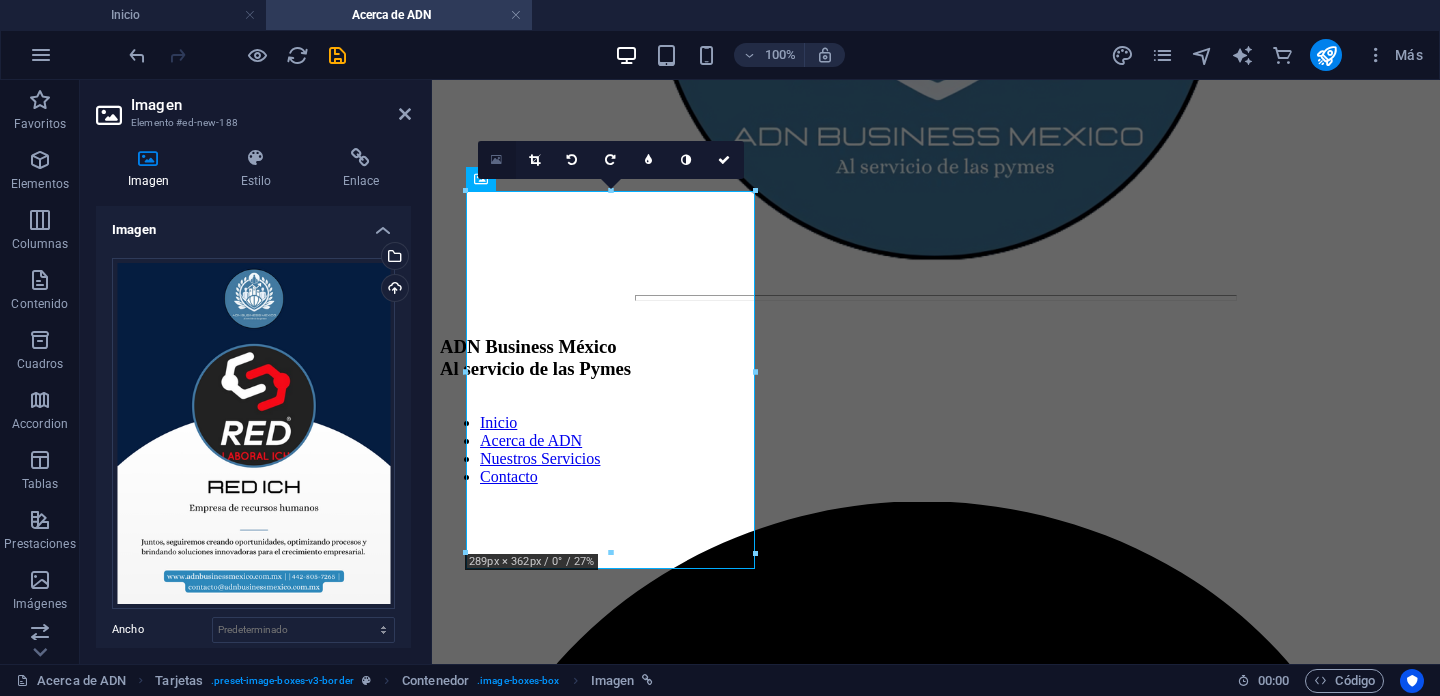 click at bounding box center [496, 160] 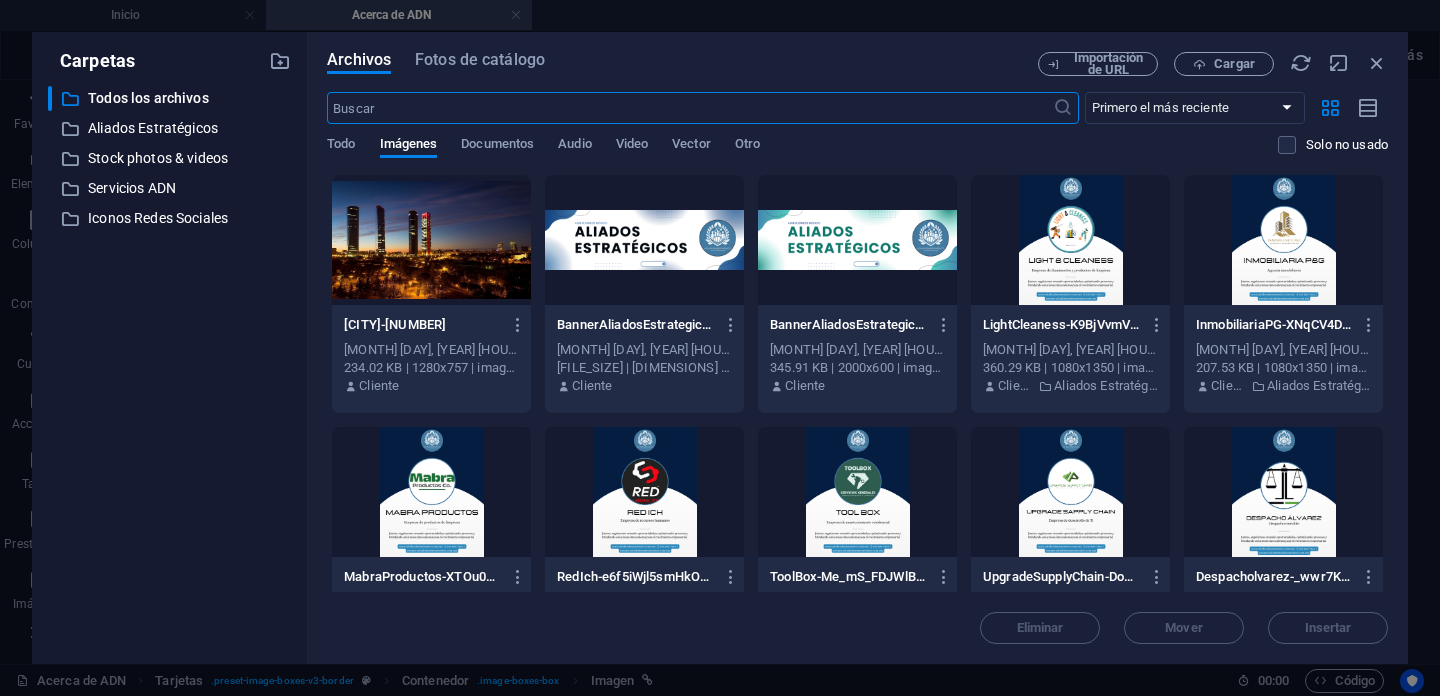 scroll, scrollTop: 4682, scrollLeft: 0, axis: vertical 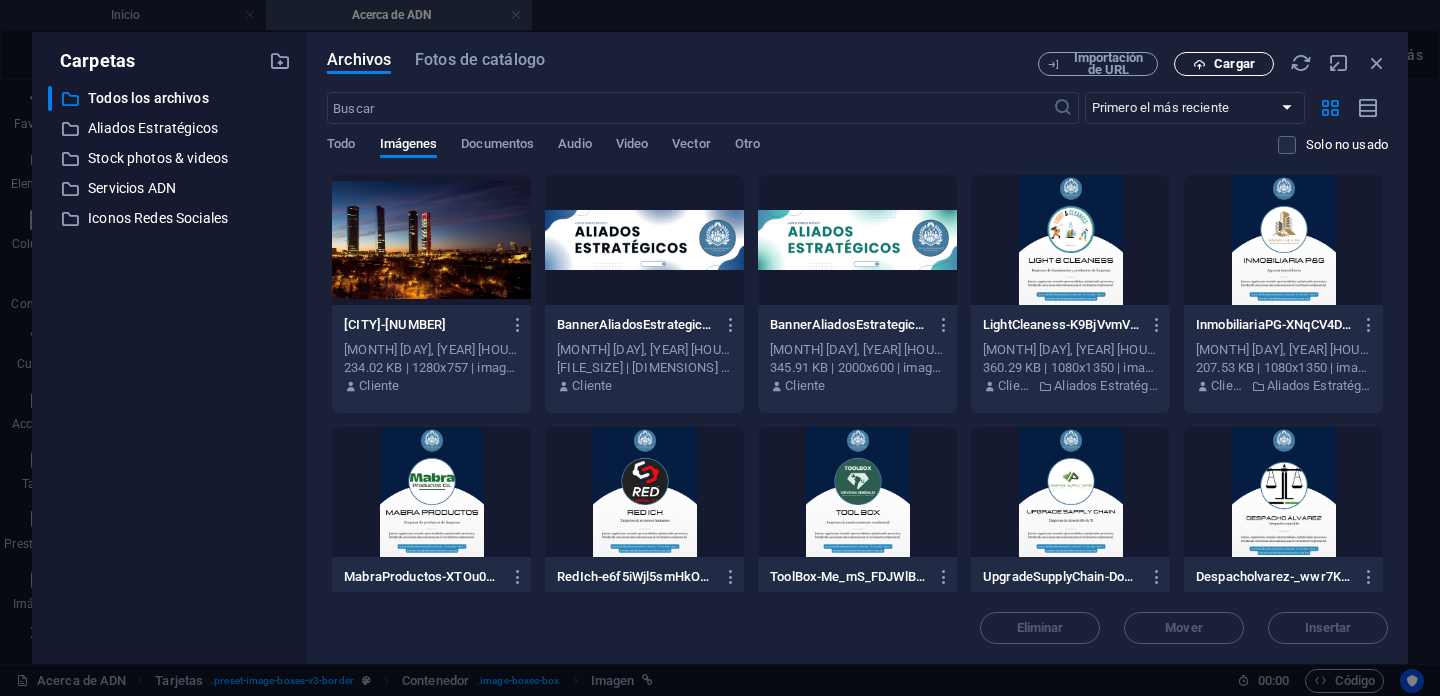 click on "Cargar" at bounding box center (1224, 64) 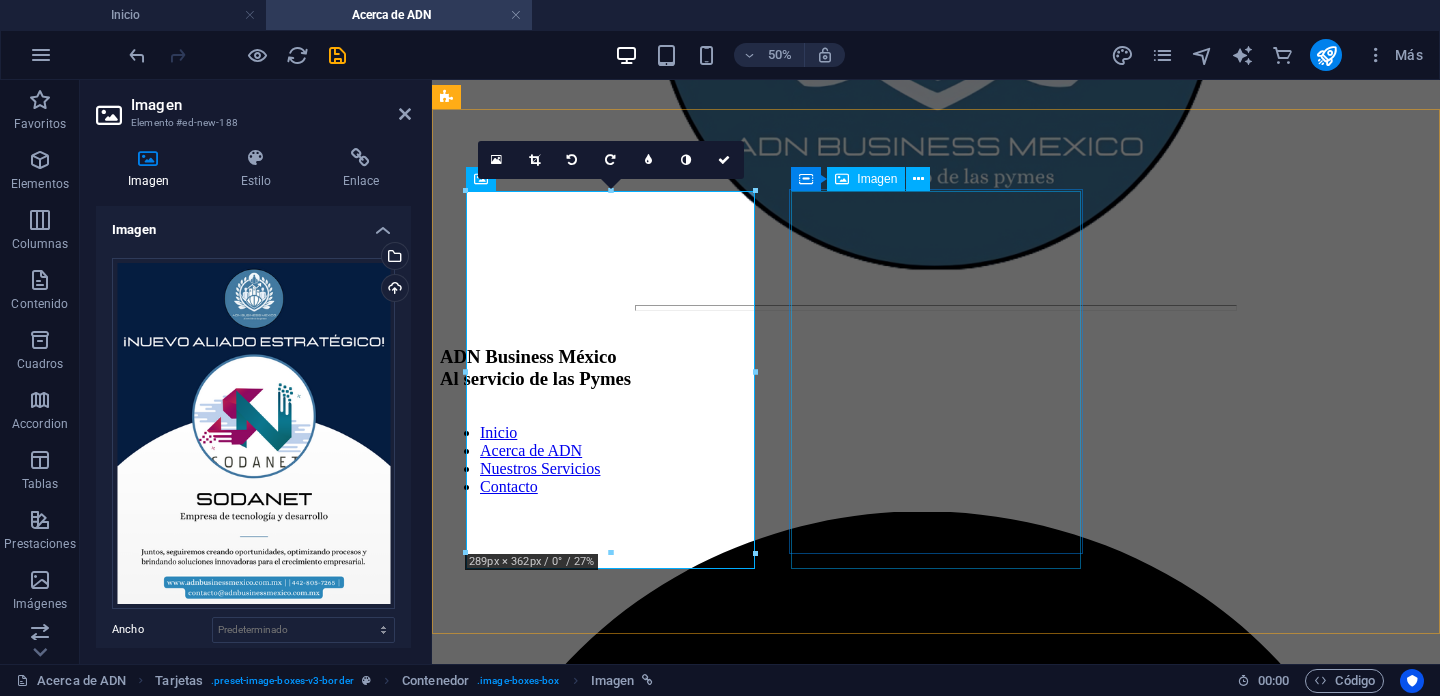 scroll, scrollTop: 4692, scrollLeft: 0, axis: vertical 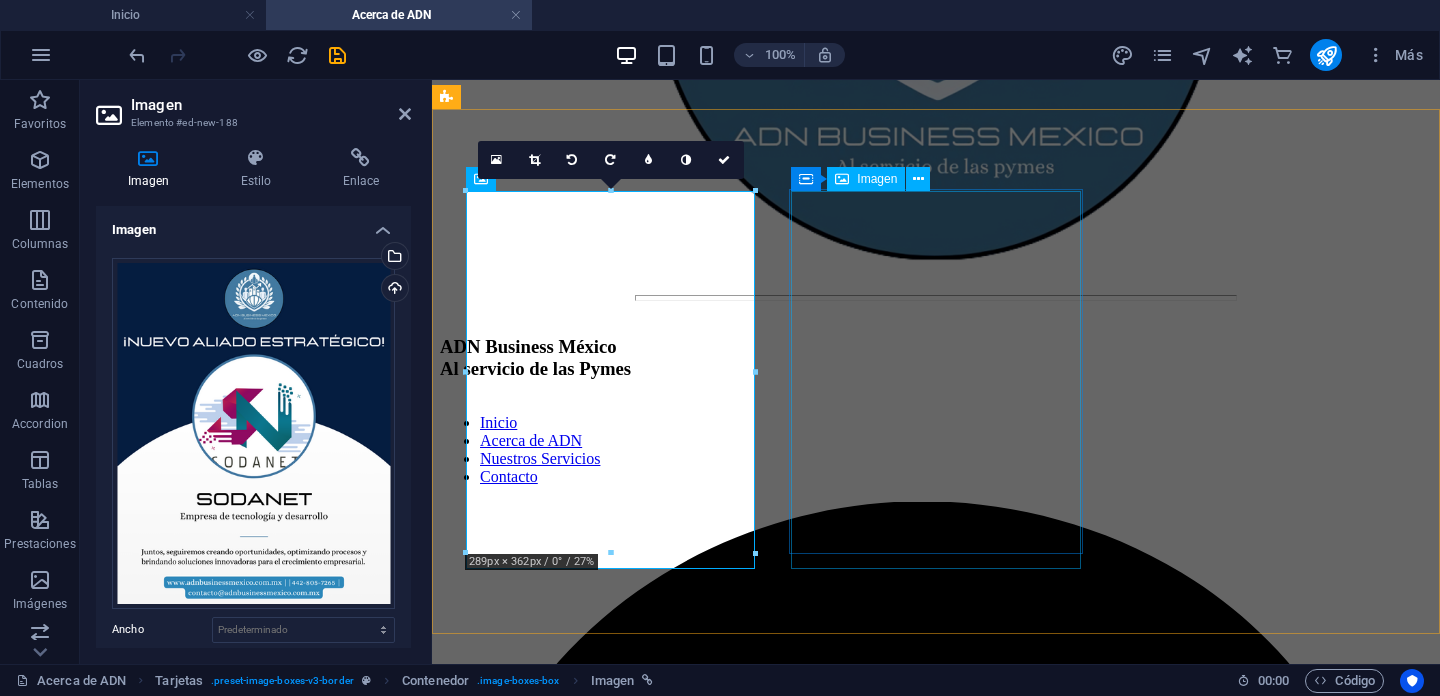 click at bounding box center [936, 12143] 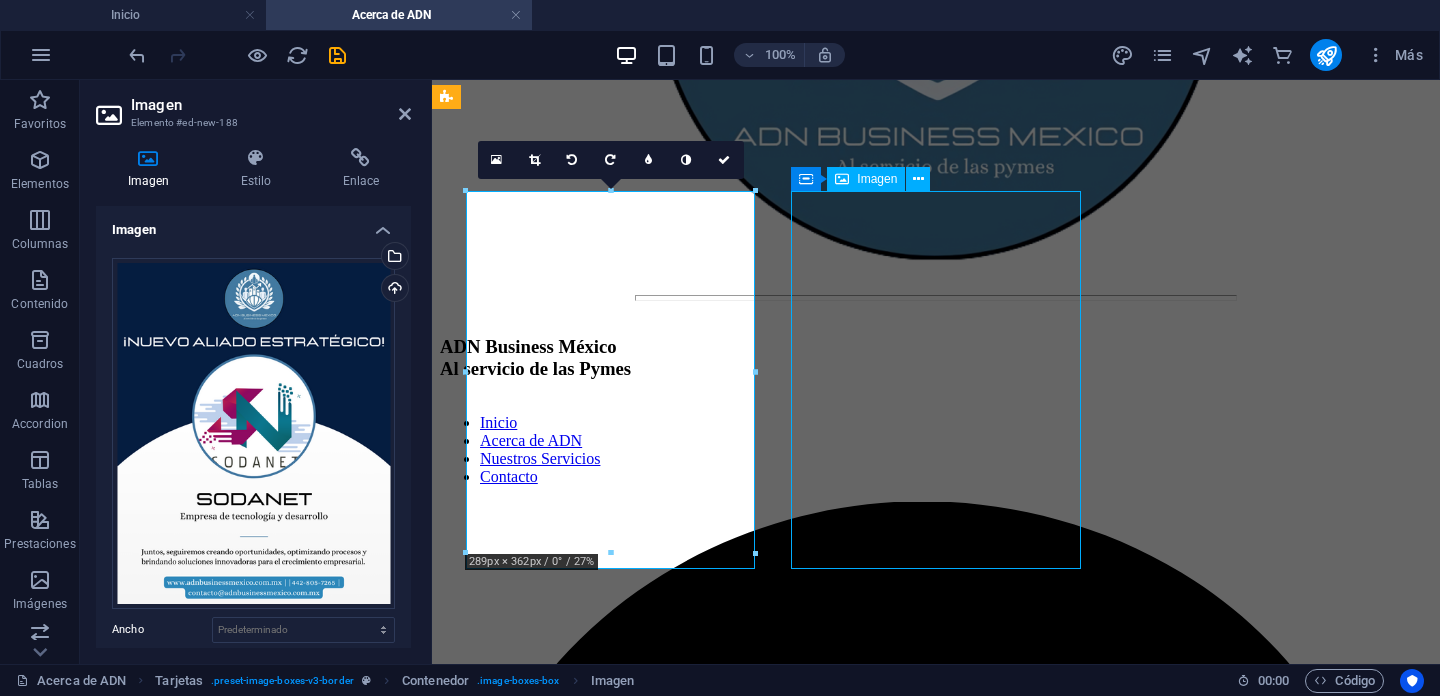click at bounding box center (936, 12143) 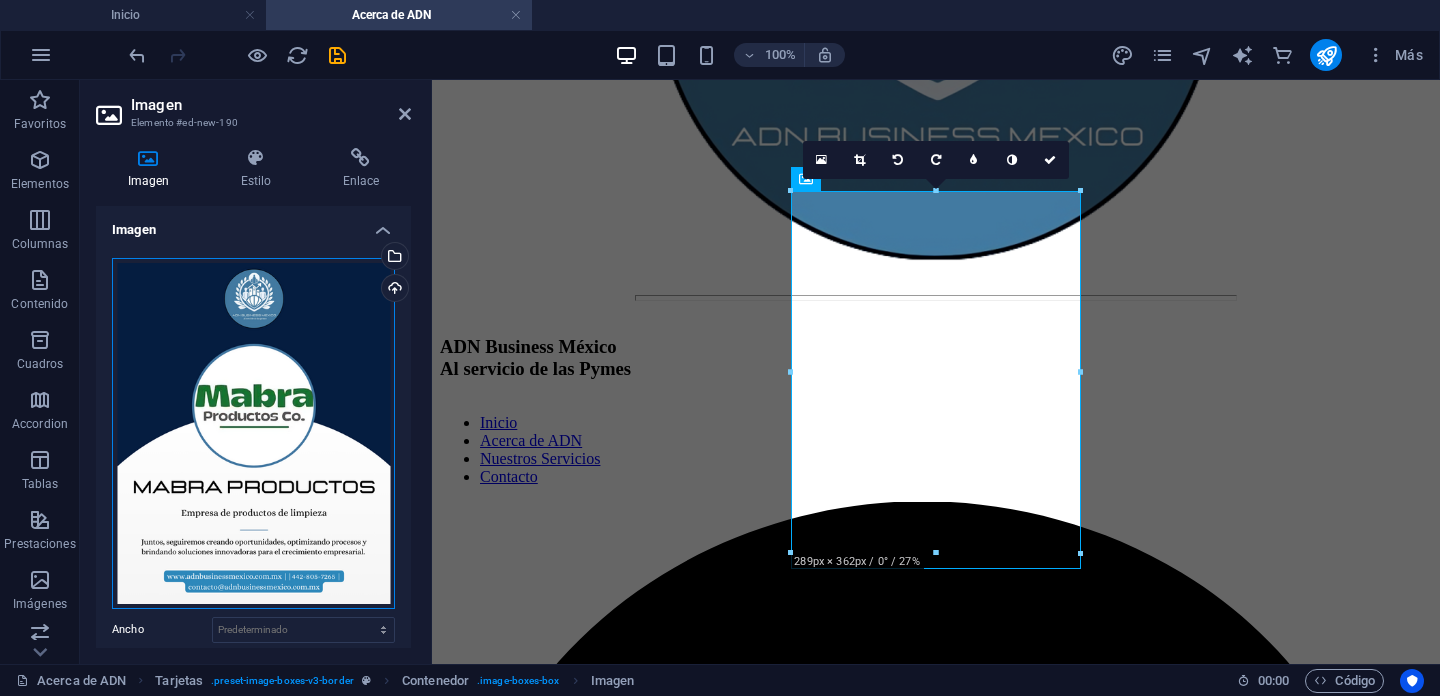 click on "Arrastra archivos aquí, haz clic para escoger archivos o  selecciona archivos de Archivos o de nuestra galería gratuita de fotos y vídeos" at bounding box center [253, 433] 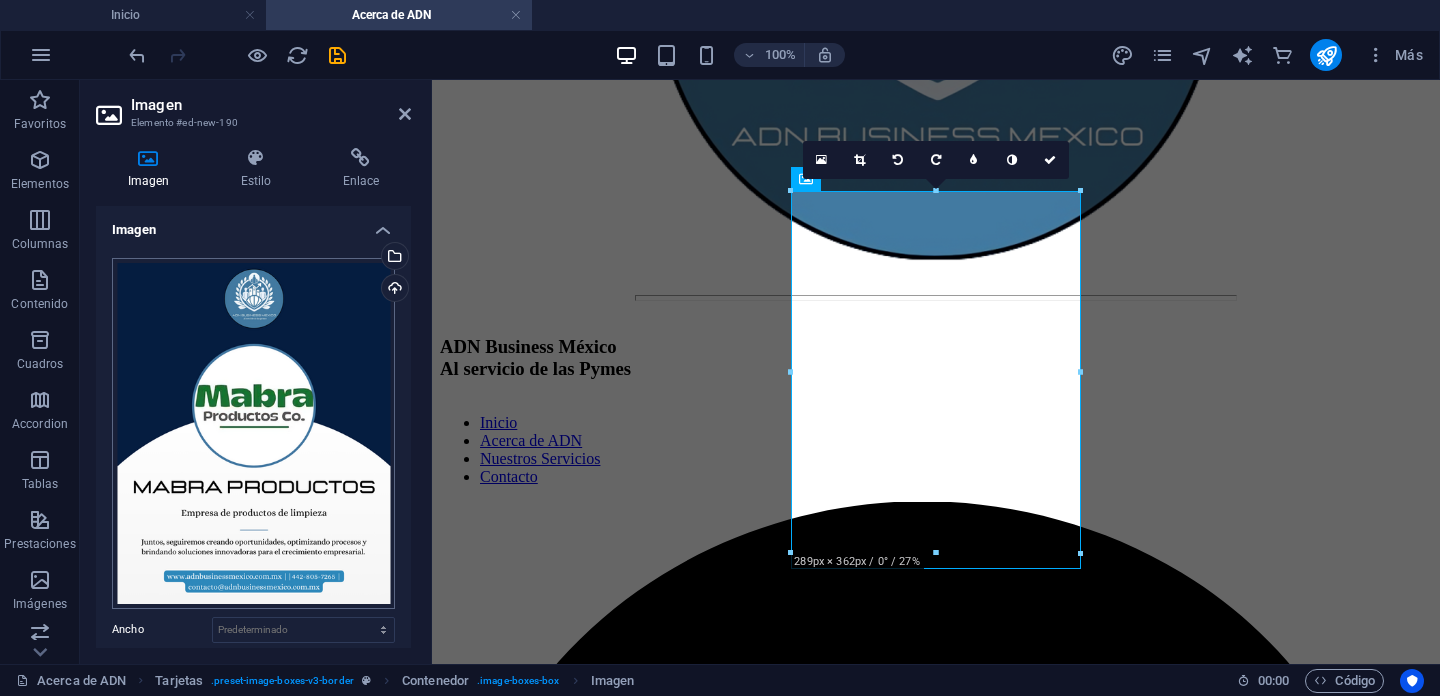 scroll, scrollTop: 4682, scrollLeft: 0, axis: vertical 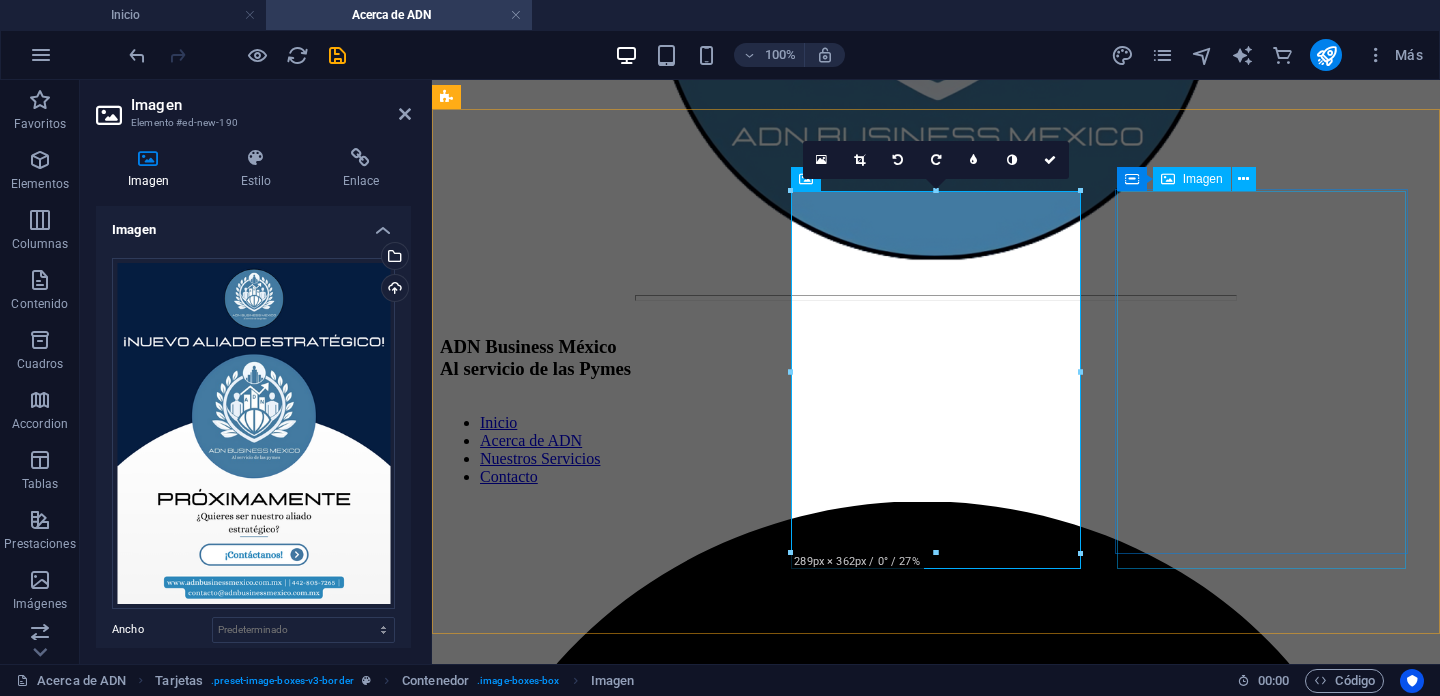 click at bounding box center [936, 12508] 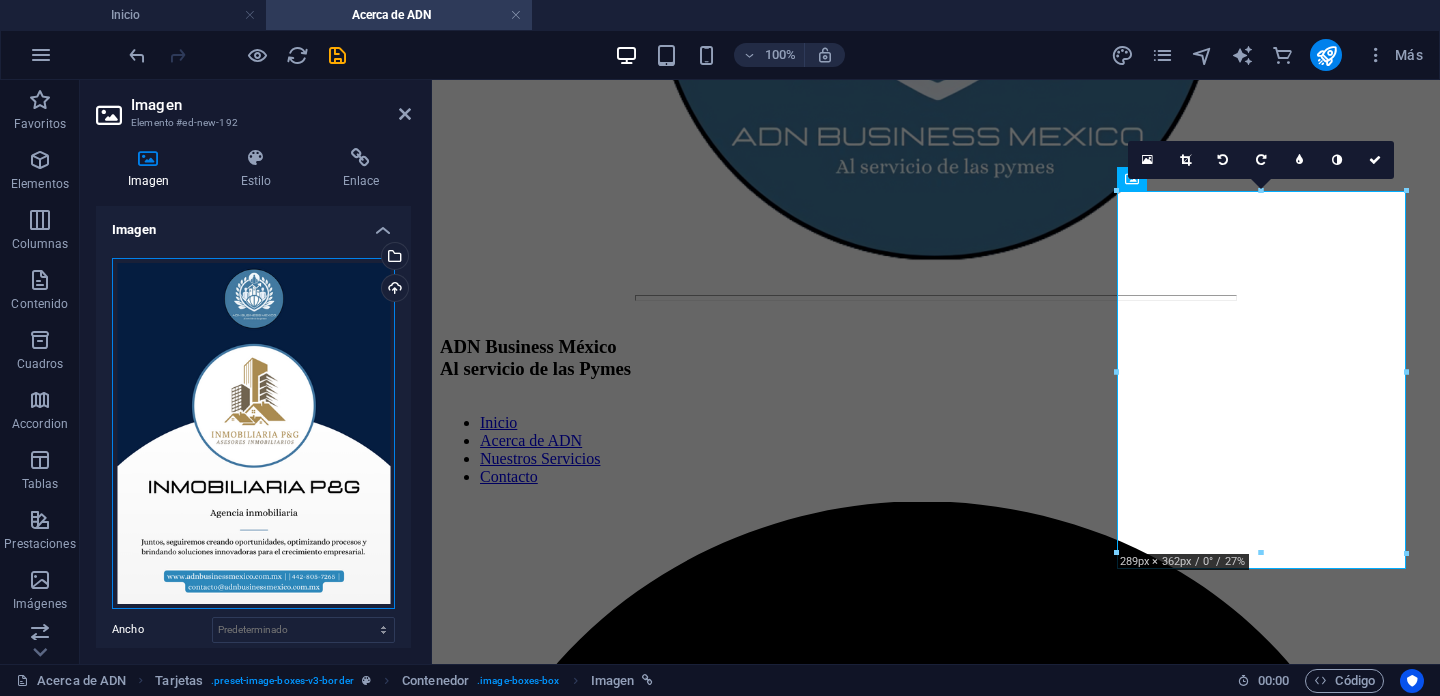 click on "Arrastra archivos aquí, haz clic para escoger archivos o  selecciona archivos de Archivos o de nuestra galería gratuita de fotos y vídeos" at bounding box center (253, 433) 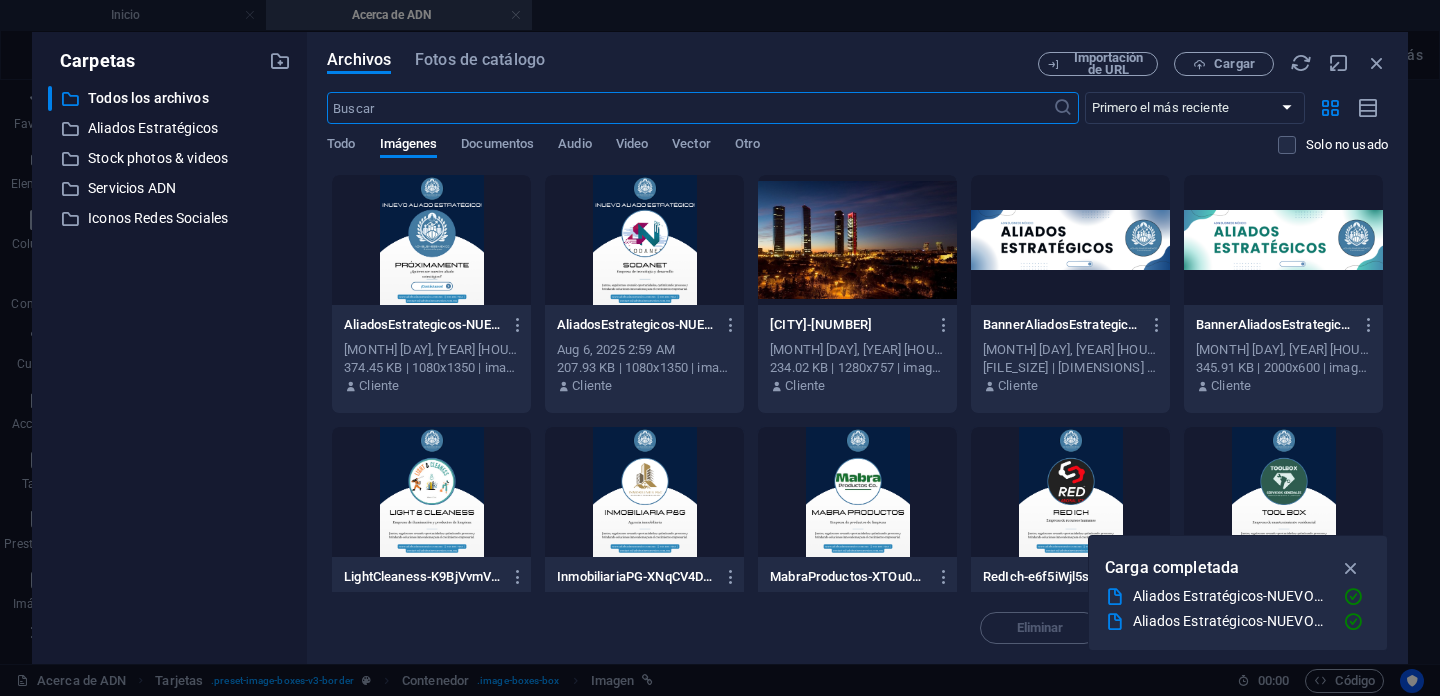 scroll, scrollTop: 4682, scrollLeft: 0, axis: vertical 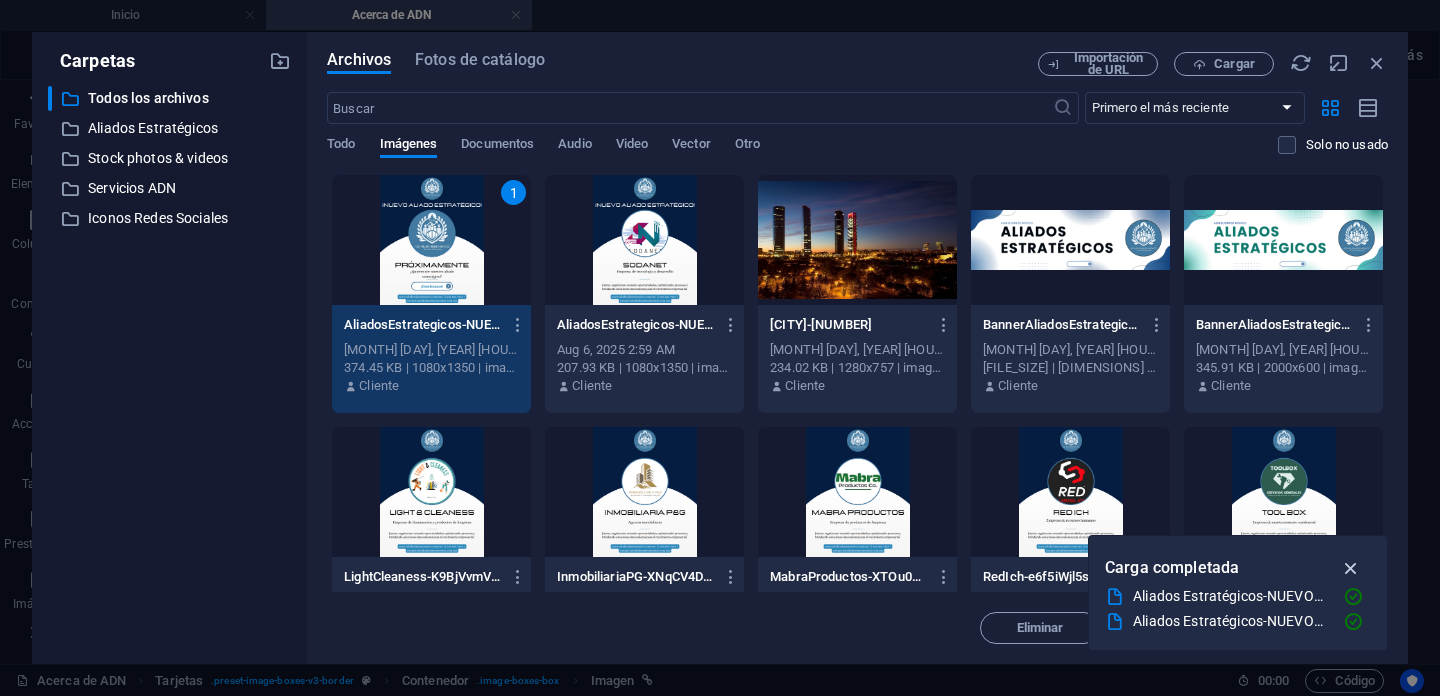 click at bounding box center (1351, 568) 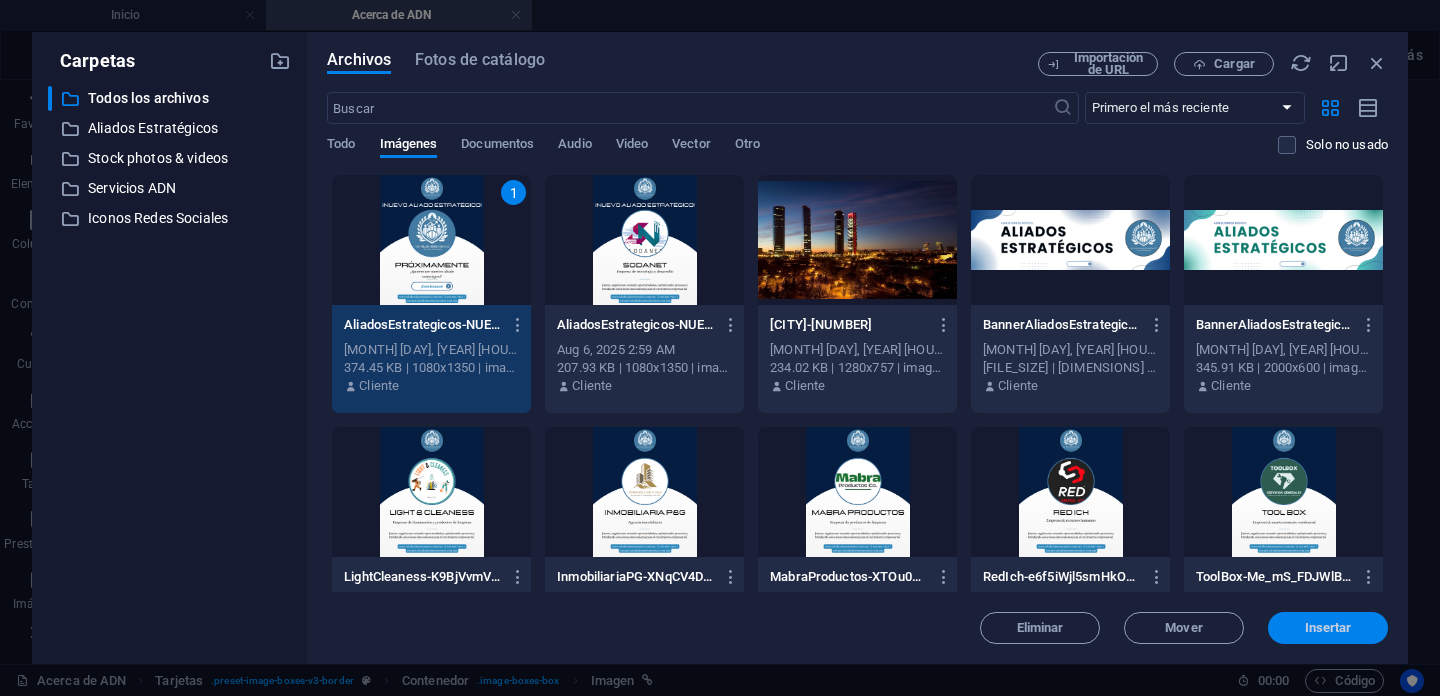 click on "Insertar" at bounding box center (1328, 628) 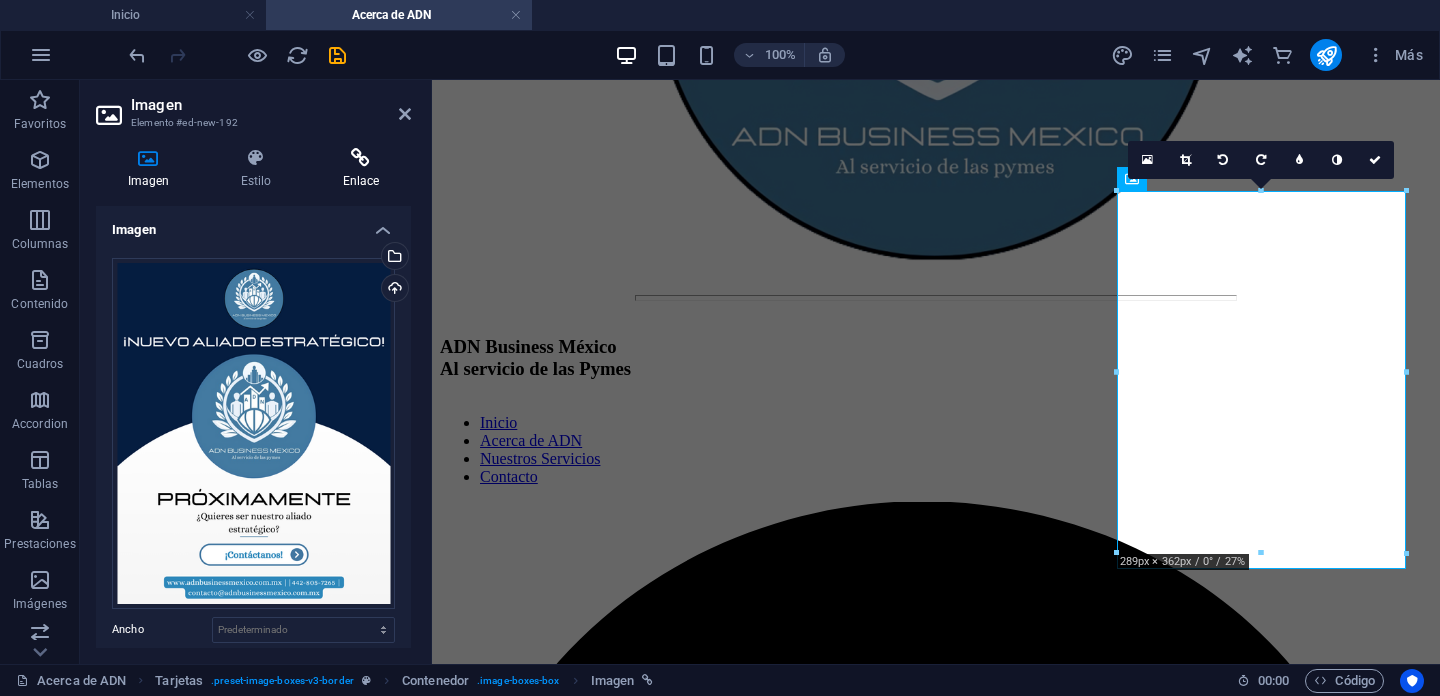 click at bounding box center [361, 158] 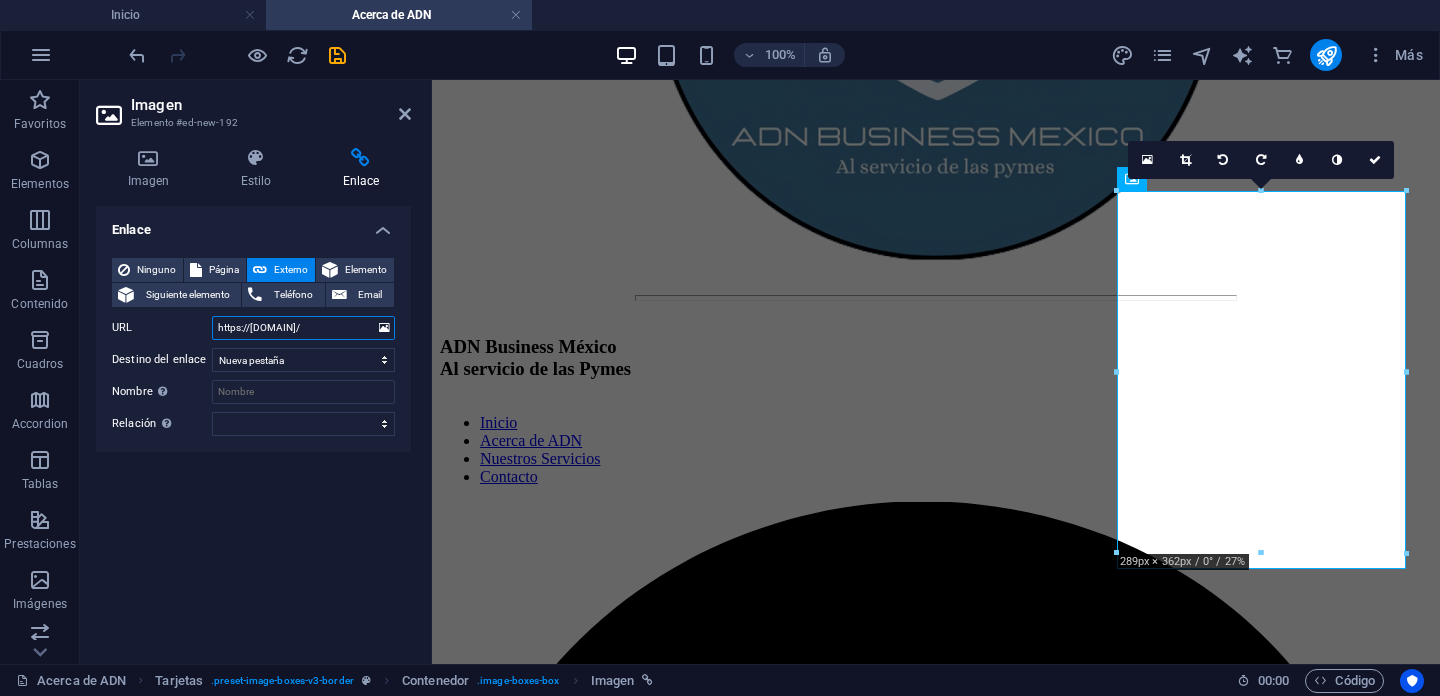 click on "https://[DOMAIN]/" at bounding box center (303, 328) 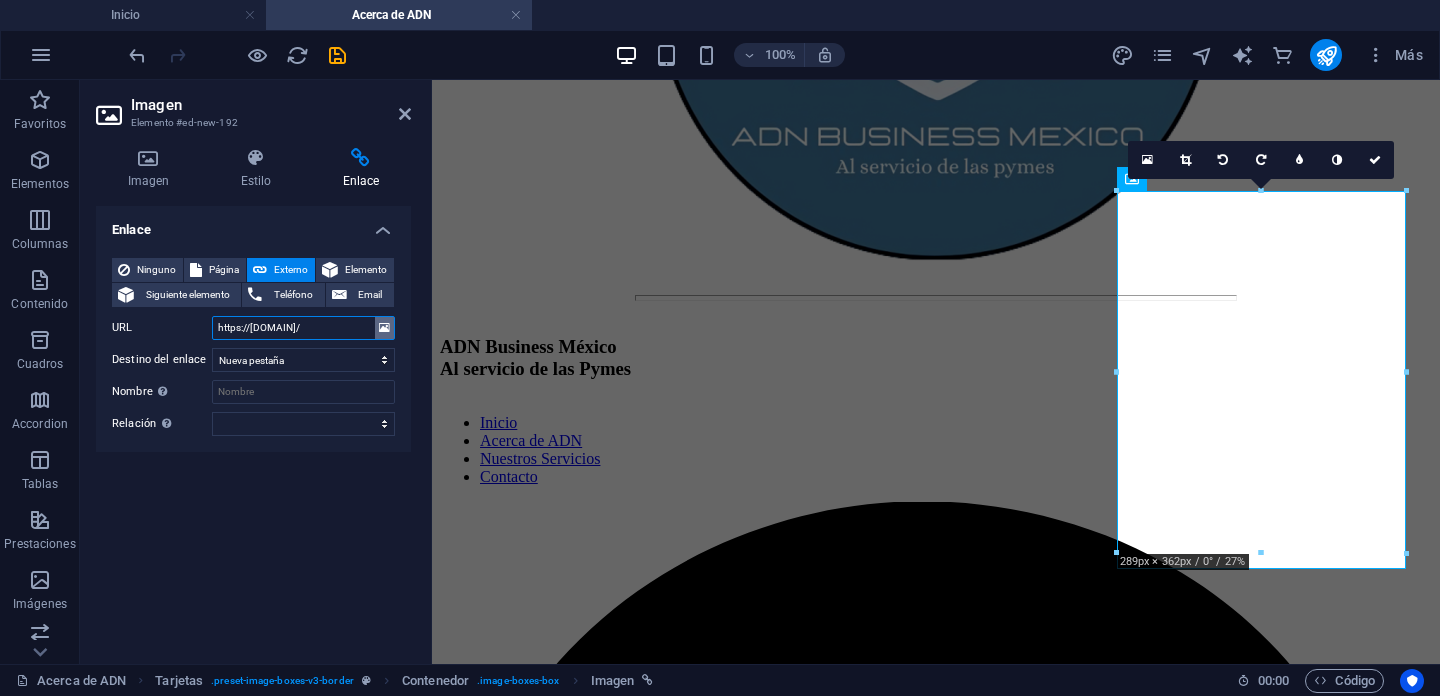 scroll, scrollTop: 0, scrollLeft: 79, axis: horizontal 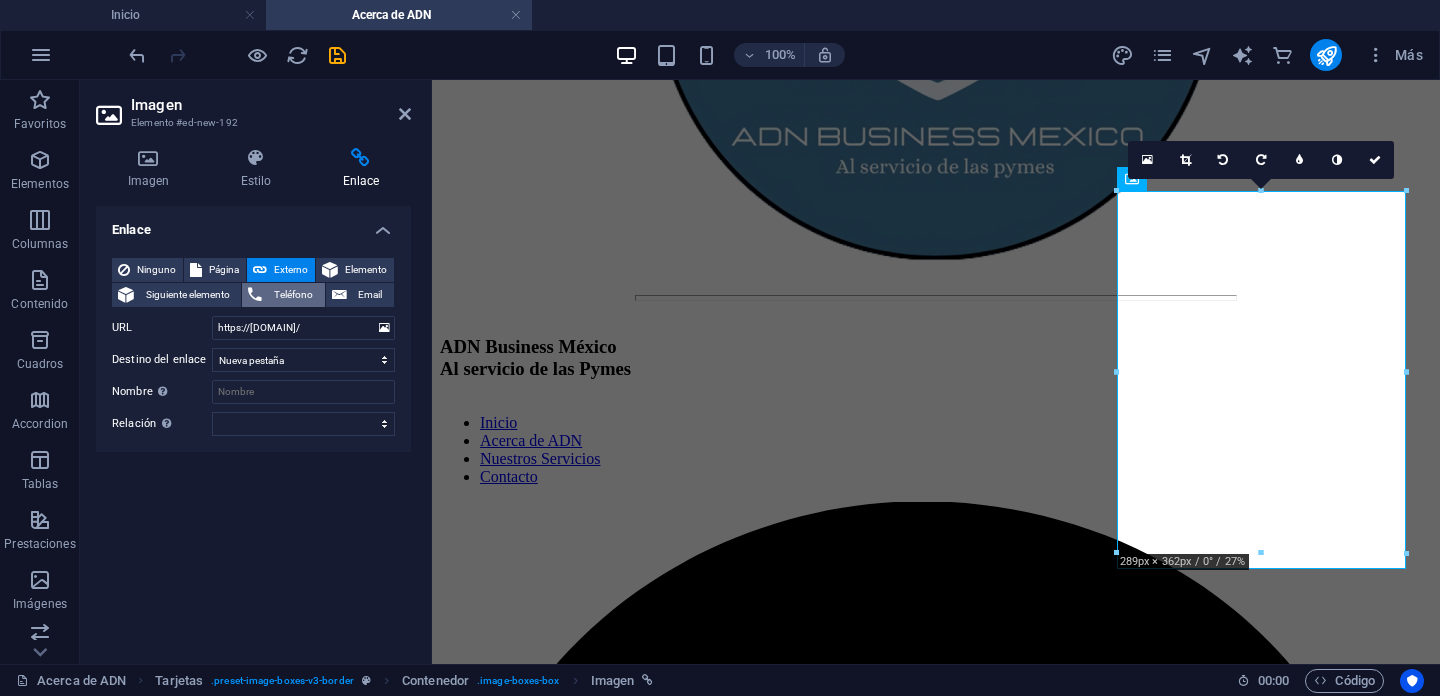 click on "Teléfono" at bounding box center [293, 295] 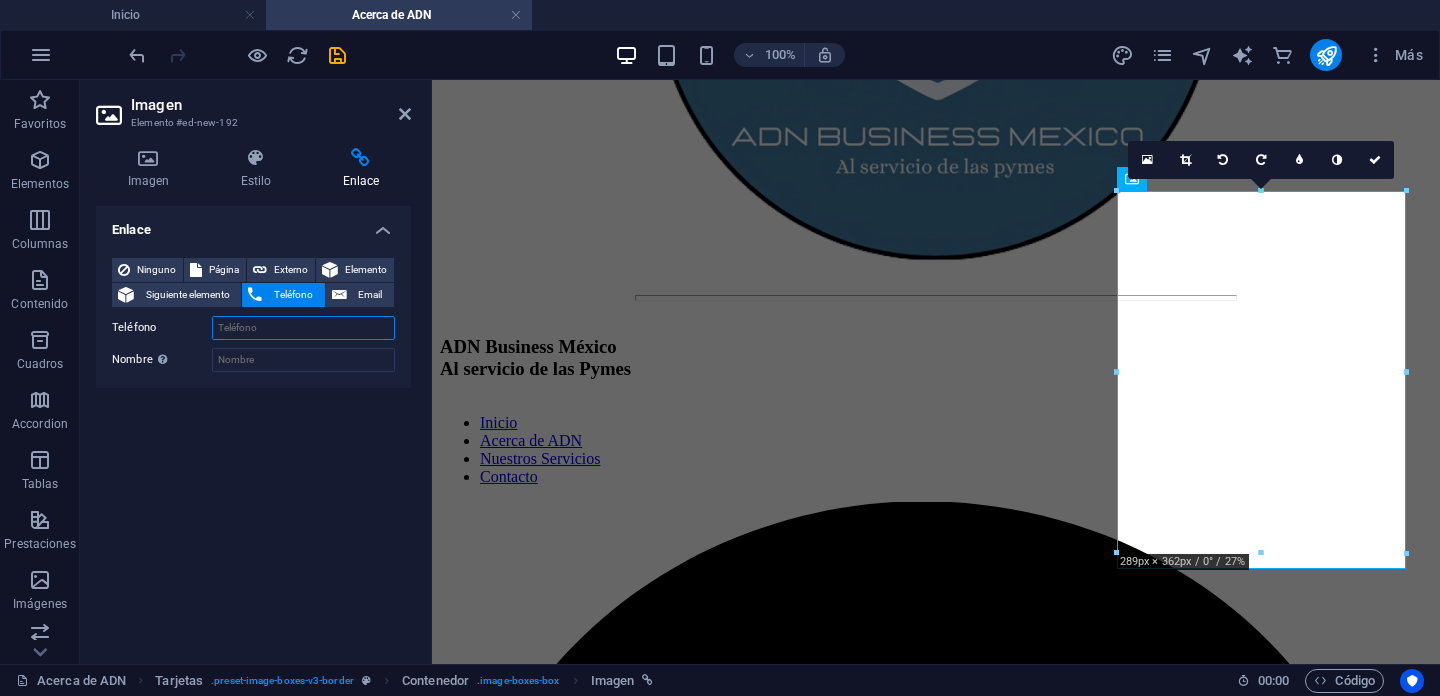 click on "Teléfono" at bounding box center [303, 328] 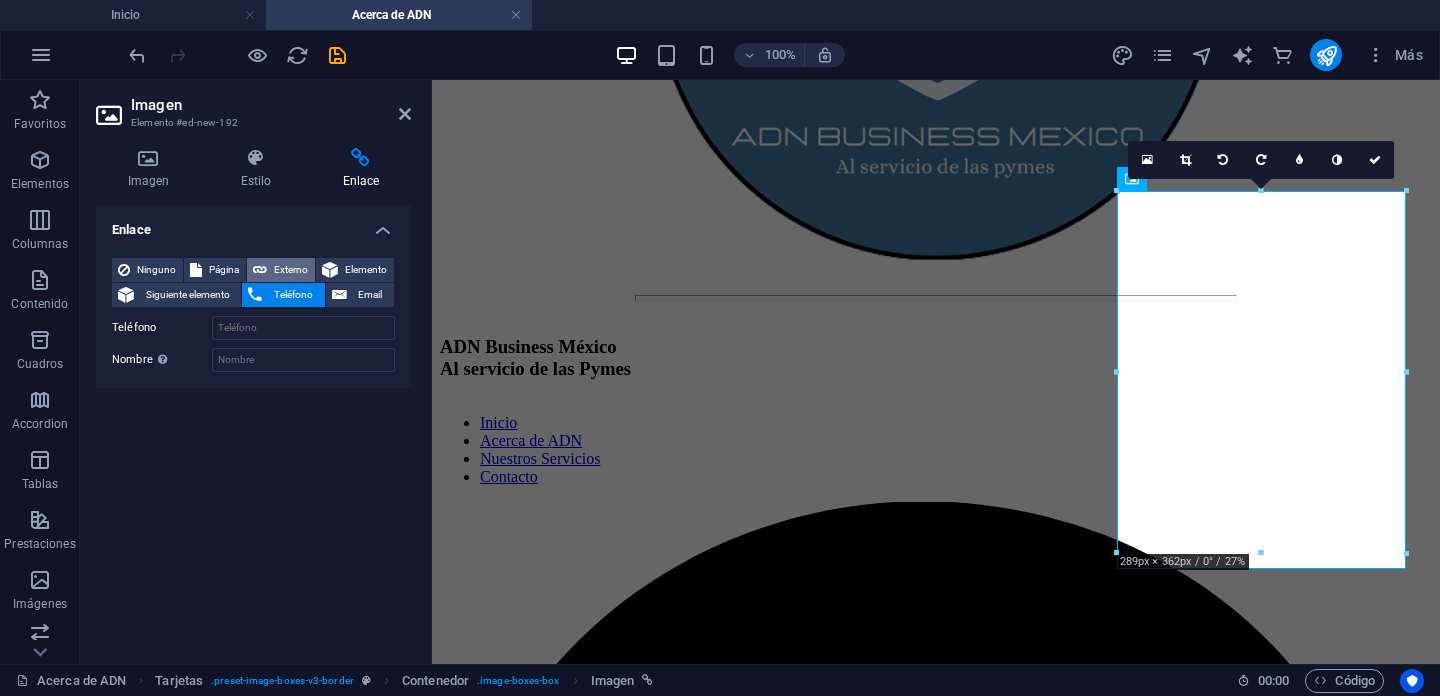 click on "Externo" at bounding box center (291, 270) 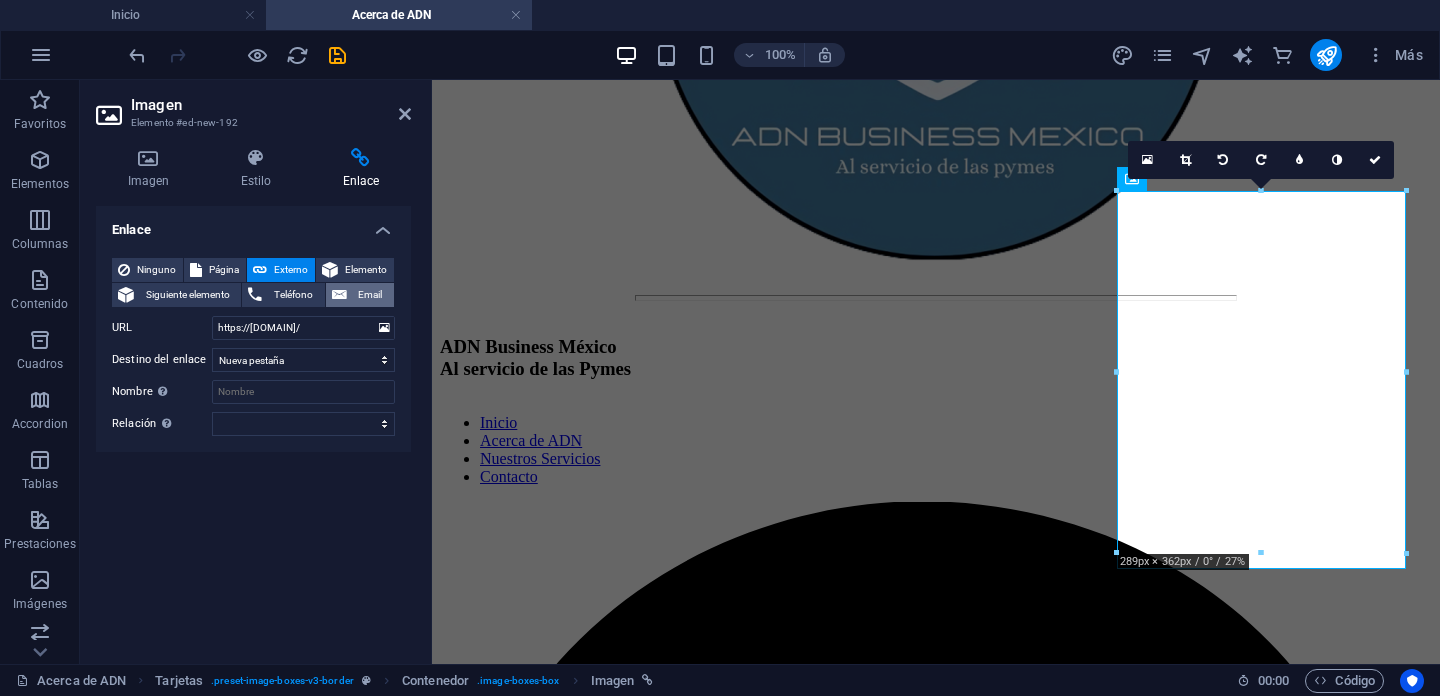 click on "Email" at bounding box center (360, 295) 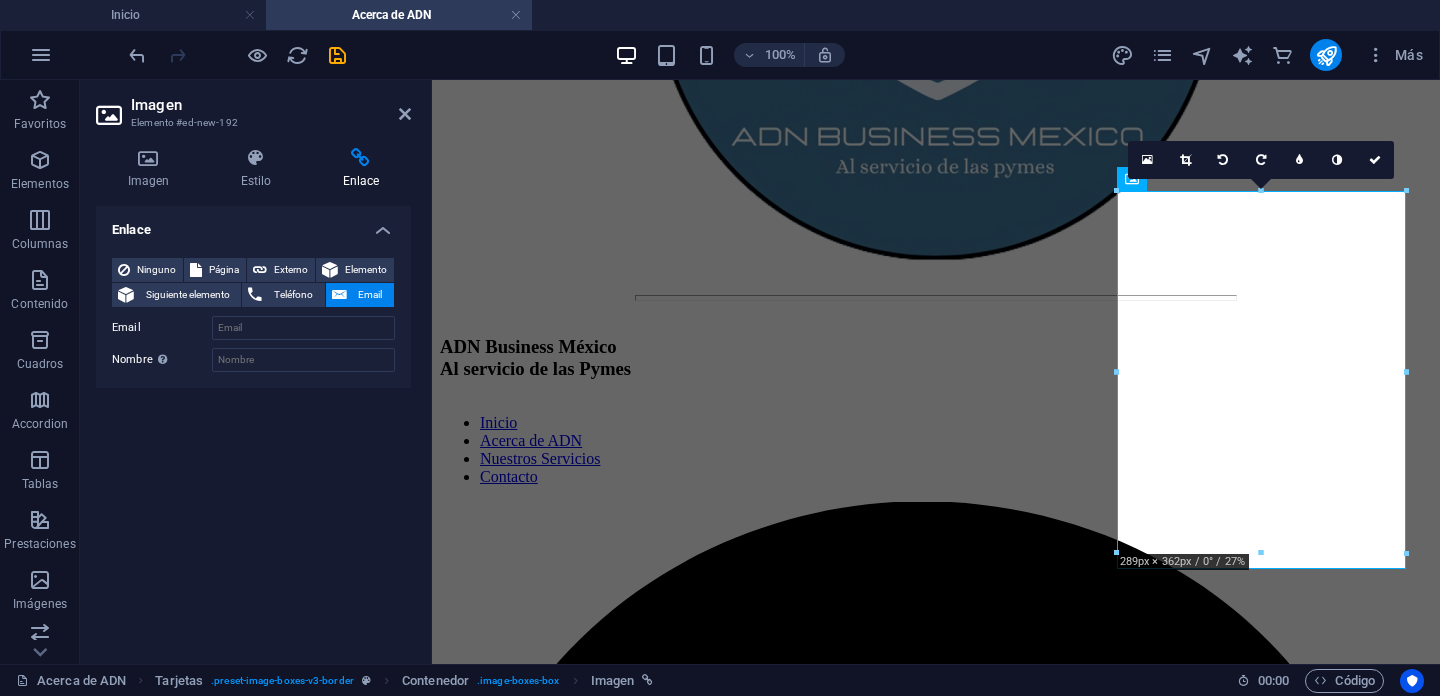 click on "Ninguno Página Externo Elemento Siguiente elemento Teléfono Email Página Inicio Acerca de ADN Nuestros Servicios Contacto Elemento
URL Teléfono Email Destino del enlace Nueva pestaña Misma pestaña Superposición Nombre Una descripción adicional del enlace no debería ser igual al texto del enlace. El título suele mostrarse como un texto de información cuando se mueve el ratón por encima del elemento. Déjalo en blanco en caso de dudas. Relación Define la  relación de este enlace con el destino del enlace . Por ejemplo, el valor "nofollow" indica a los buscadores que no sigan al enlace. Puede dejarse vacío. alternativo autor marcador externo ayuda licencia siguiente nofollow noreferrer noopener ant buscar etiqueta" at bounding box center [253, 315] 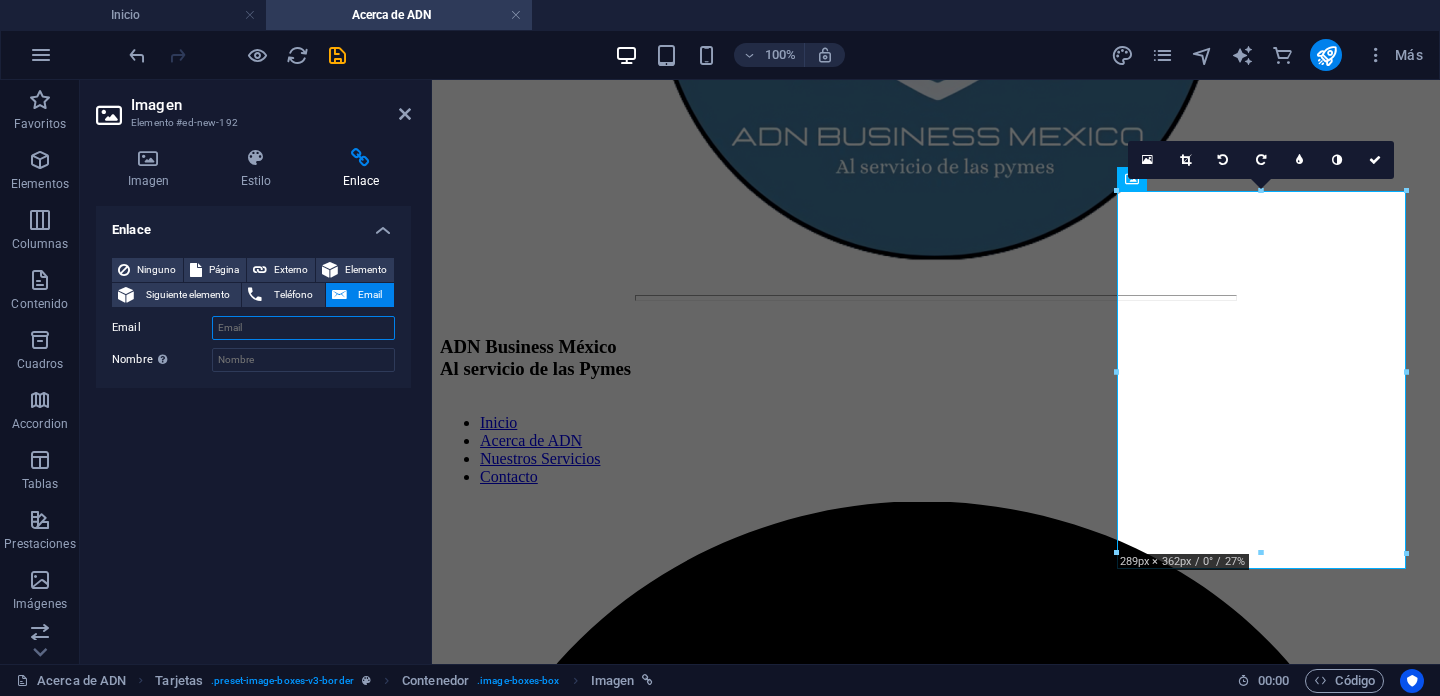 click on "Email" at bounding box center (303, 328) 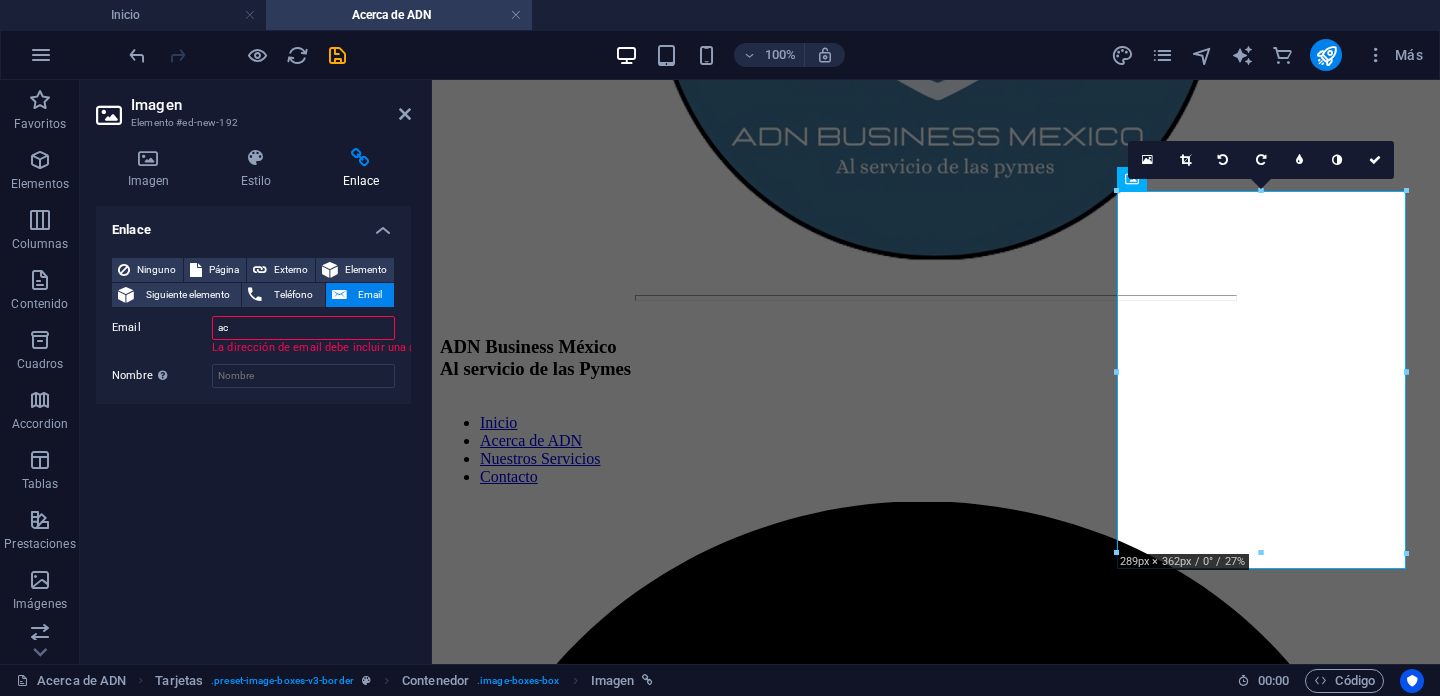 type on "a" 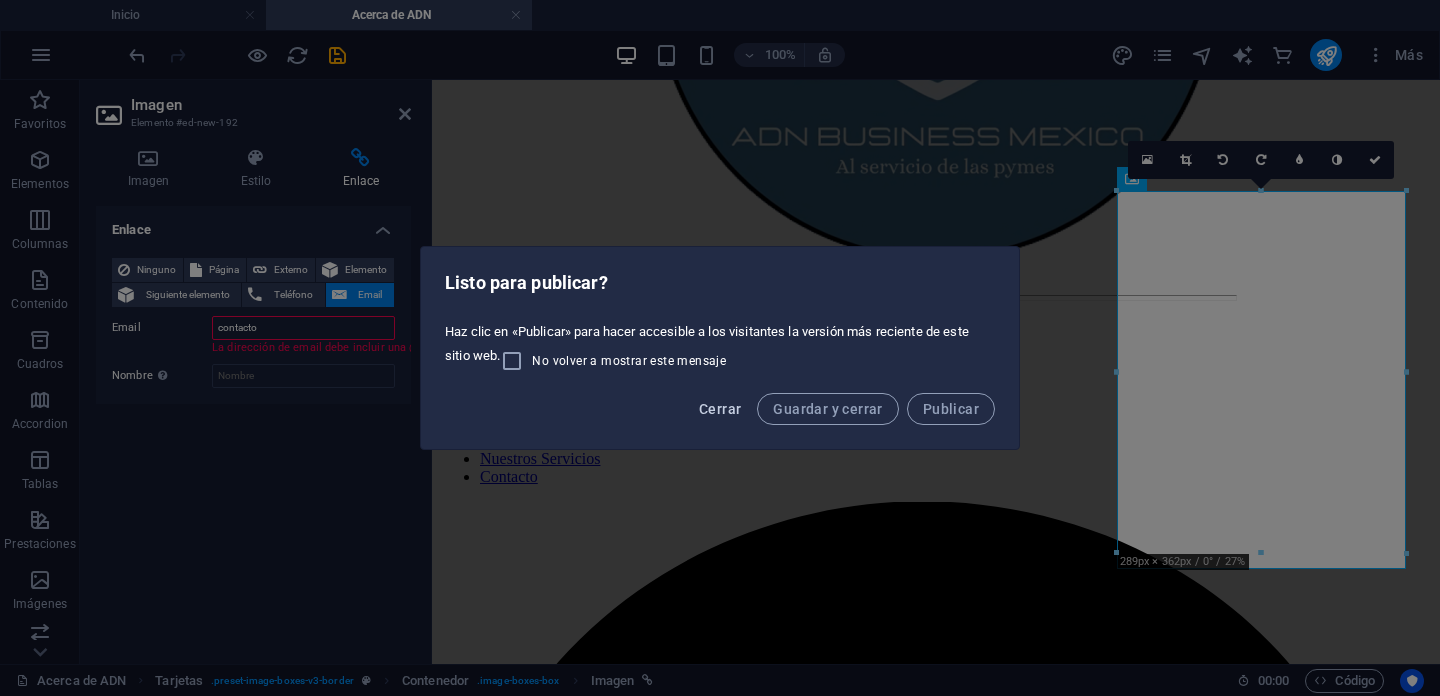 click on "Cerrar" at bounding box center [720, 409] 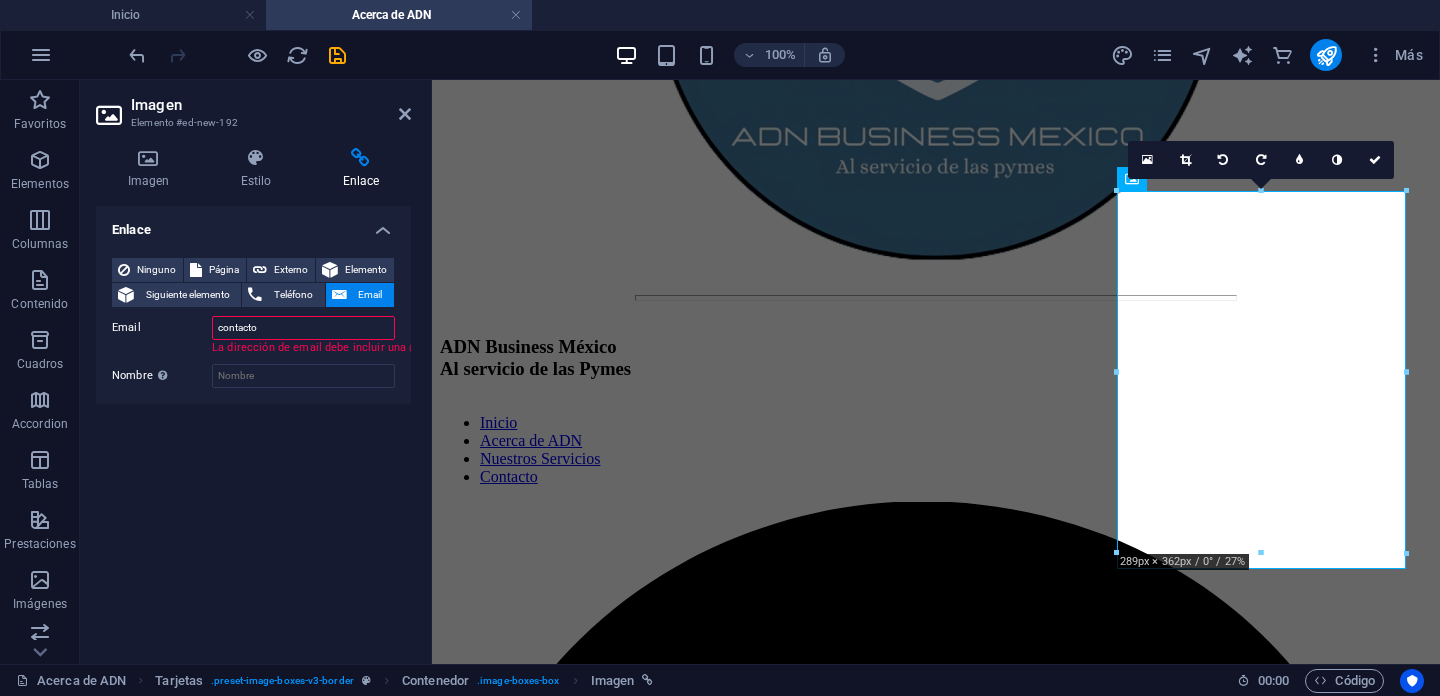 click on "contacto" at bounding box center [303, 328] 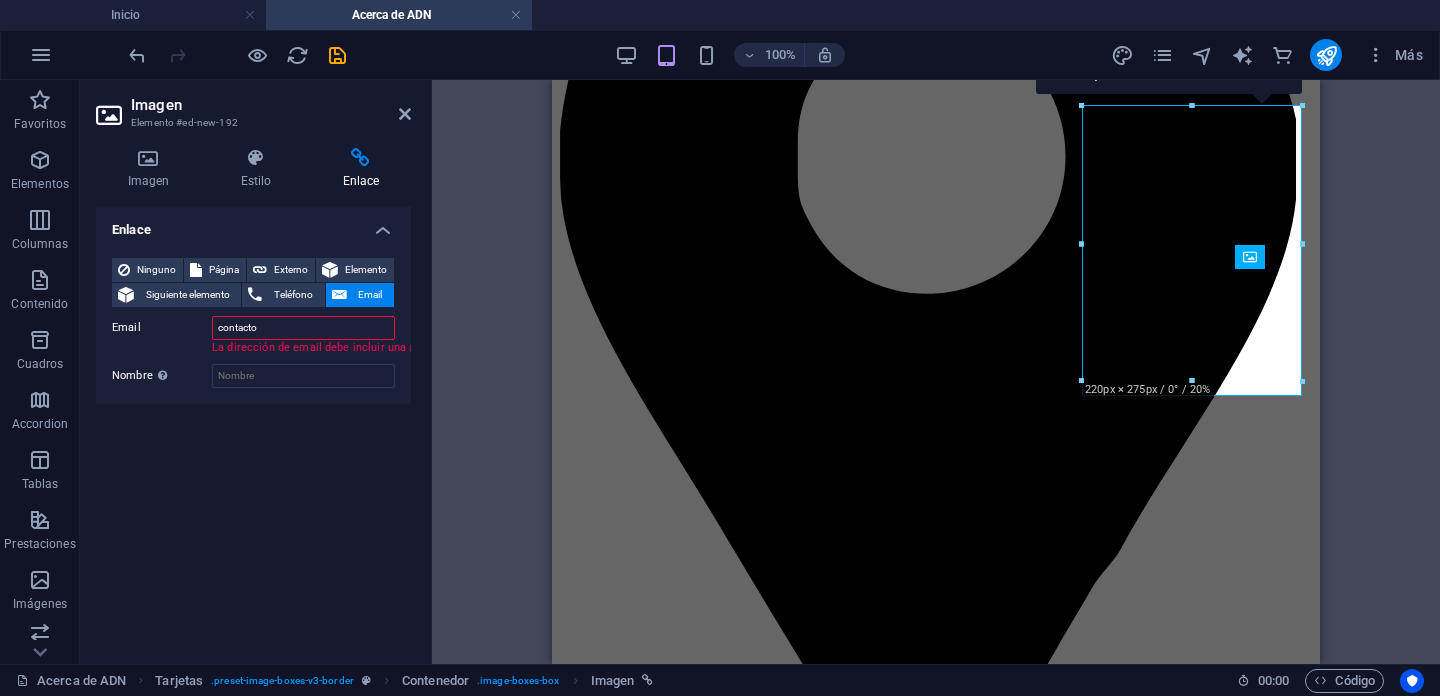 scroll, scrollTop: 4611, scrollLeft: 0, axis: vertical 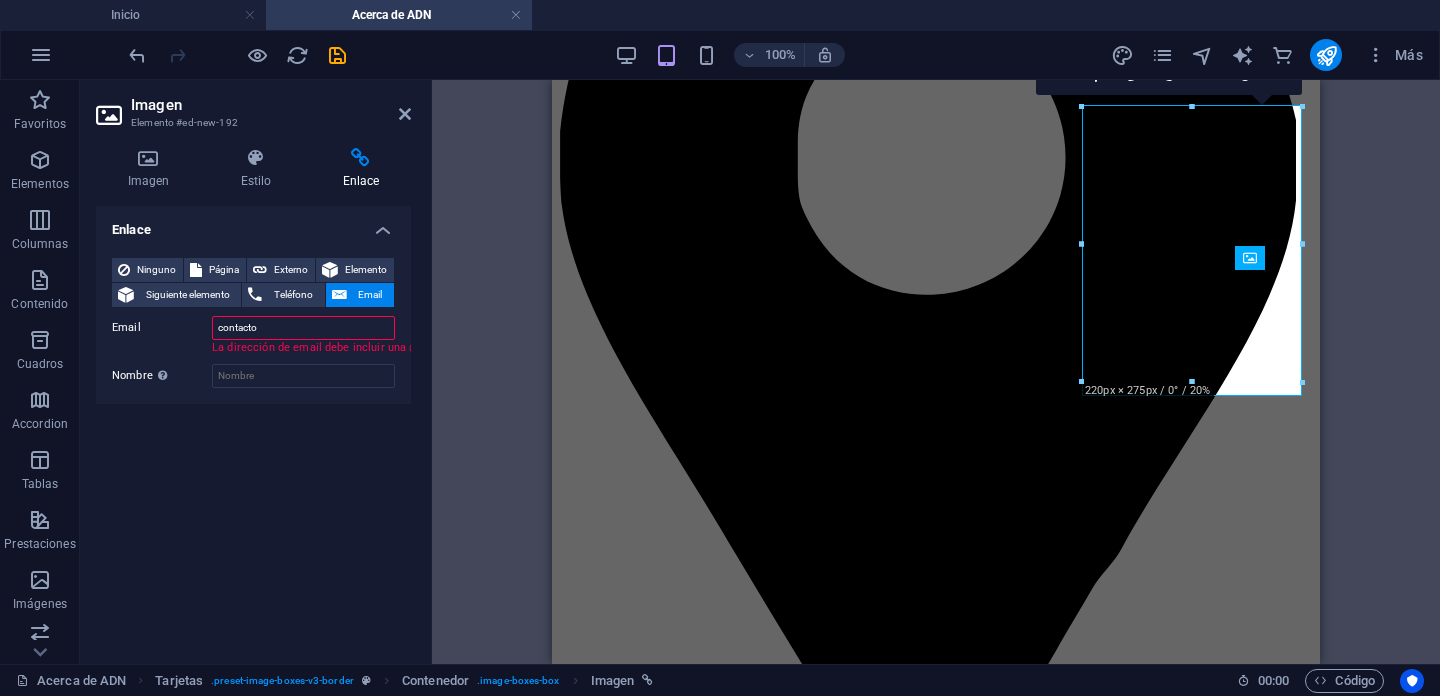 click on "contacto" at bounding box center [303, 328] 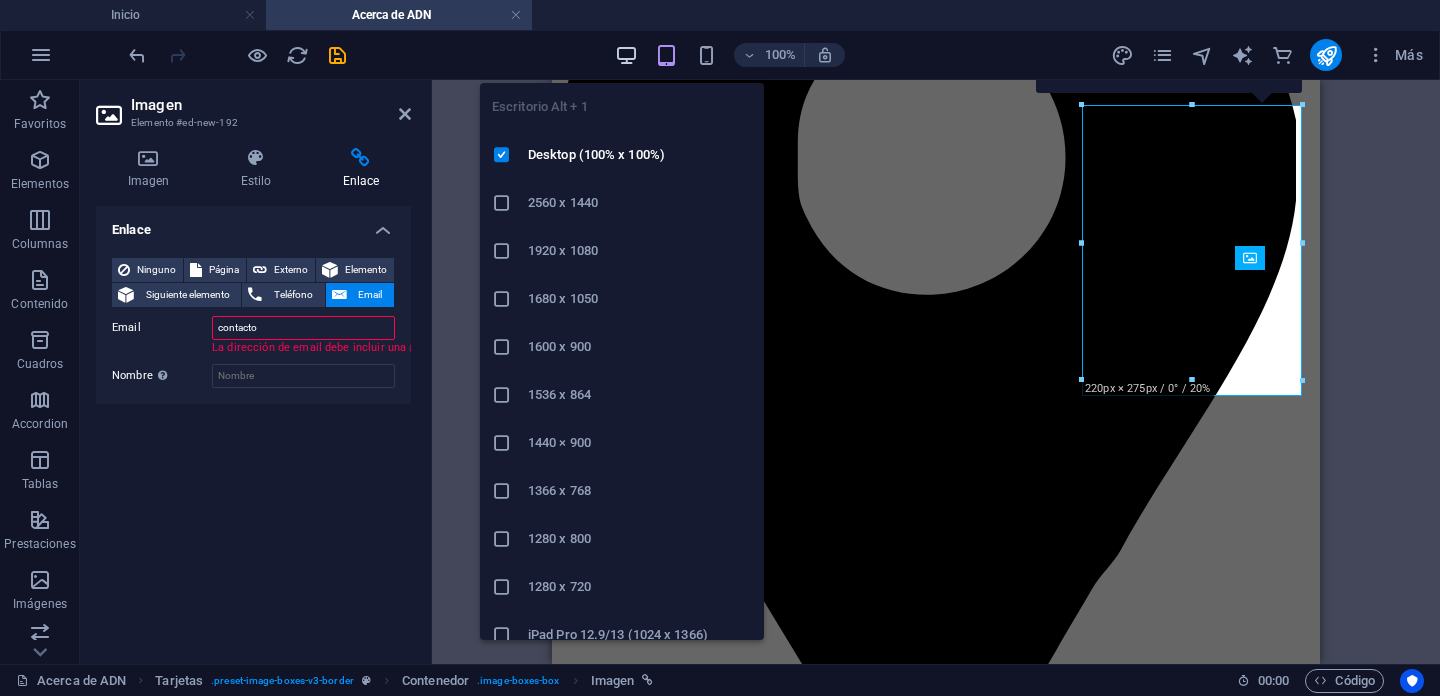 click at bounding box center [626, 55] 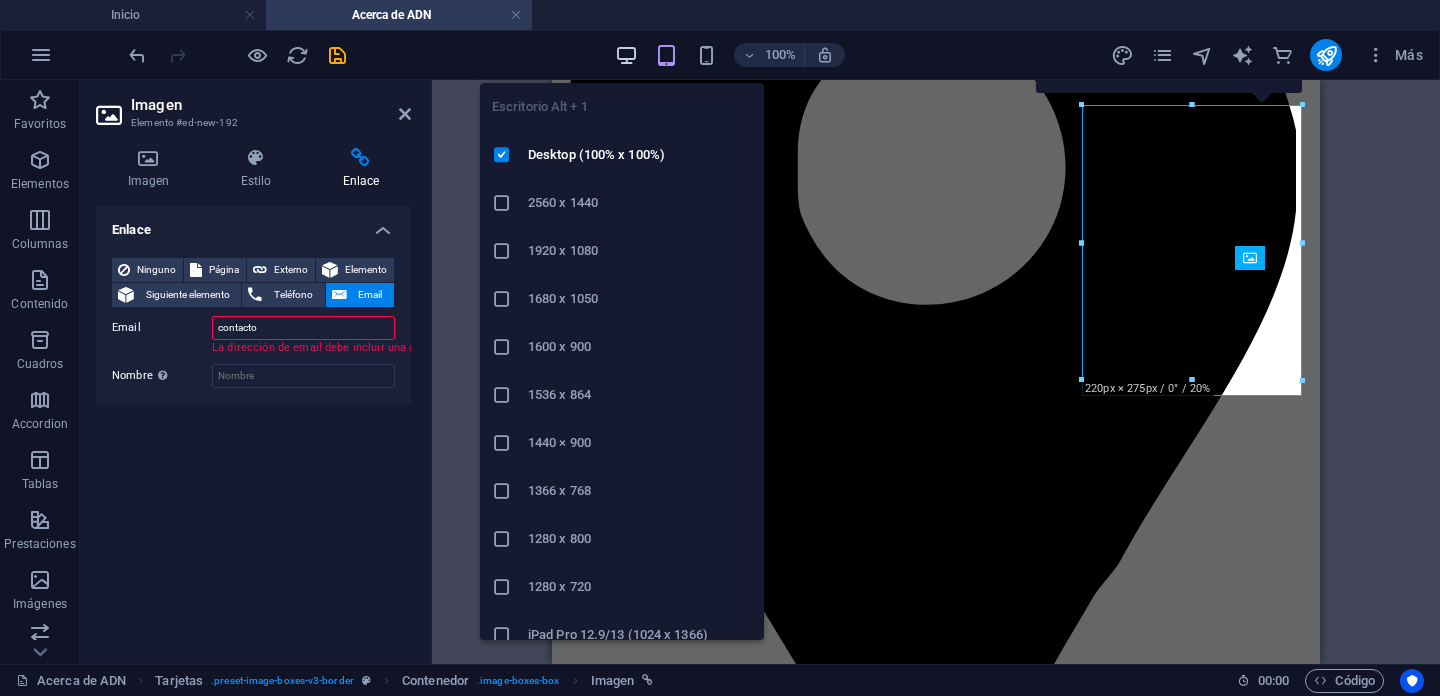 scroll, scrollTop: 4692, scrollLeft: 0, axis: vertical 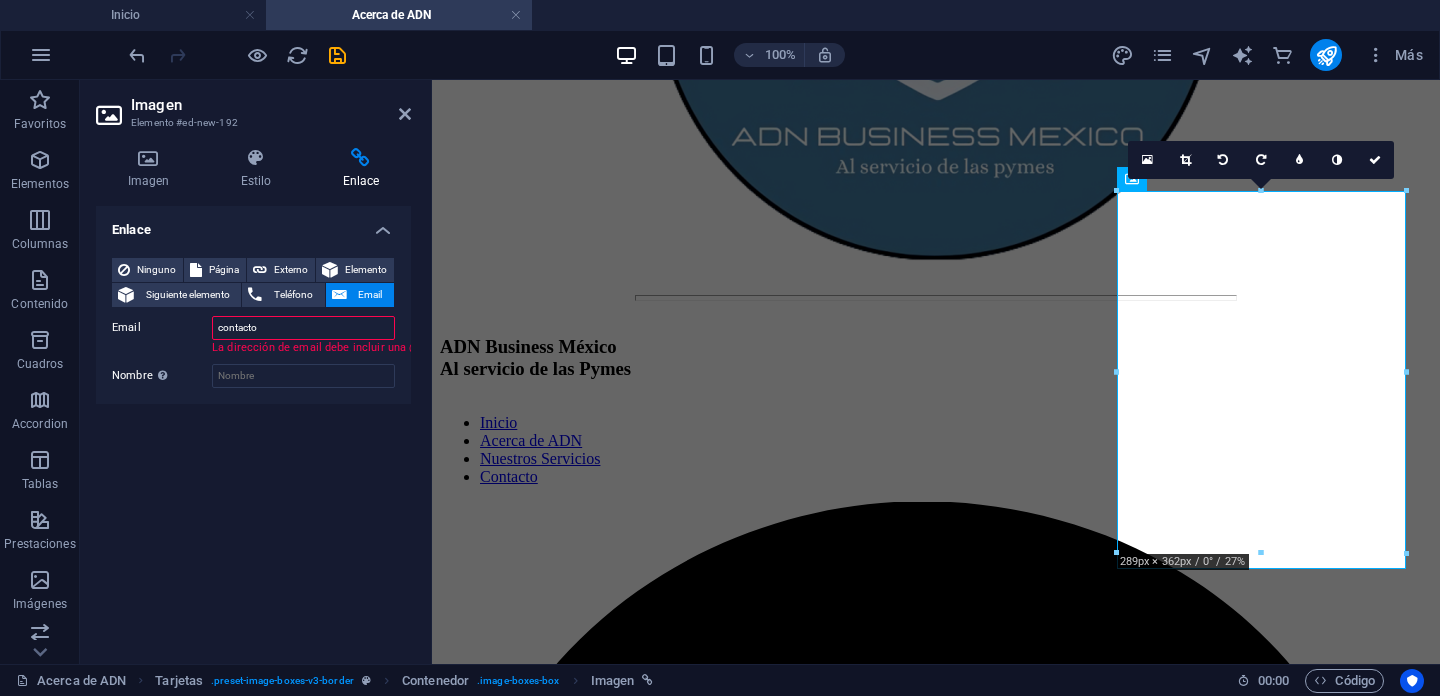 click on "contacto" at bounding box center [303, 328] 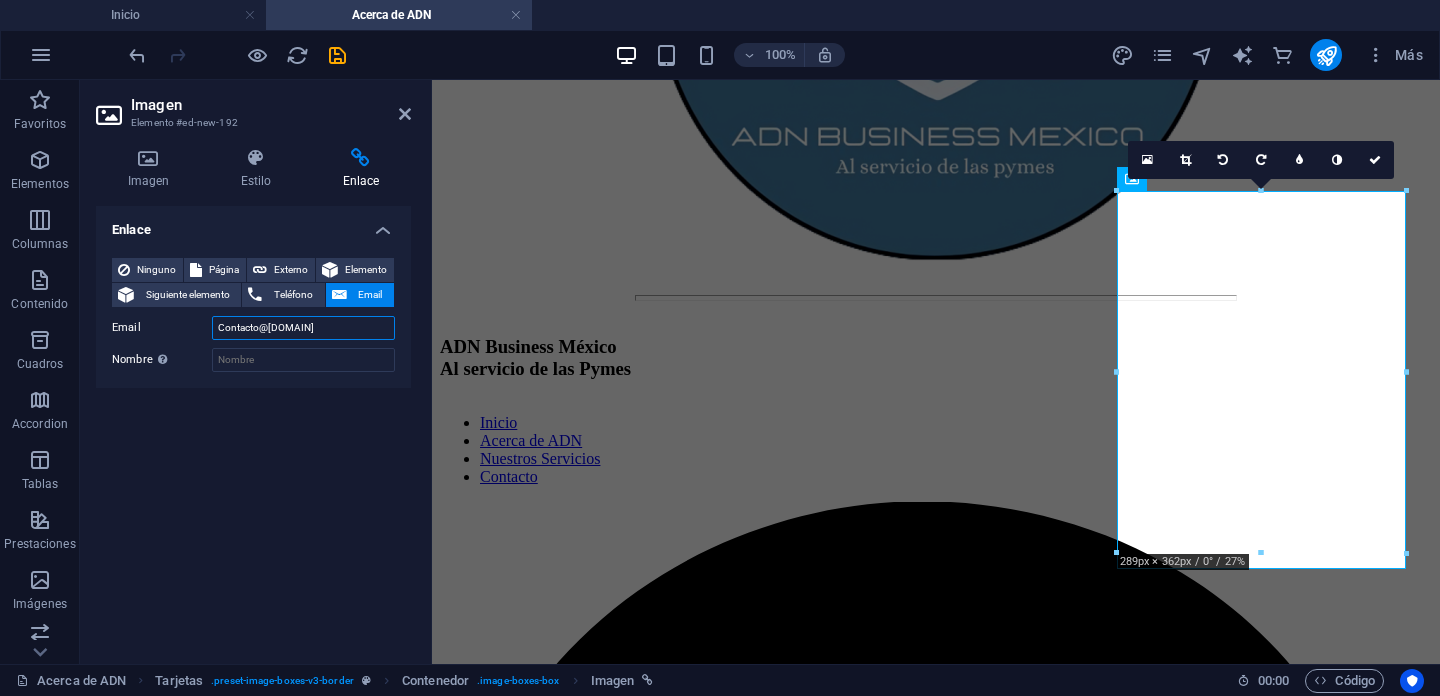scroll, scrollTop: 0, scrollLeft: 5, axis: horizontal 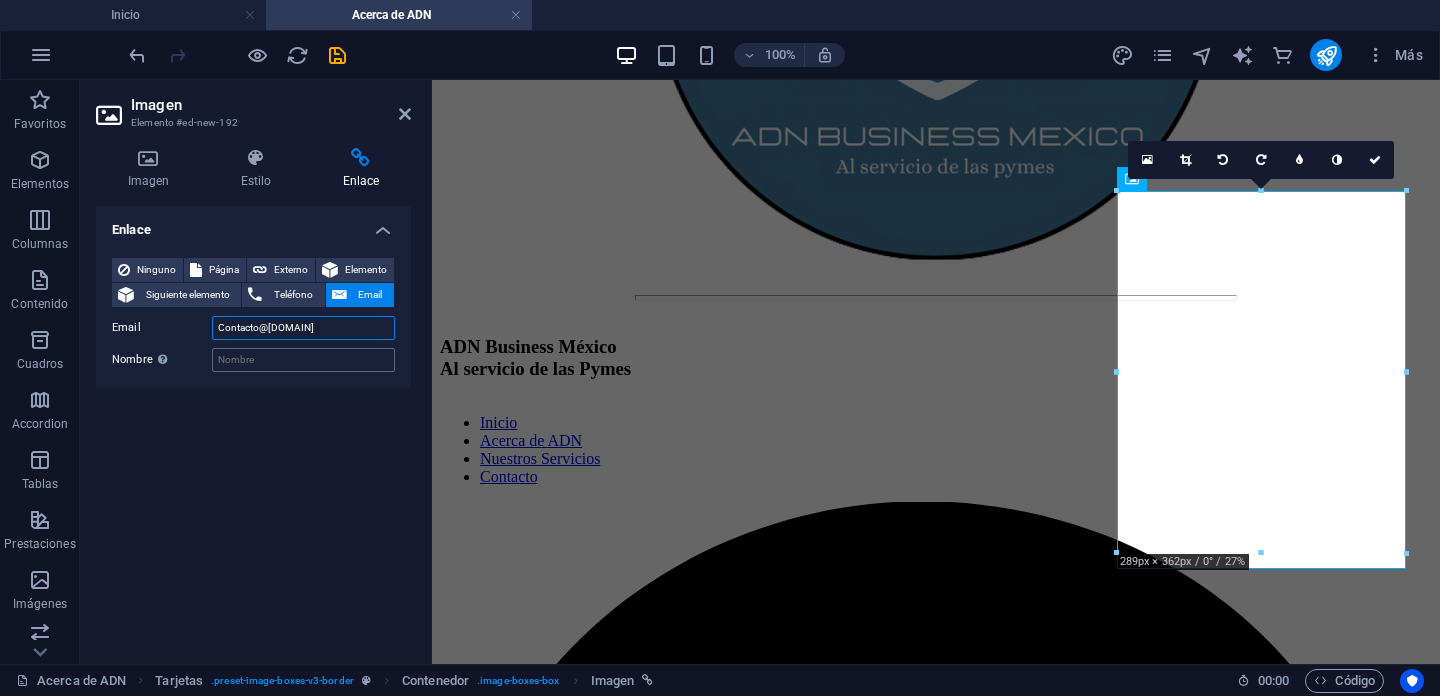 type on "Contacto@[DOMAIN]" 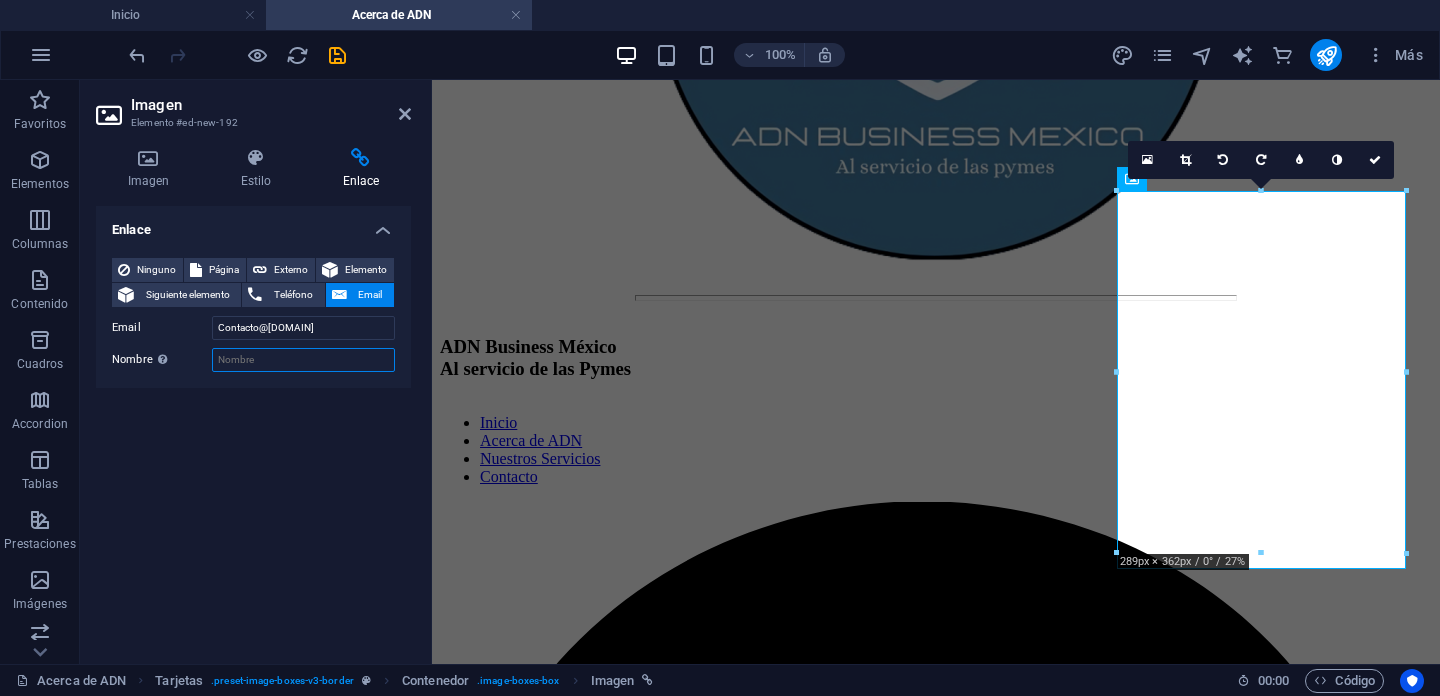click on "Nombre Una descripción adicional del enlace no debería ser igual al texto del enlace. El título suele mostrarse como un texto de información cuando se mueve el ratón por encima del elemento. Déjalo en blanco en caso de dudas." at bounding box center (303, 360) 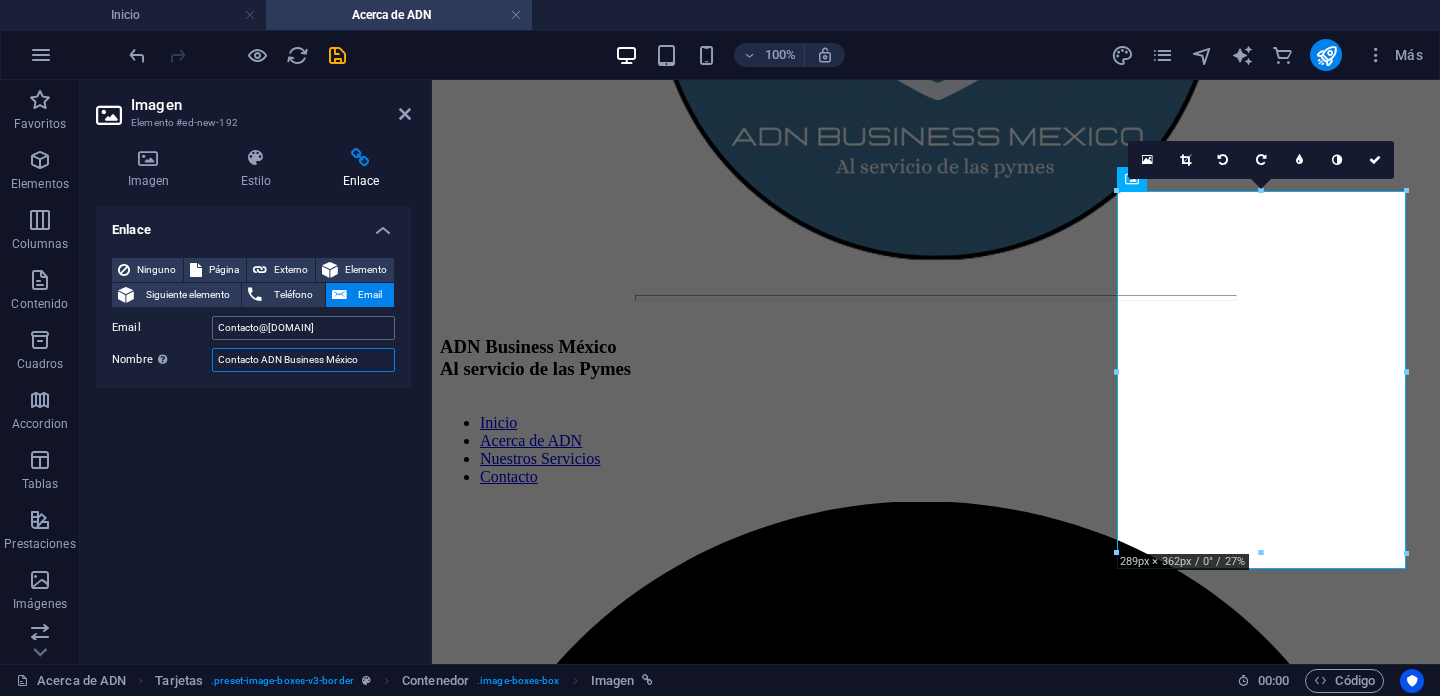 type on "Contacto ADN Business México" 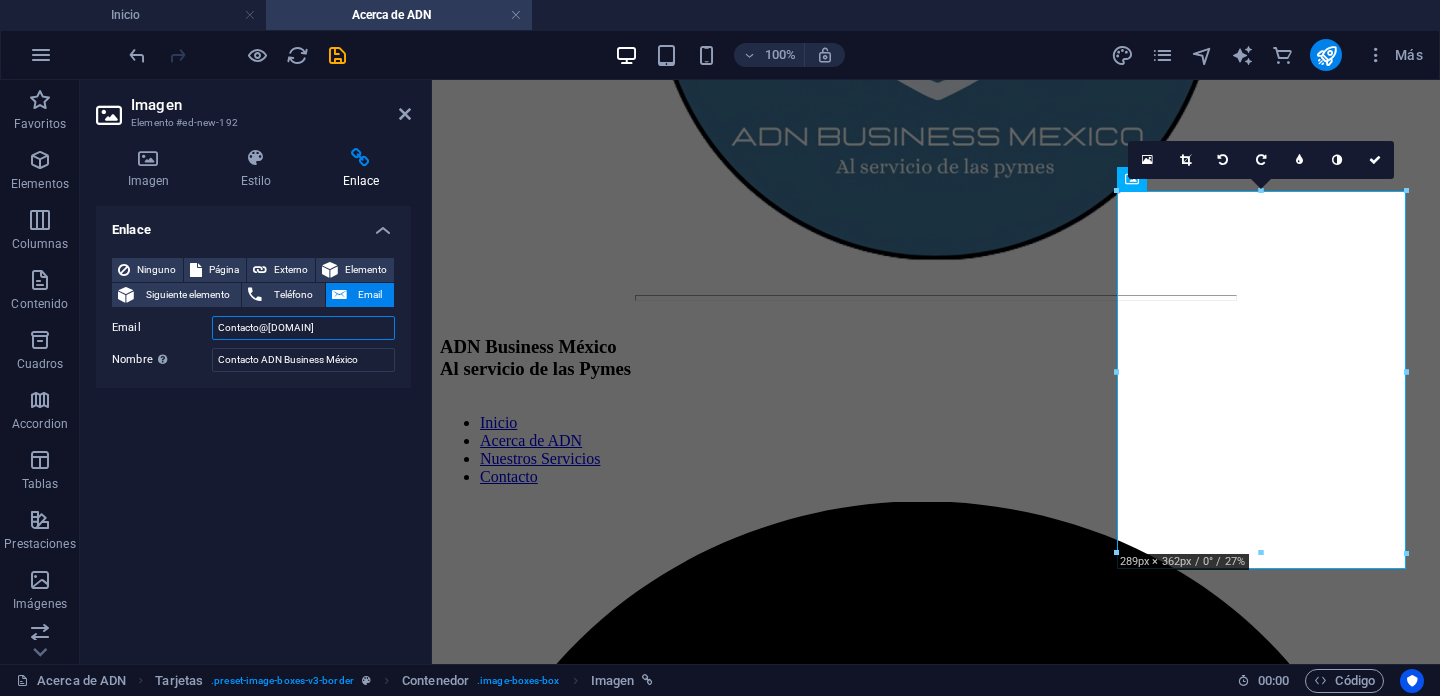 scroll, scrollTop: 0, scrollLeft: 5, axis: horizontal 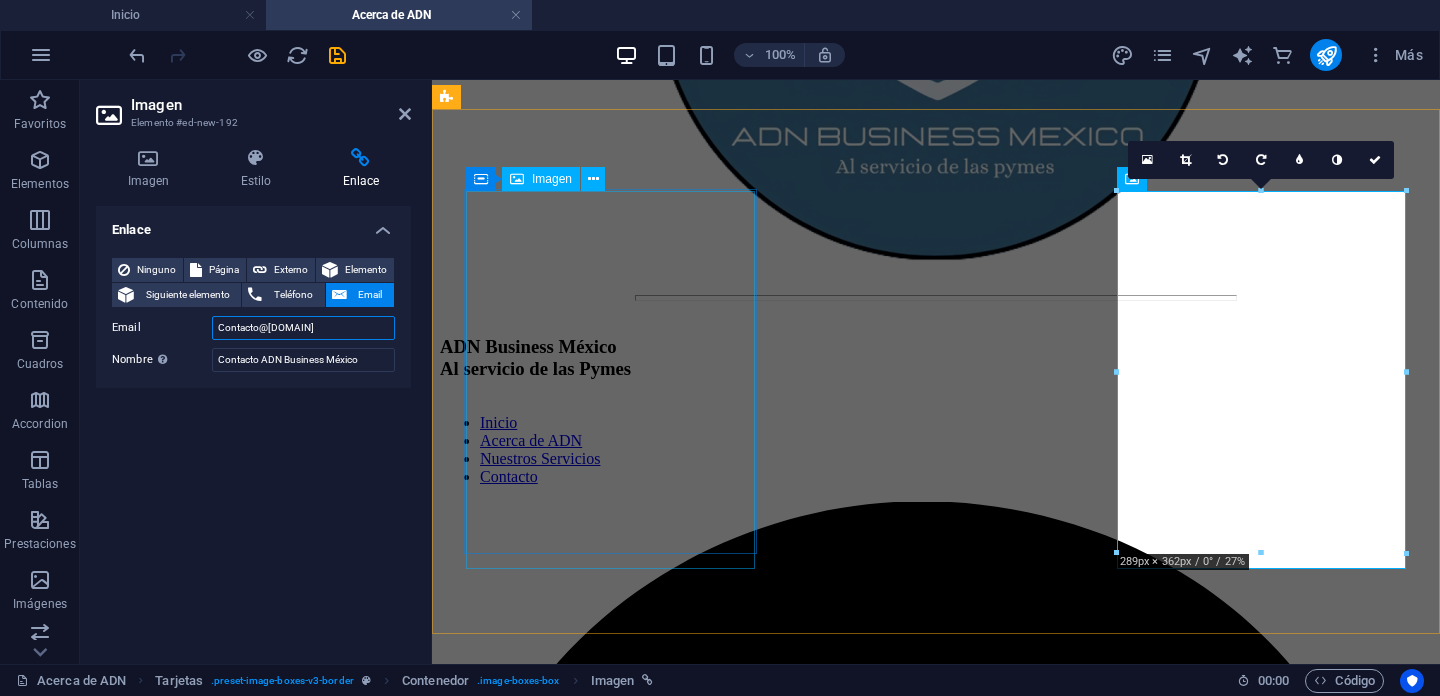 drag, startPoint x: 653, startPoint y: 407, endPoint x: 652, endPoint y: 347, distance: 60.00833 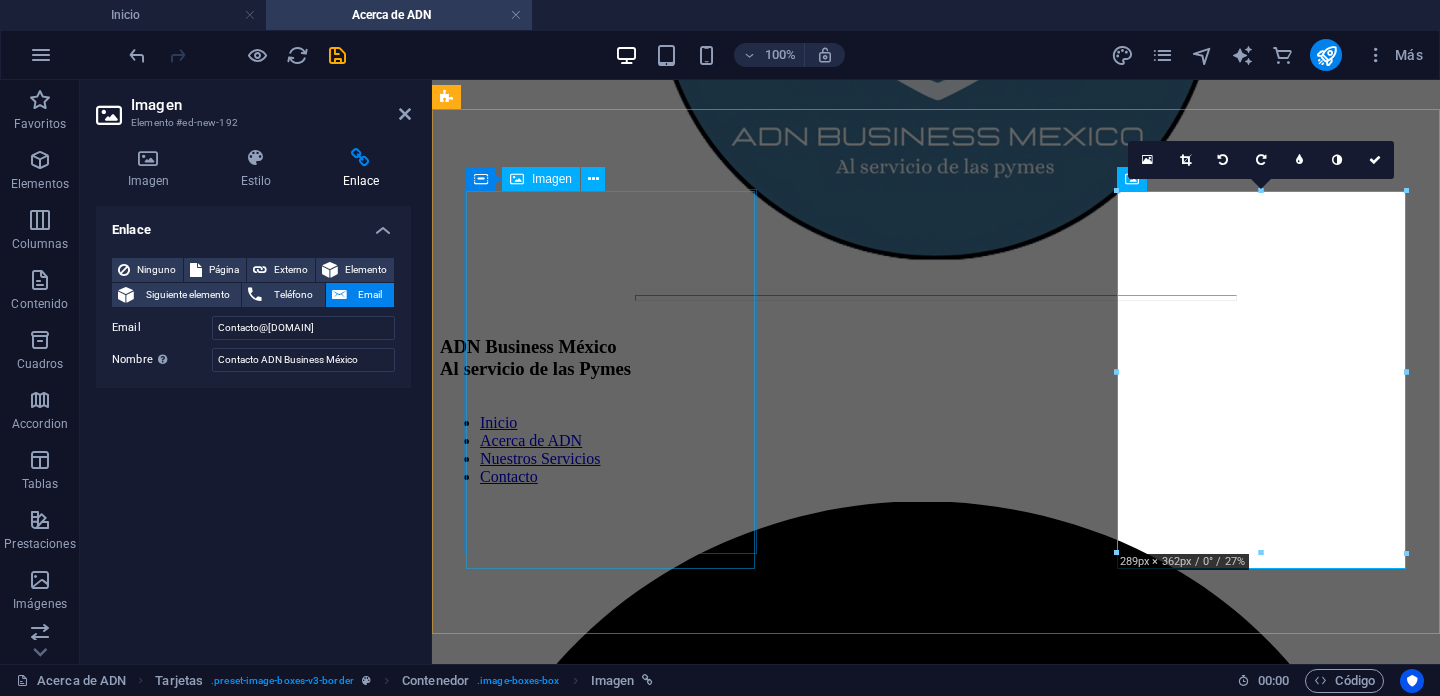 scroll, scrollTop: 0, scrollLeft: 0, axis: both 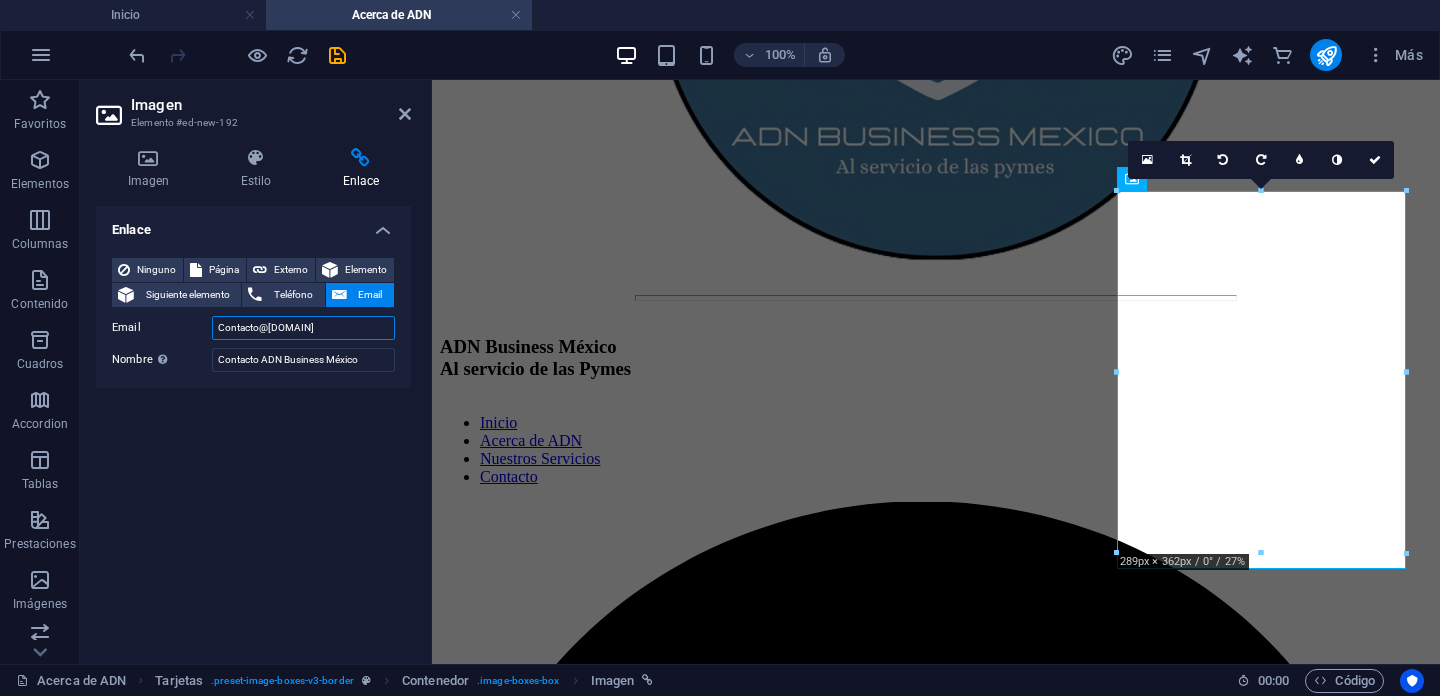 click on "Contacto@[DOMAIN]" at bounding box center [303, 328] 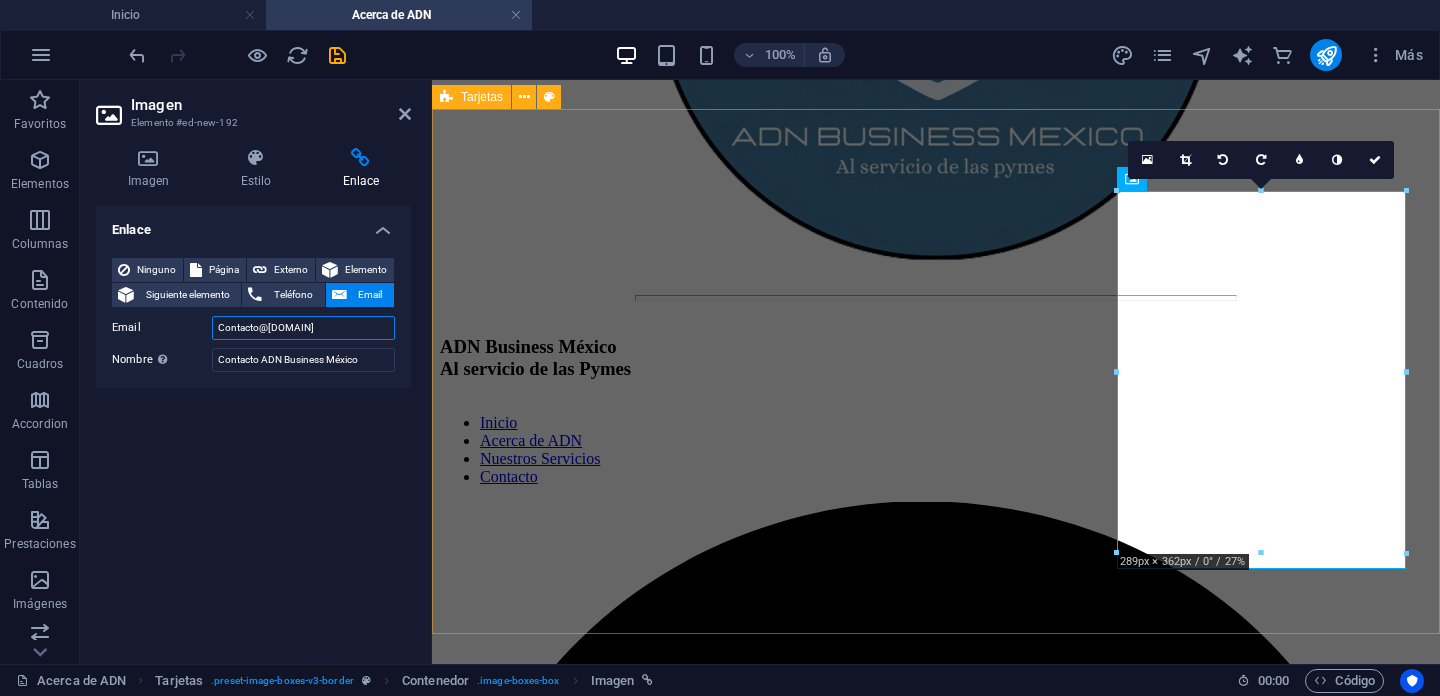 drag, startPoint x: 646, startPoint y: 408, endPoint x: 439, endPoint y: 339, distance: 218.19716 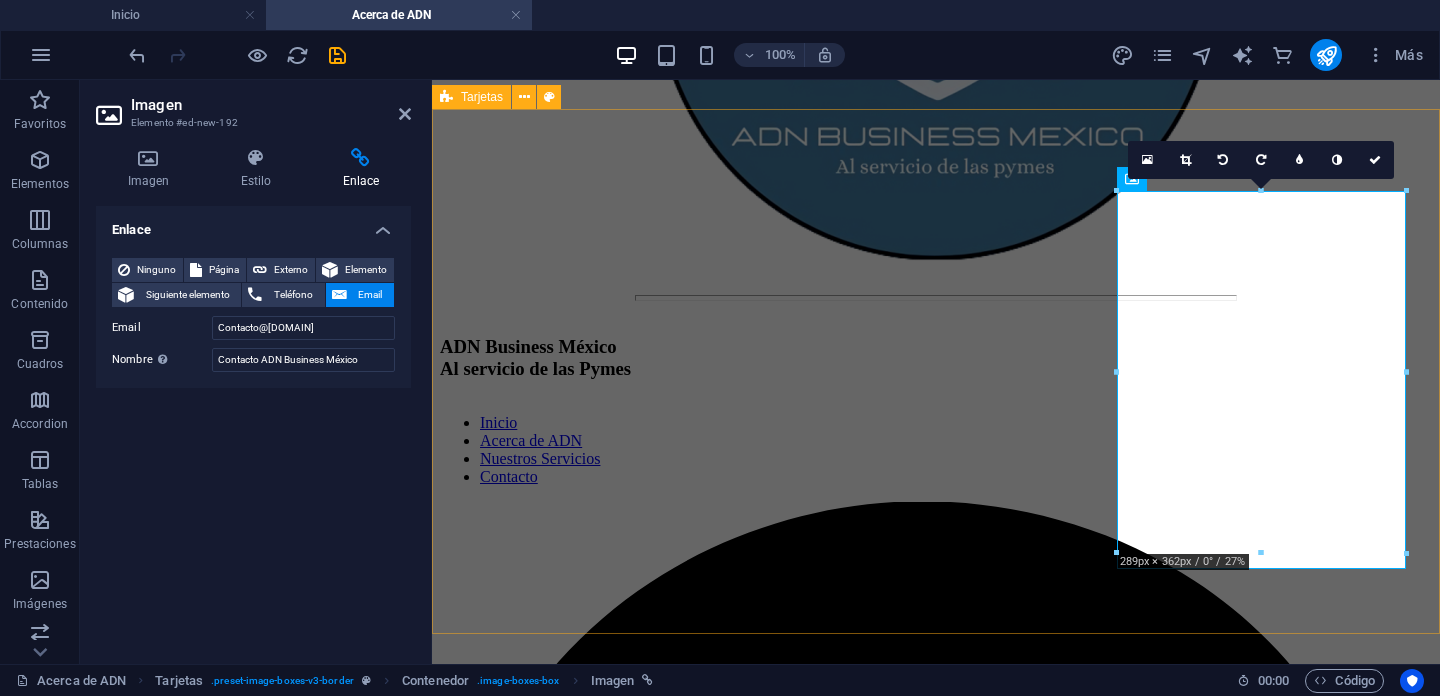 scroll, scrollTop: 0, scrollLeft: 0, axis: both 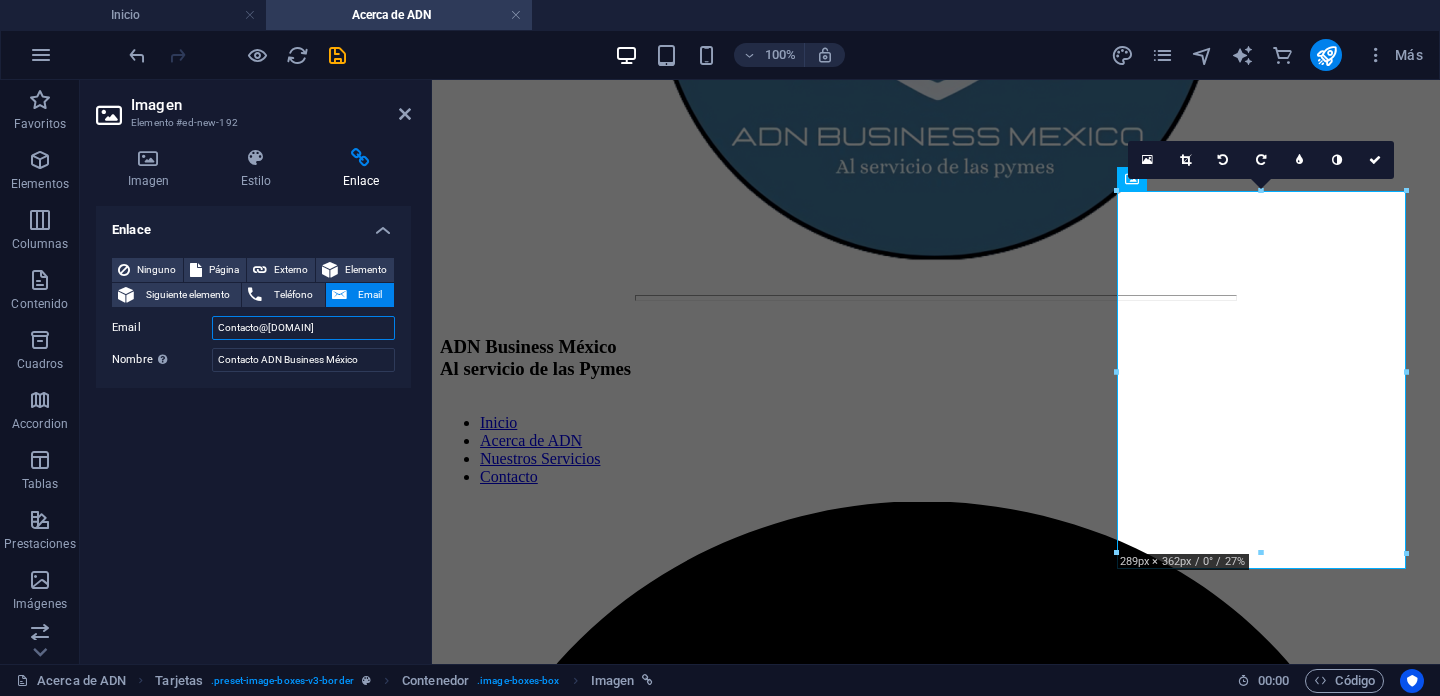 click on "Contacto@[DOMAIN]" at bounding box center (303, 328) 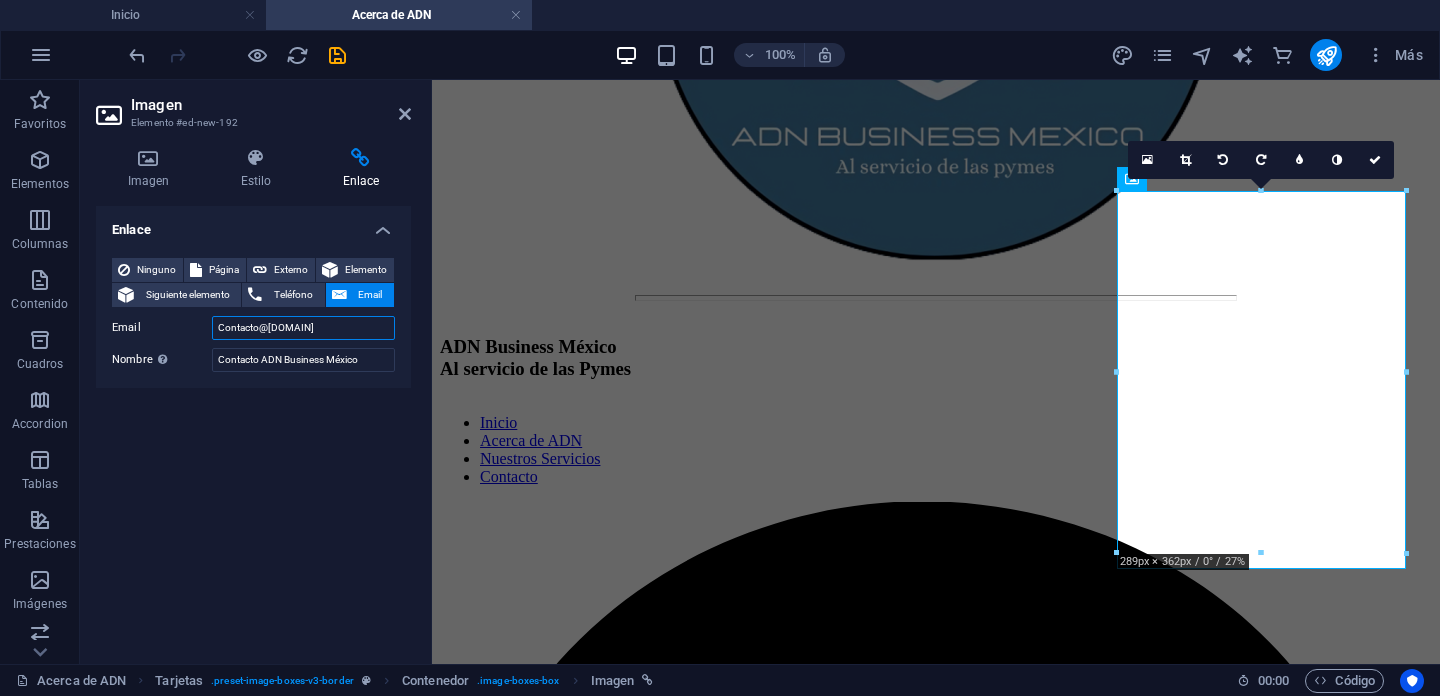 scroll, scrollTop: 0, scrollLeft: 0, axis: both 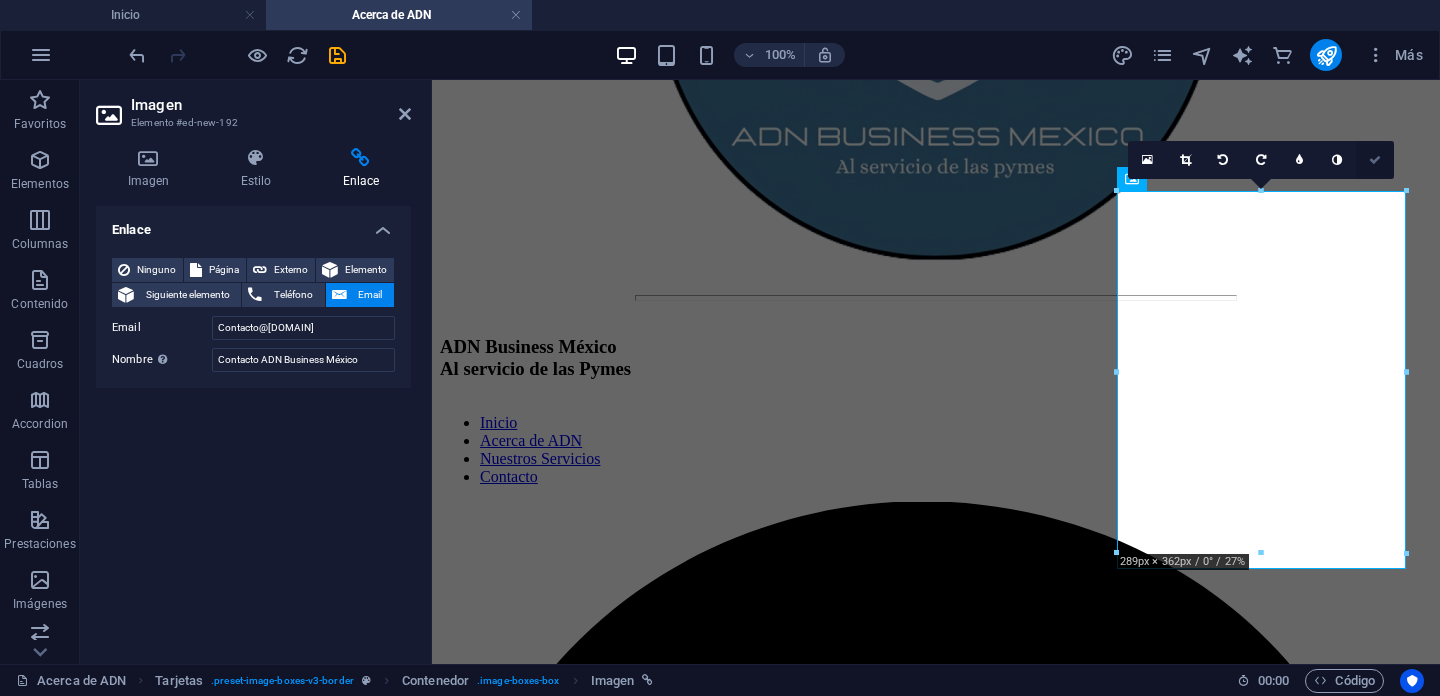 drag, startPoint x: 1365, startPoint y: 165, endPoint x: 1260, endPoint y: 90, distance: 129.03488 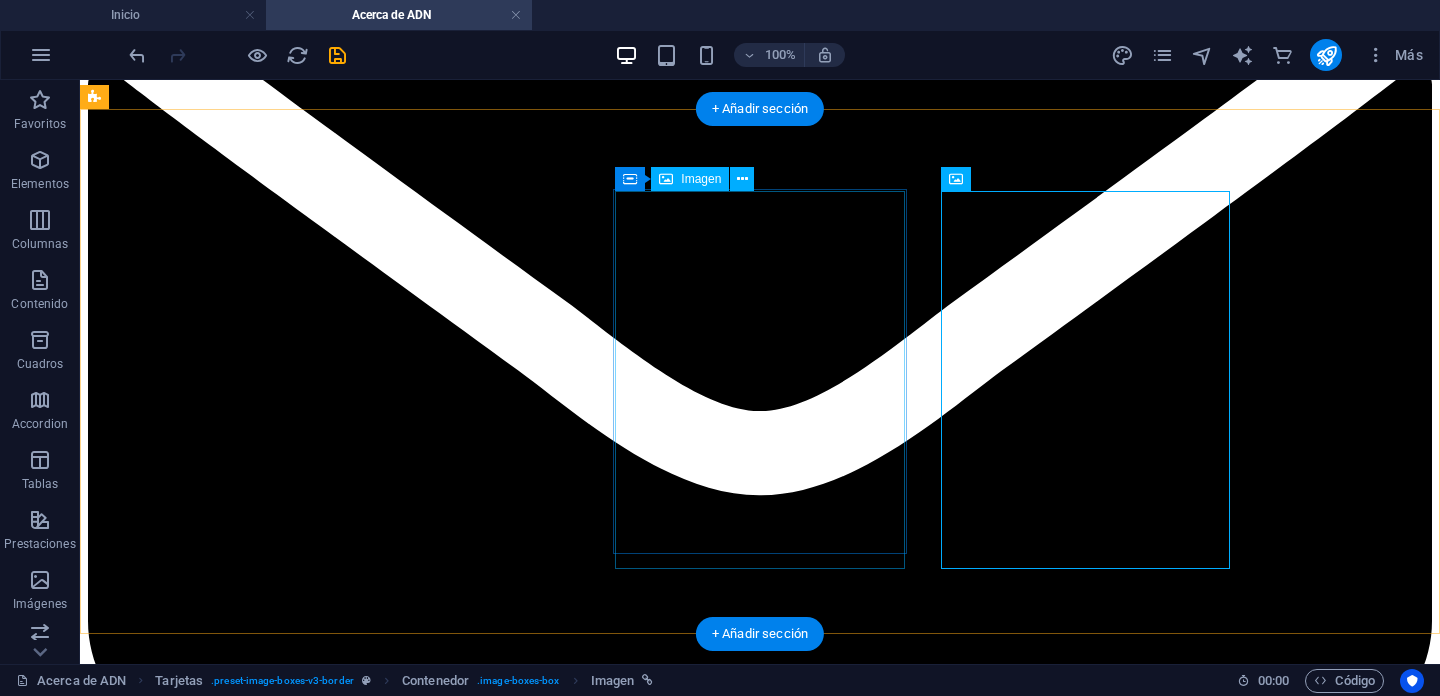 click at bounding box center (760, 15286) 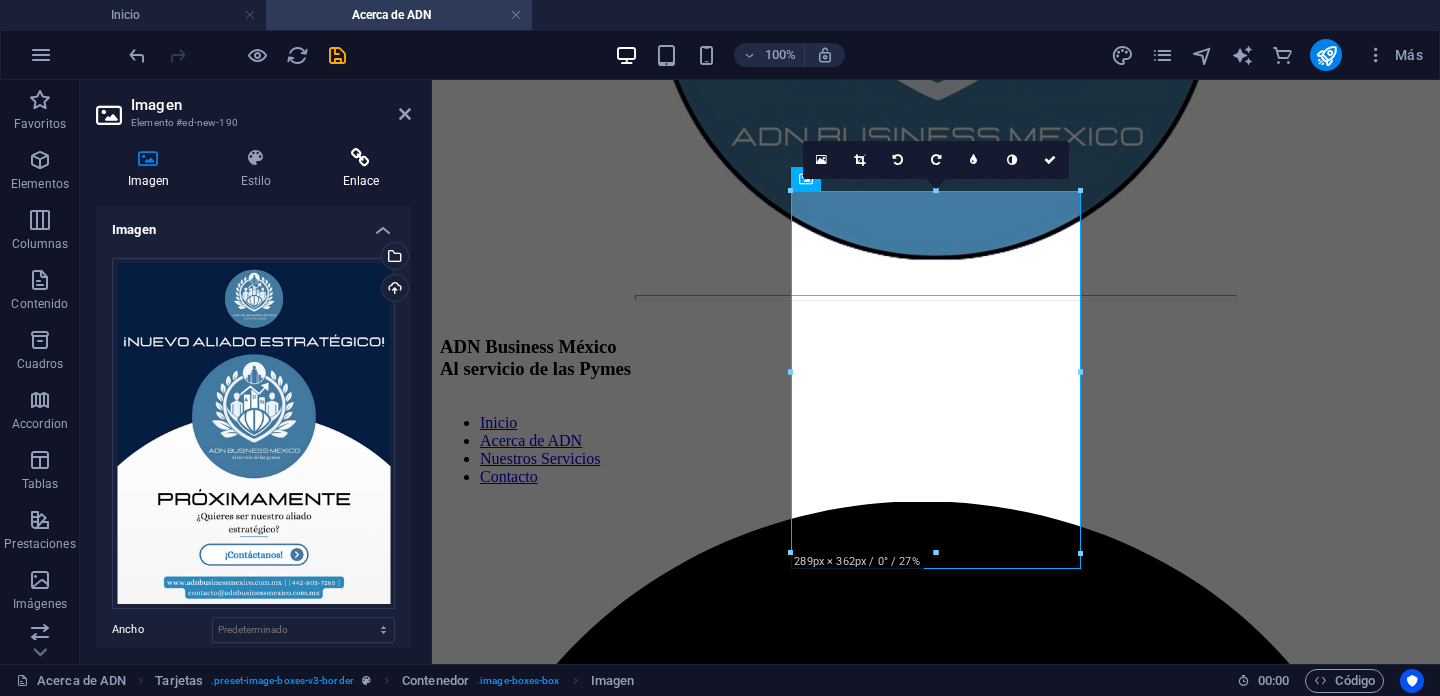 click at bounding box center [361, 158] 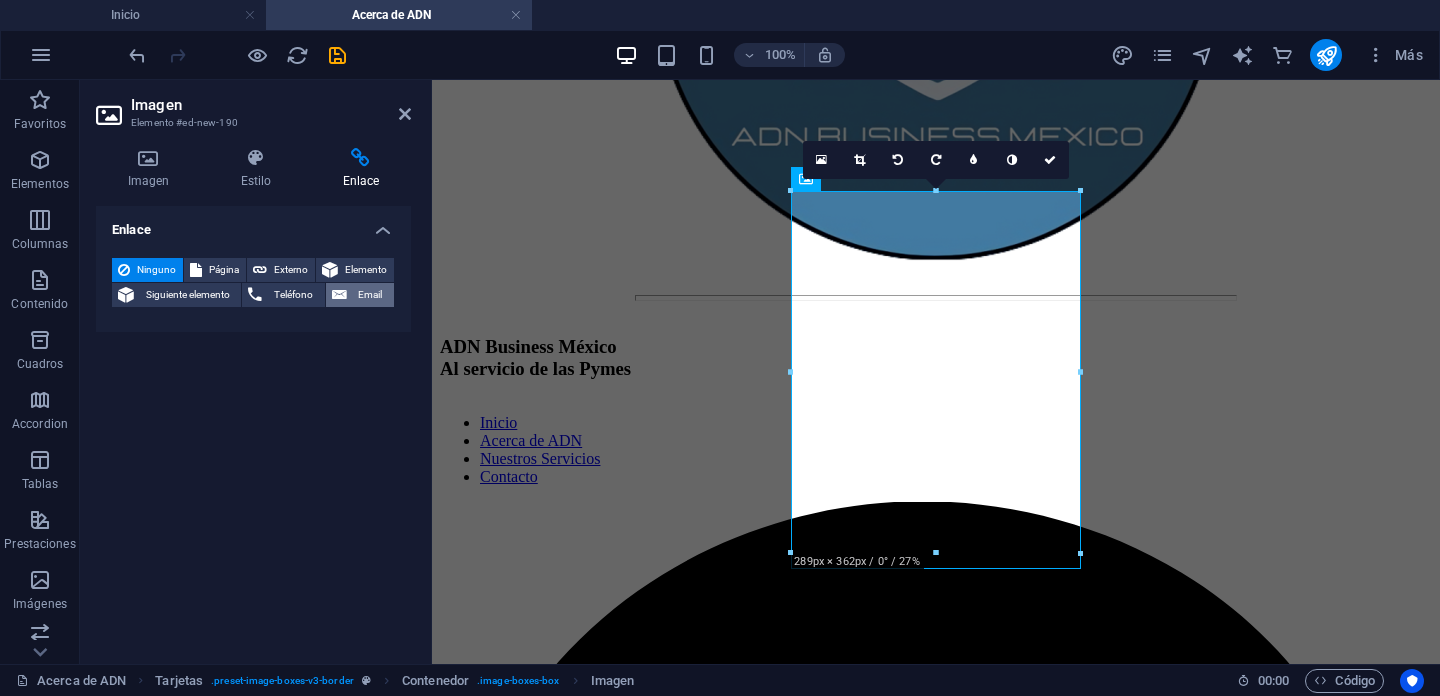 click on "Email" at bounding box center [360, 295] 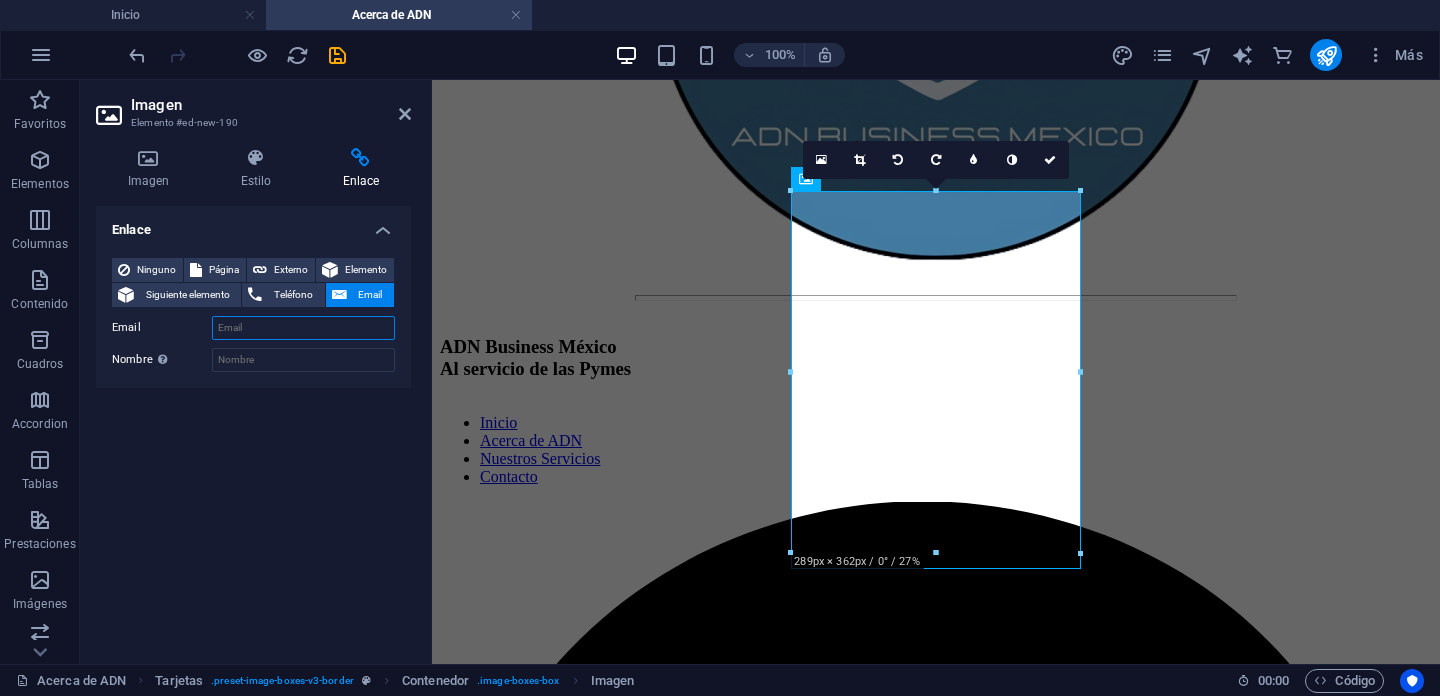 click on "Email" at bounding box center [303, 328] 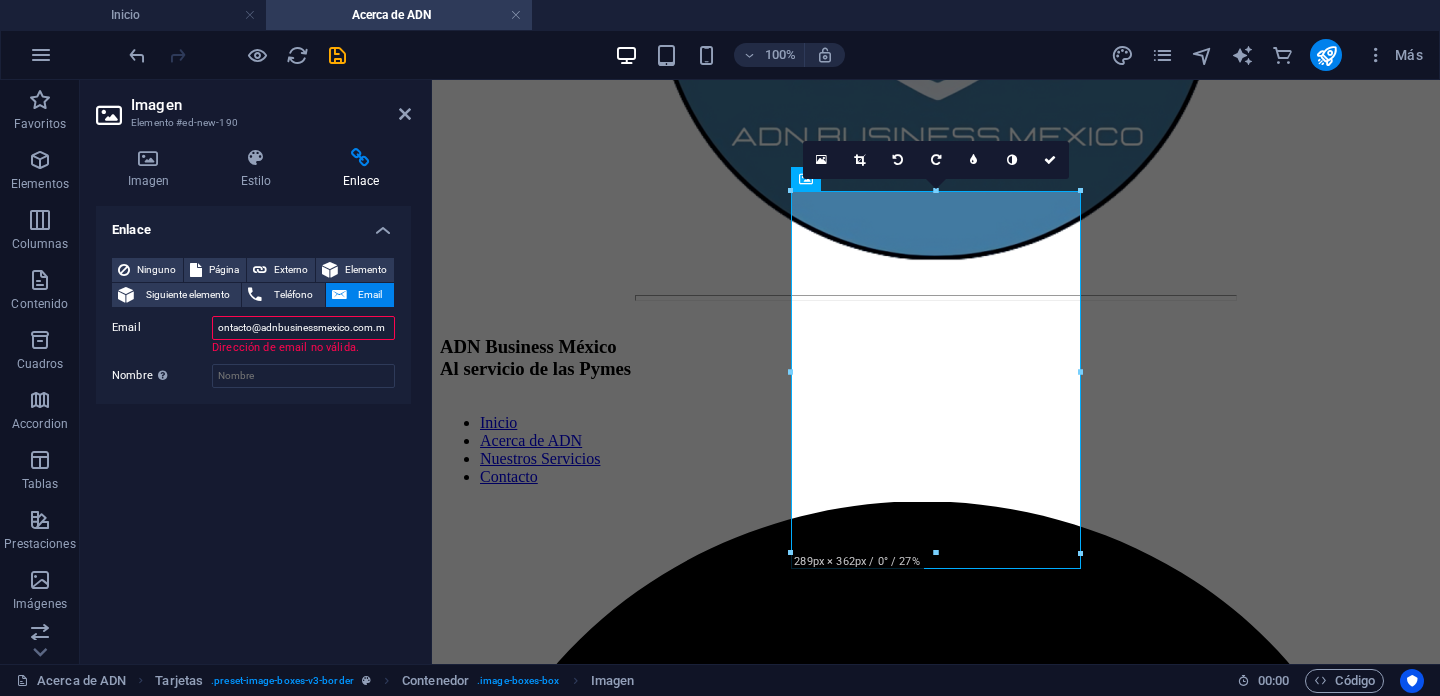 click on "ontacto@adnbusinessmexico.com.m" at bounding box center (303, 328) 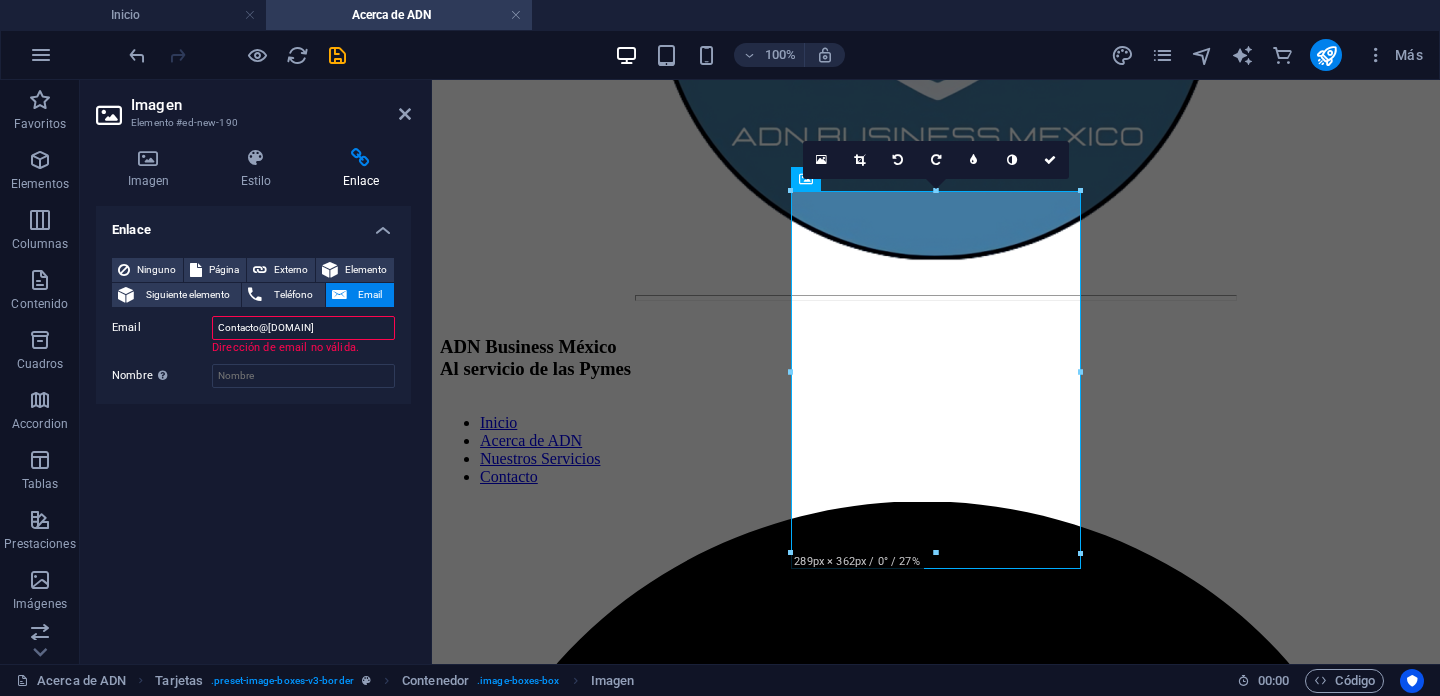 scroll, scrollTop: 0, scrollLeft: 4, axis: horizontal 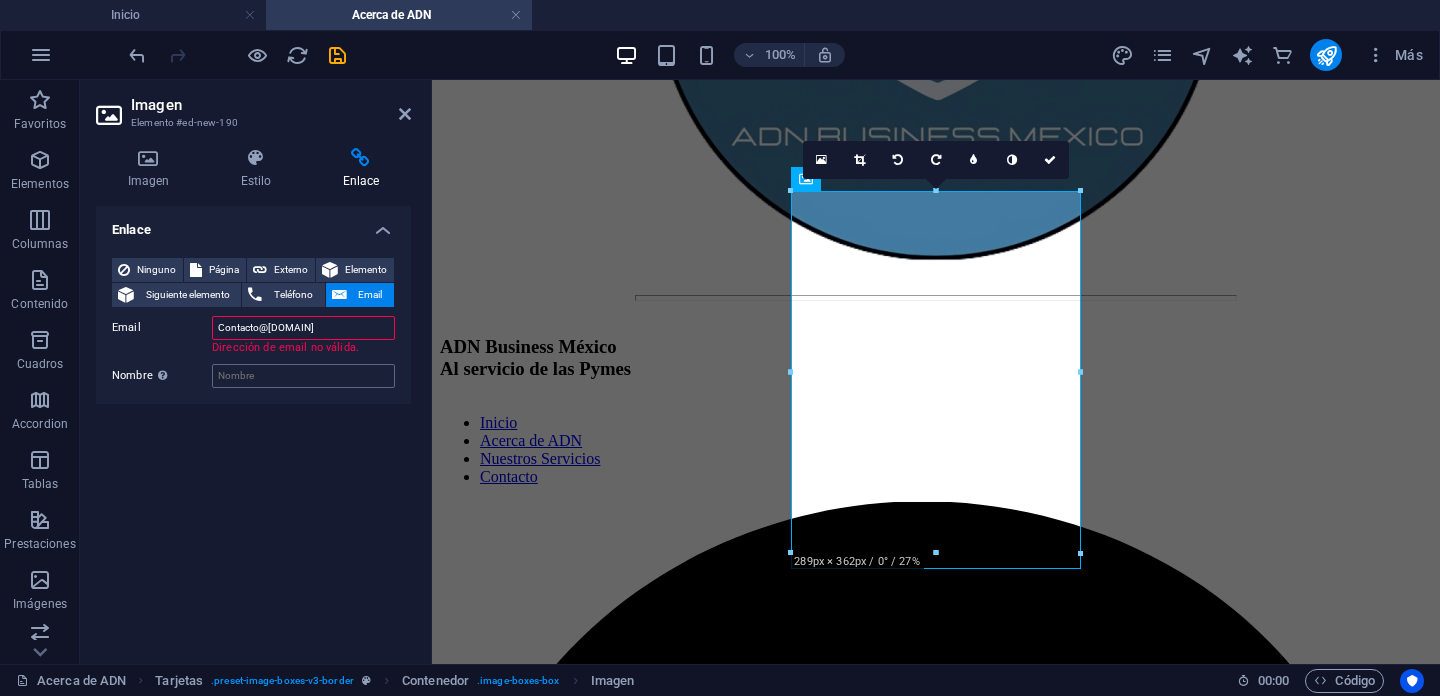type on "Contacto@[DOMAIN]" 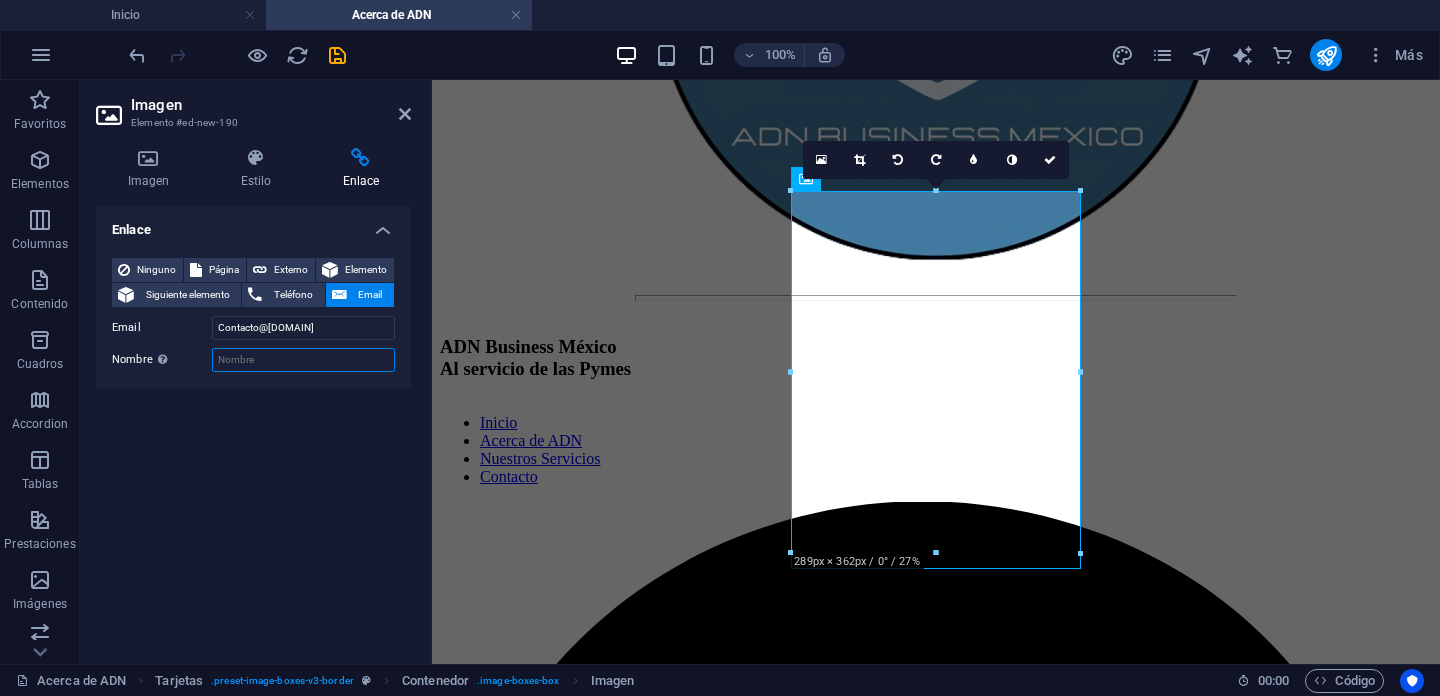 click on "Nombre Una descripción adicional del enlace no debería ser igual al texto del enlace. El título suele mostrarse como un texto de información cuando se mueve el ratón por encima del elemento. Déjalo en blanco en caso de dudas." at bounding box center [303, 360] 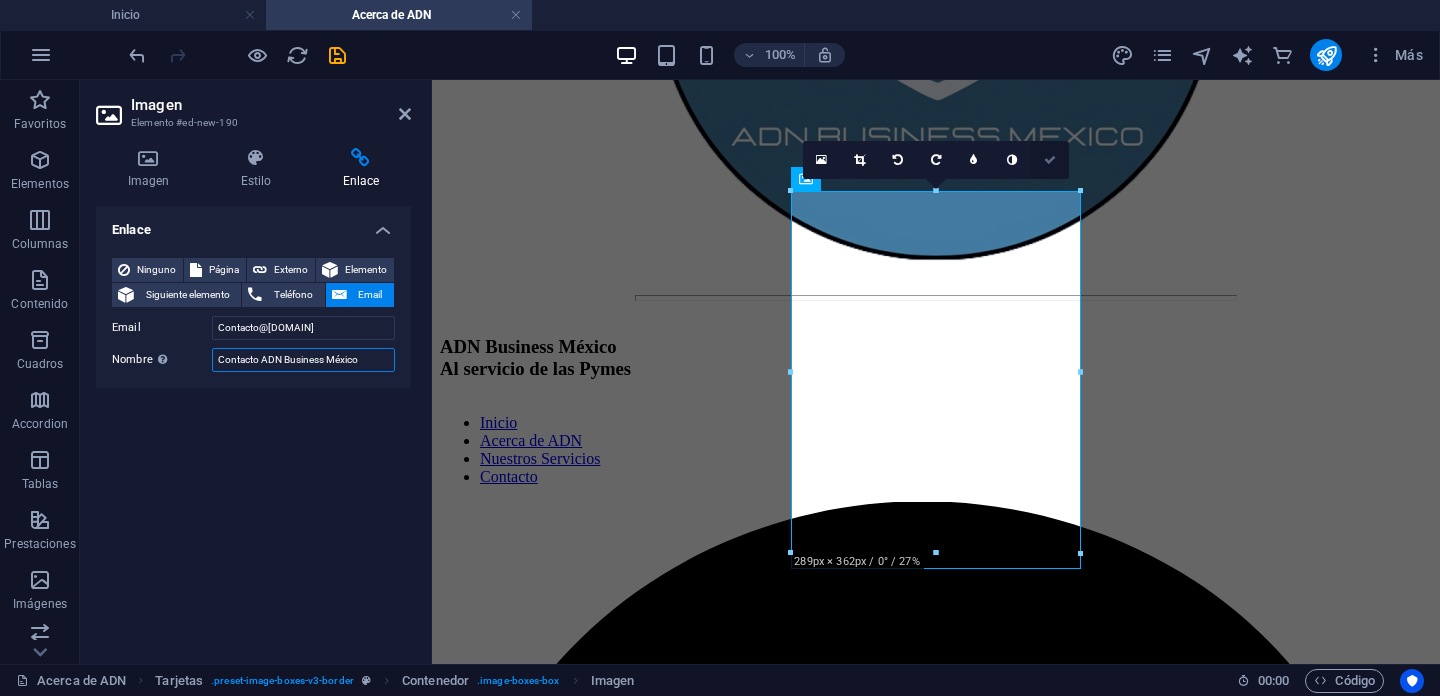 type on "Contacto ADN Business México" 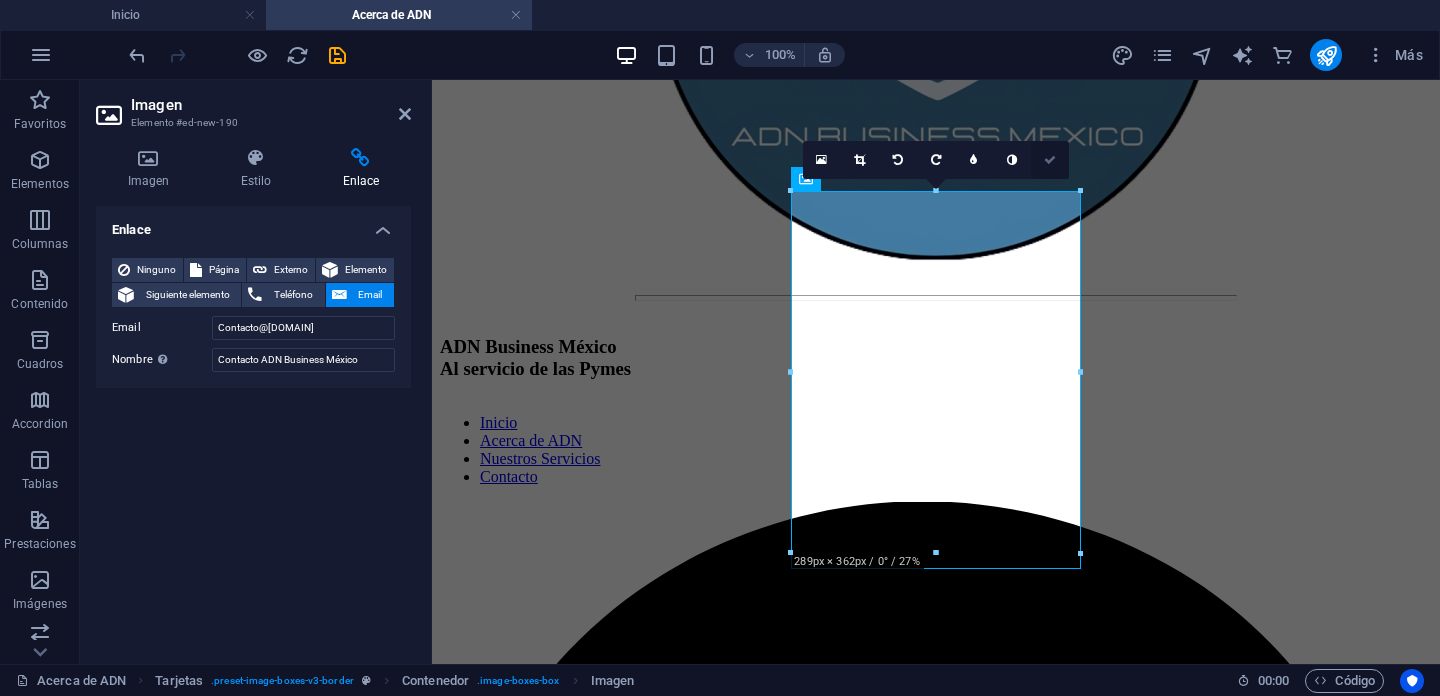 click at bounding box center [1050, 160] 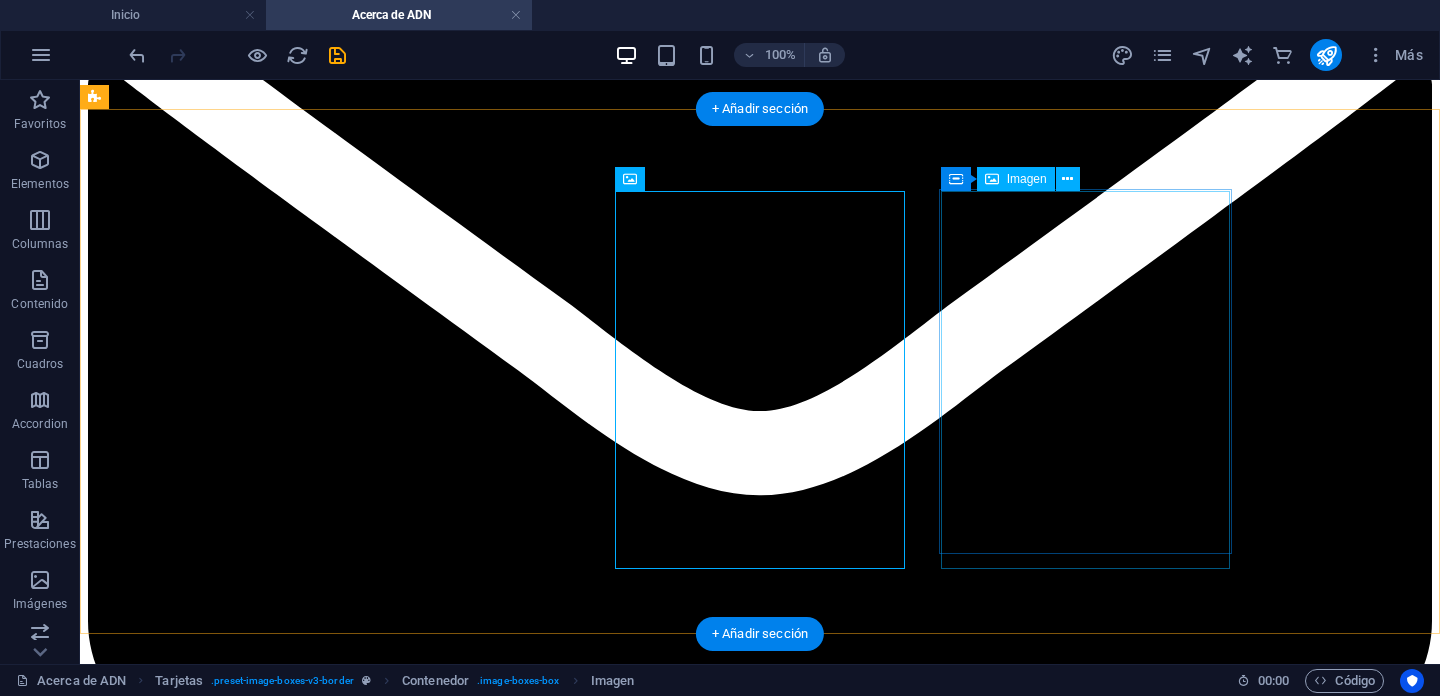 click at bounding box center [760, 15651] 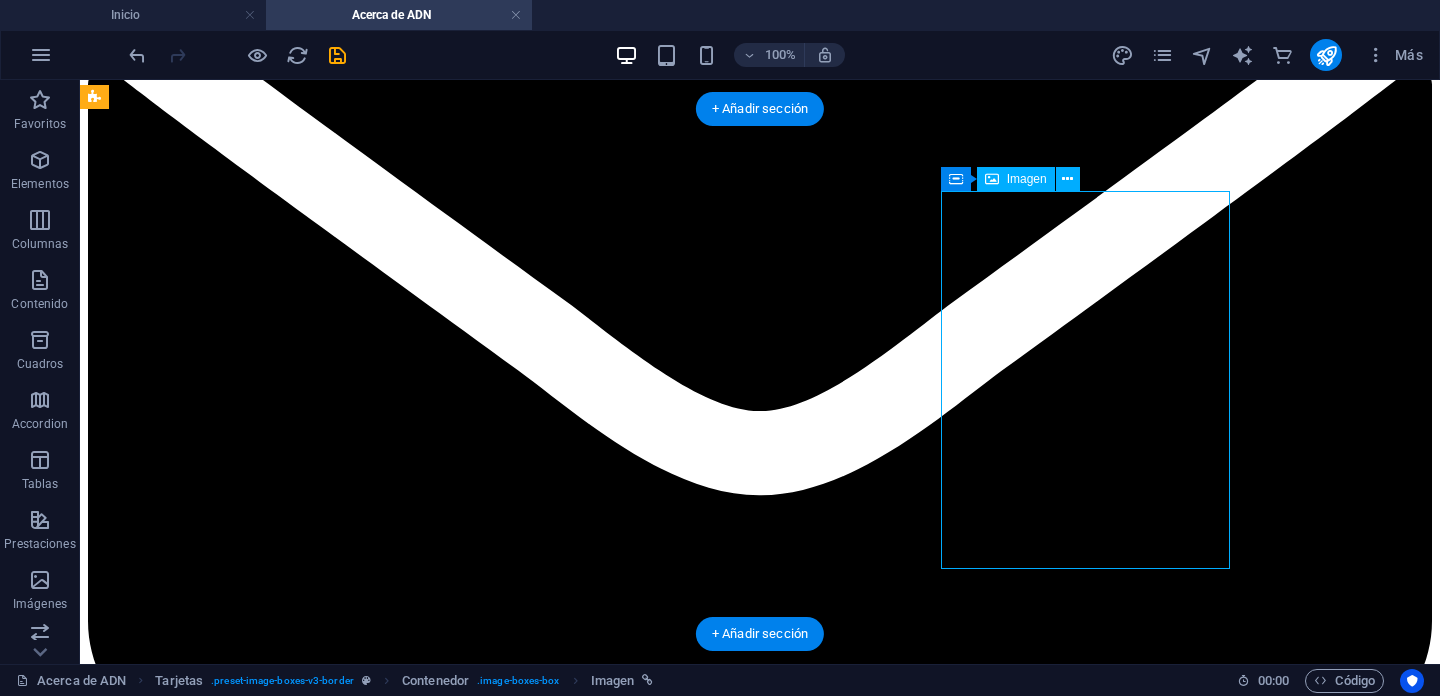 click at bounding box center (760, 15651) 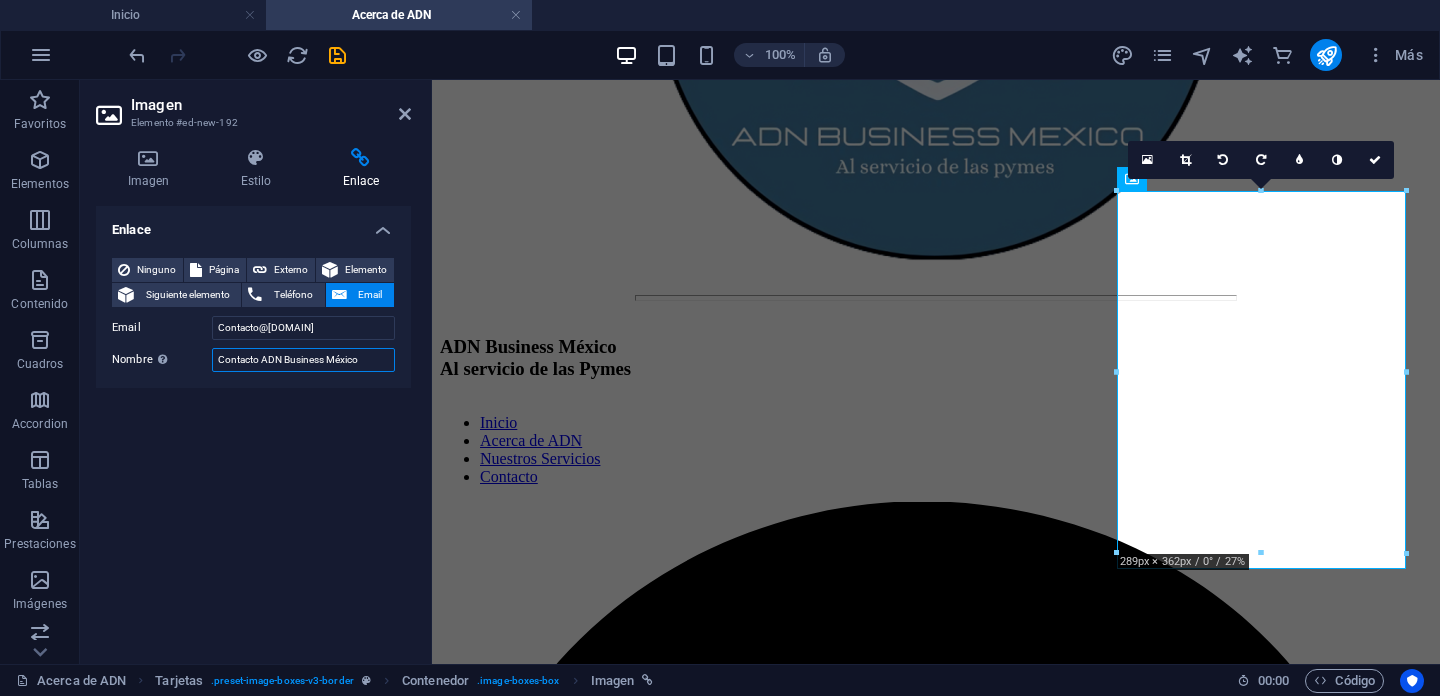click on "Contacto ADN Business México" at bounding box center (303, 360) 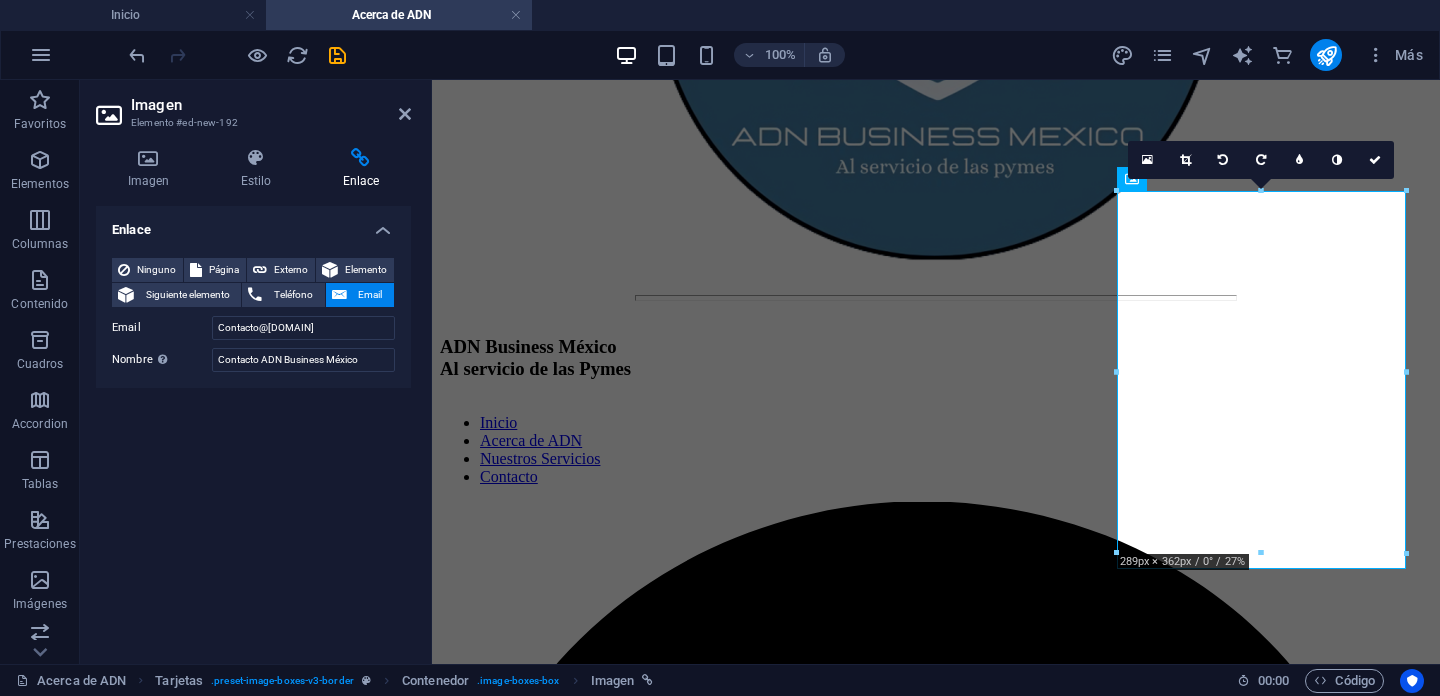 click on "Enlace" at bounding box center (253, 224) 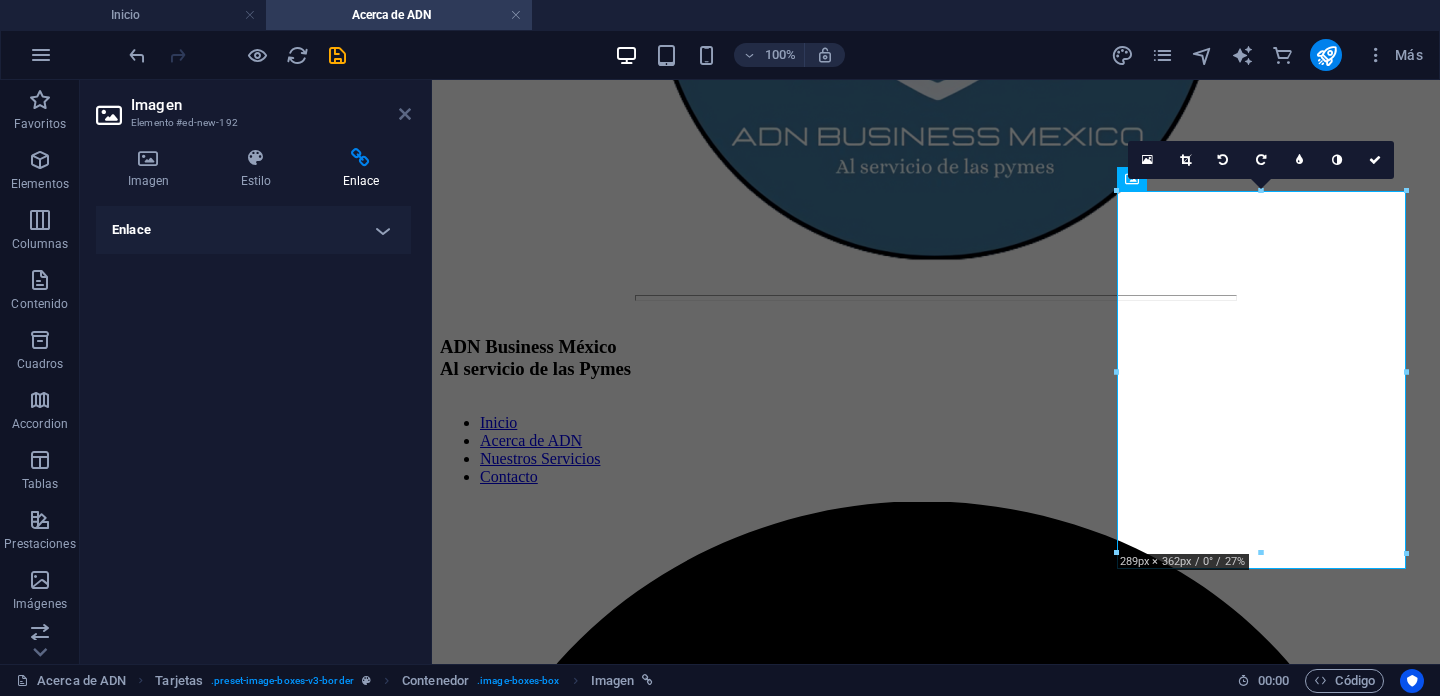 click at bounding box center [405, 114] 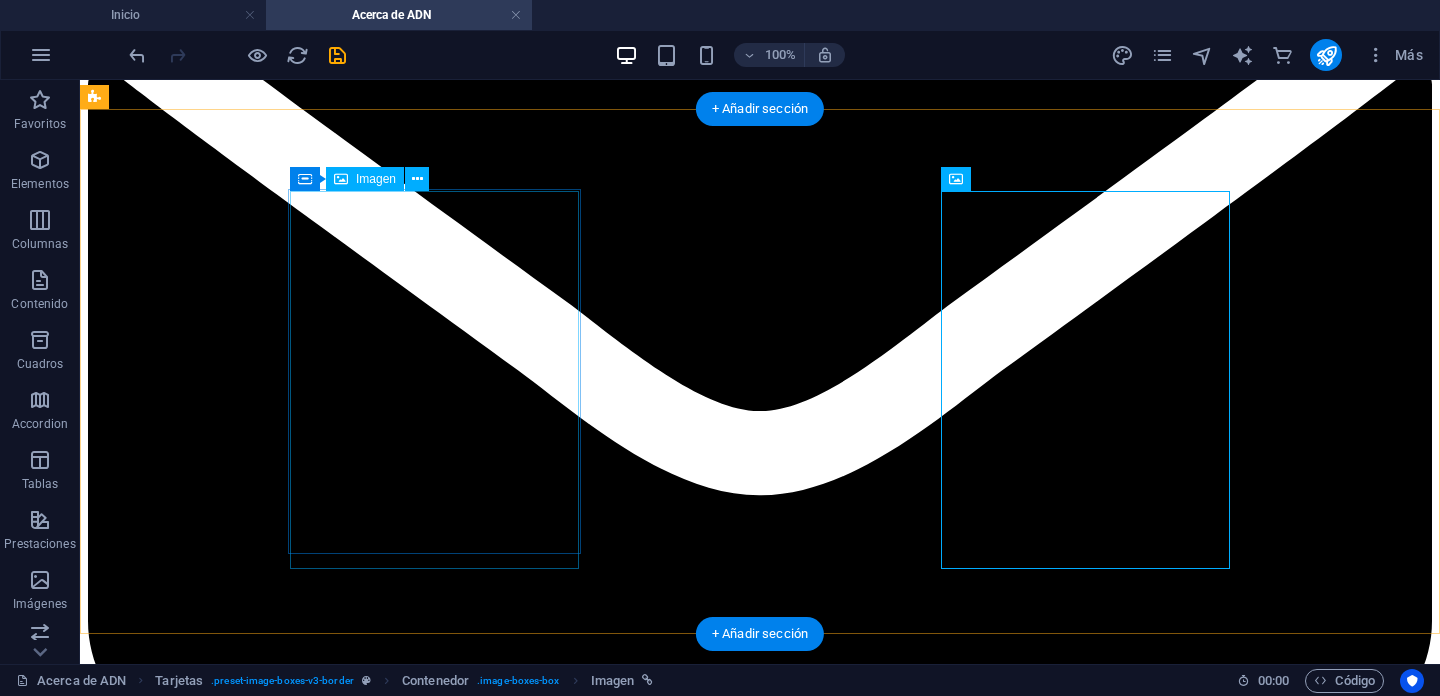 click at bounding box center [760, 14921] 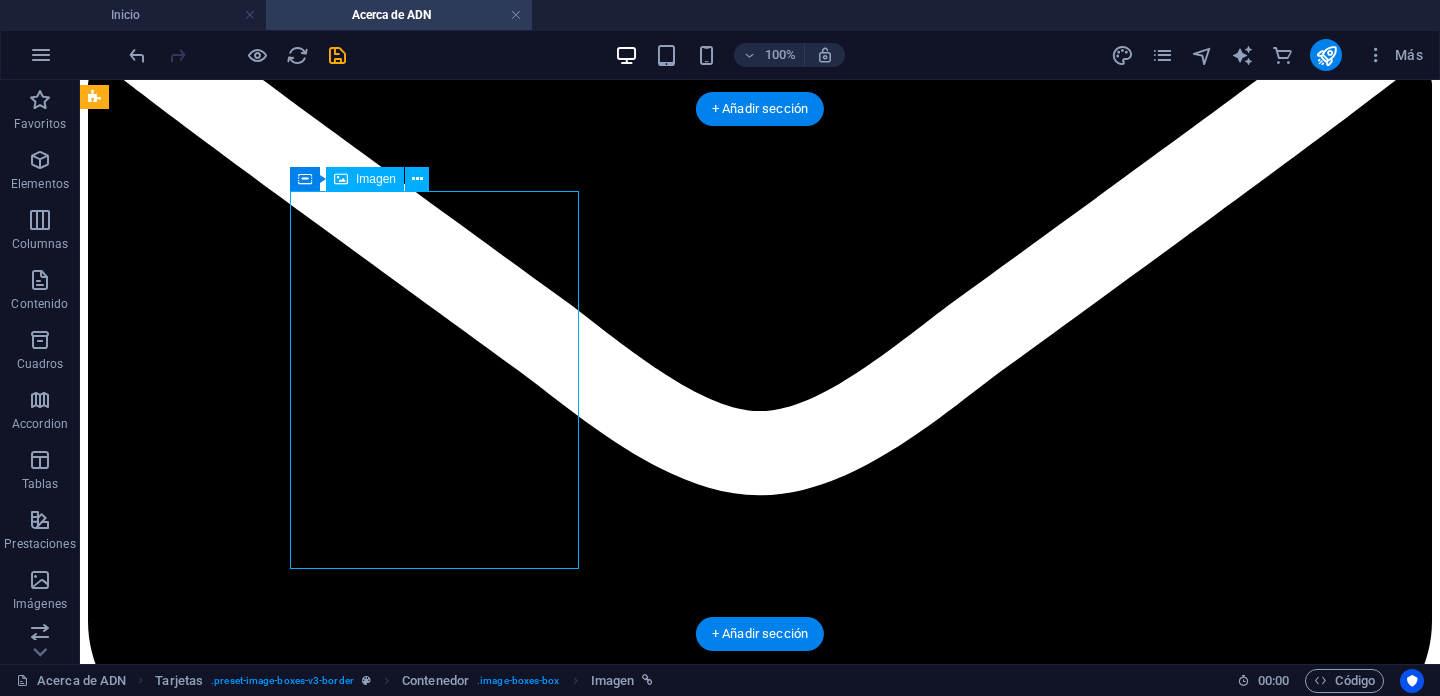 click at bounding box center [760, 14921] 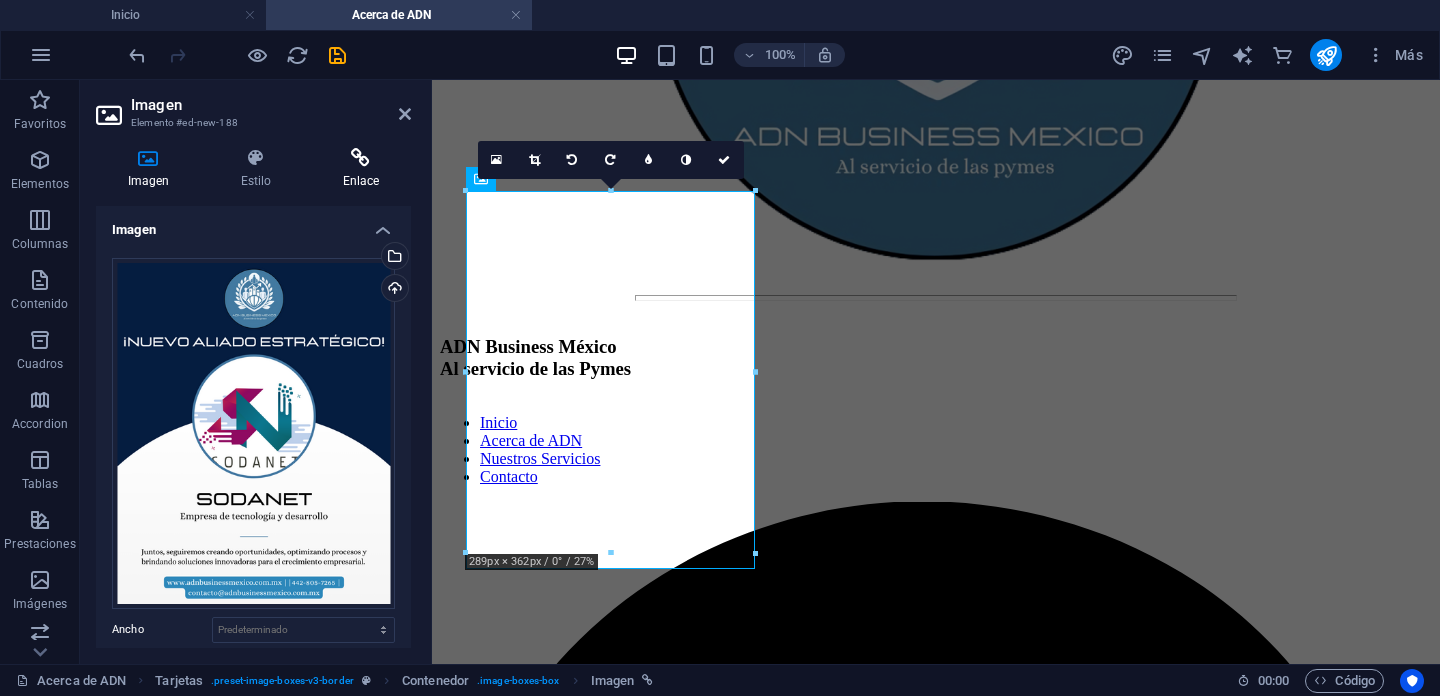 click on "Enlace" at bounding box center (361, 169) 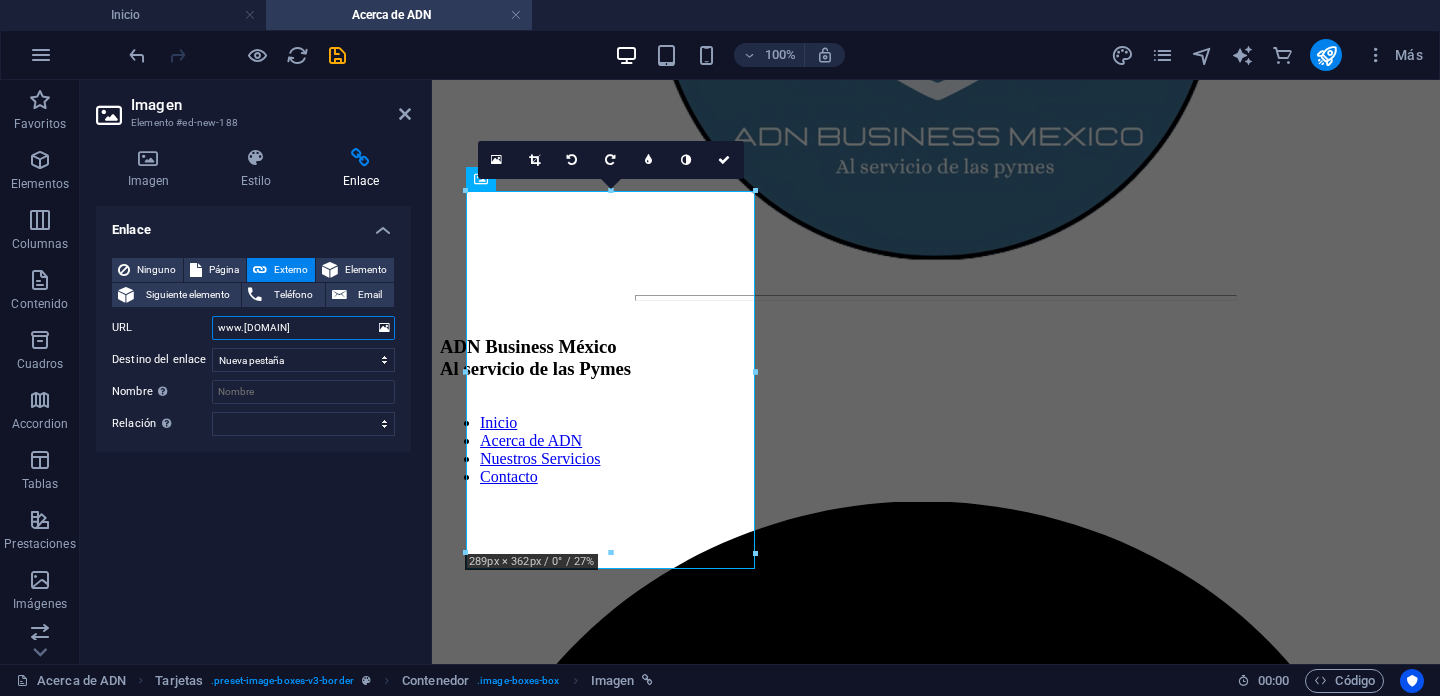 drag, startPoint x: 338, startPoint y: 327, endPoint x: 211, endPoint y: 327, distance: 127 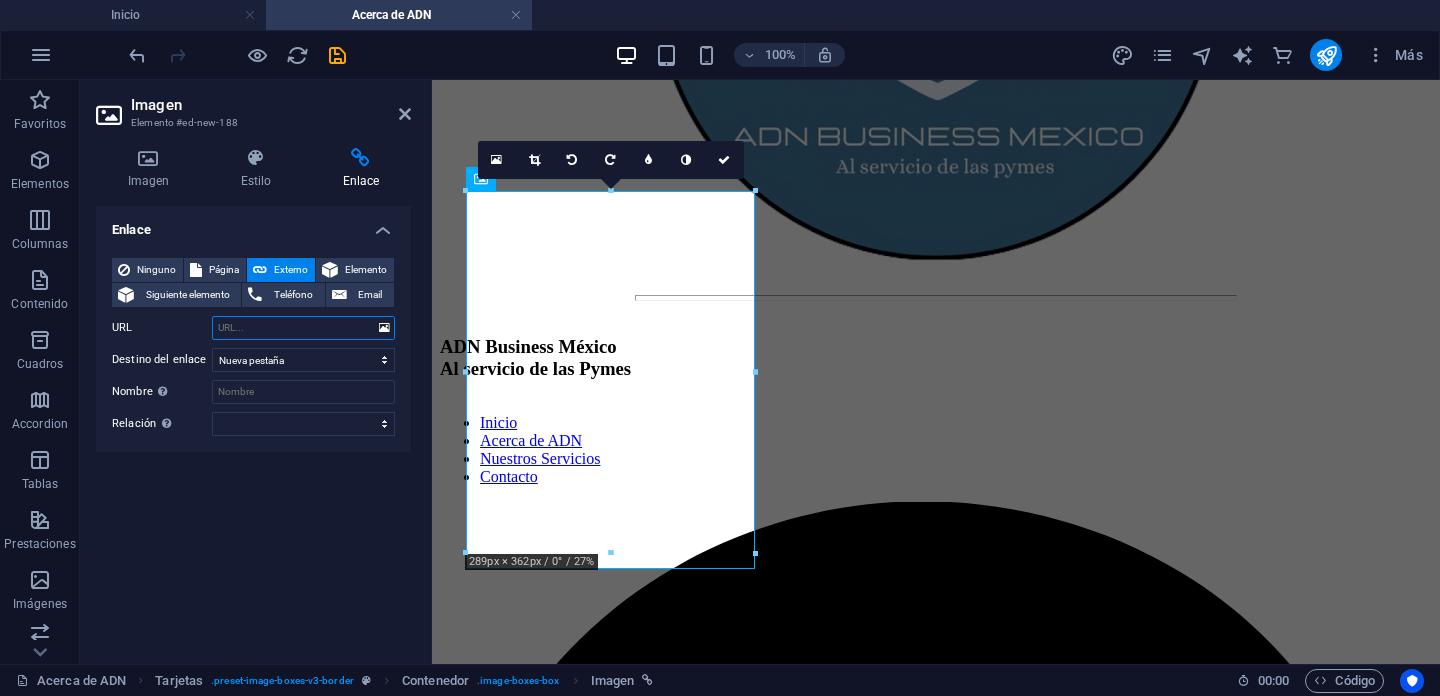 click on "URL" at bounding box center [303, 328] 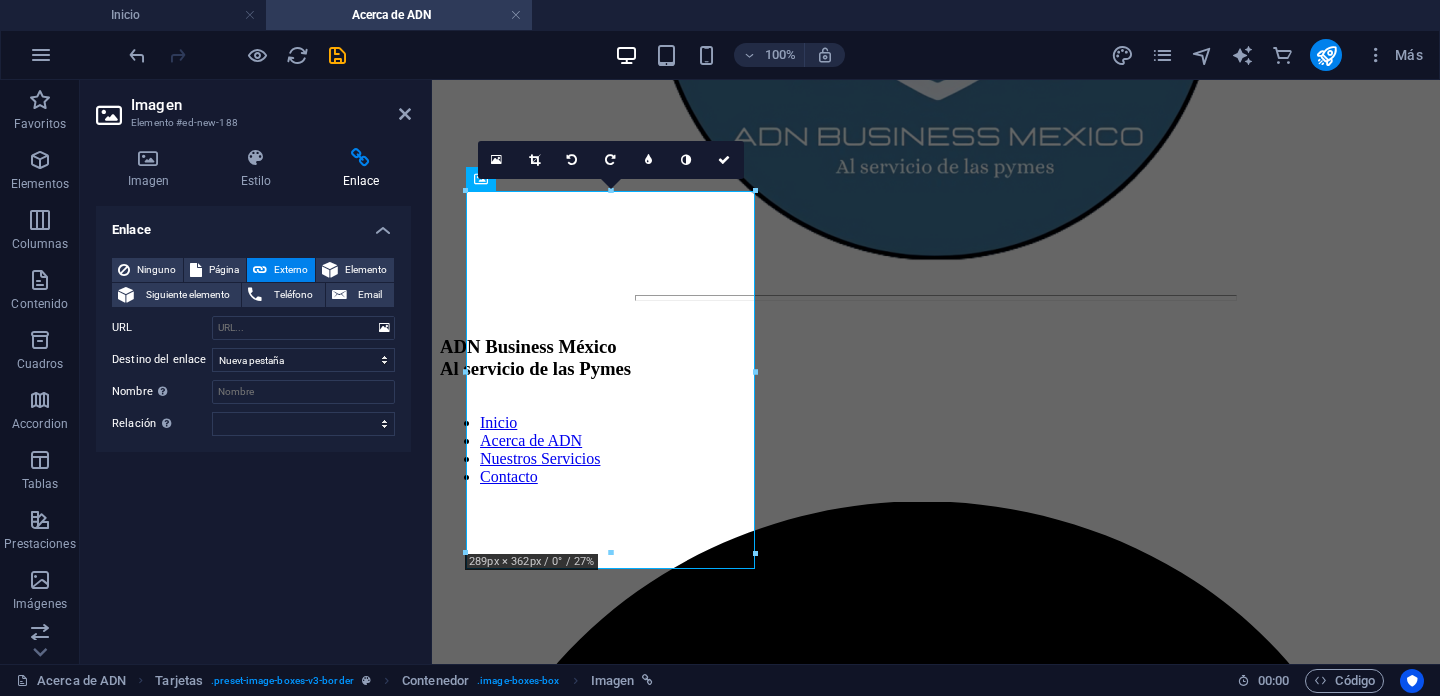 click on "Ninguno Página Externo Elemento Siguiente elemento Teléfono Email Página Inicio Acerca de ADN Nuestros Servicios Contacto Elemento
URL Teléfono Email Destino del enlace Nueva pestaña Misma pestaña Superposición Nombre Una descripción adicional del enlace no debería ser igual al texto del enlace. El título suele mostrarse como un texto de información cuando se mueve el ratón por encima del elemento. Déjalo en blanco en caso de dudas. Relación Define la  relación de este enlace con el destino del enlace . Por ejemplo, el valor "nofollow" indica a los buscadores que no sigan al enlace. Puede dejarse vacío. alternativo autor marcador externo ayuda licencia siguiente nofollow noreferrer noopener ant buscar etiqueta" at bounding box center (253, 347) 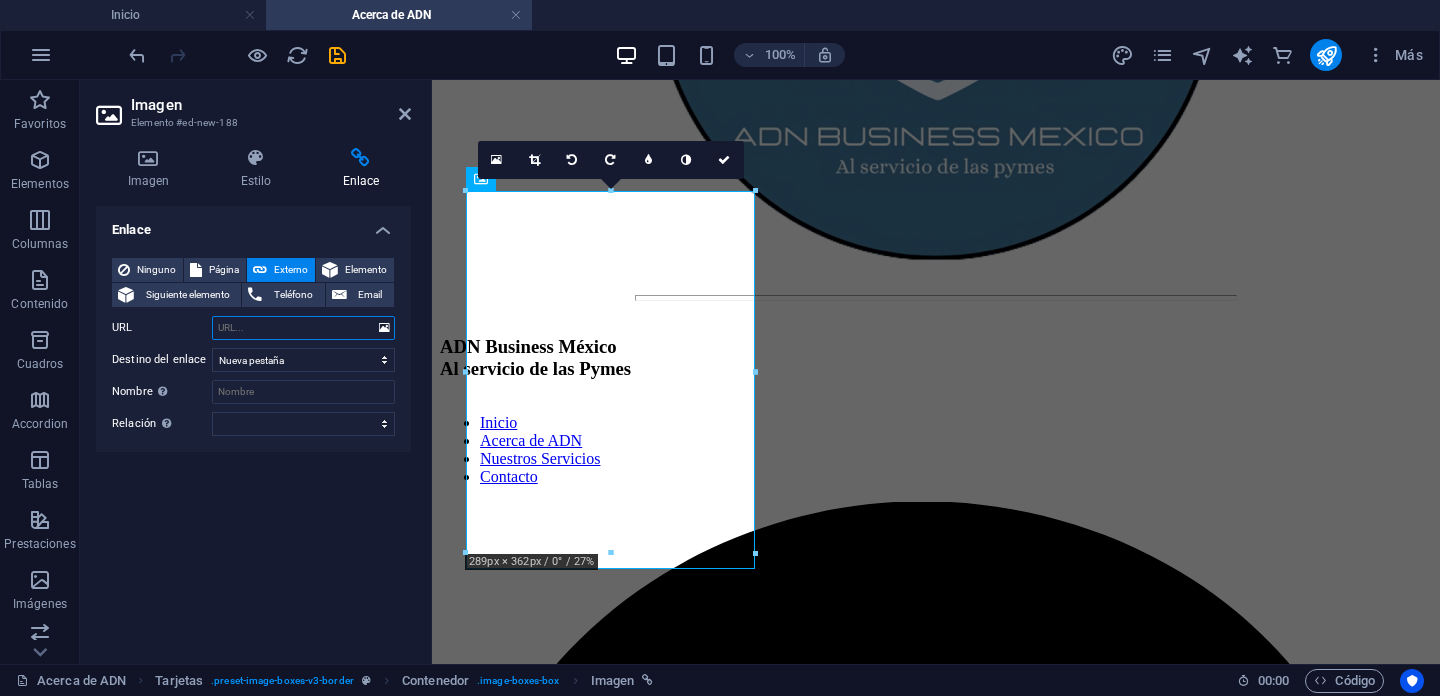 click on "URL" at bounding box center [303, 328] 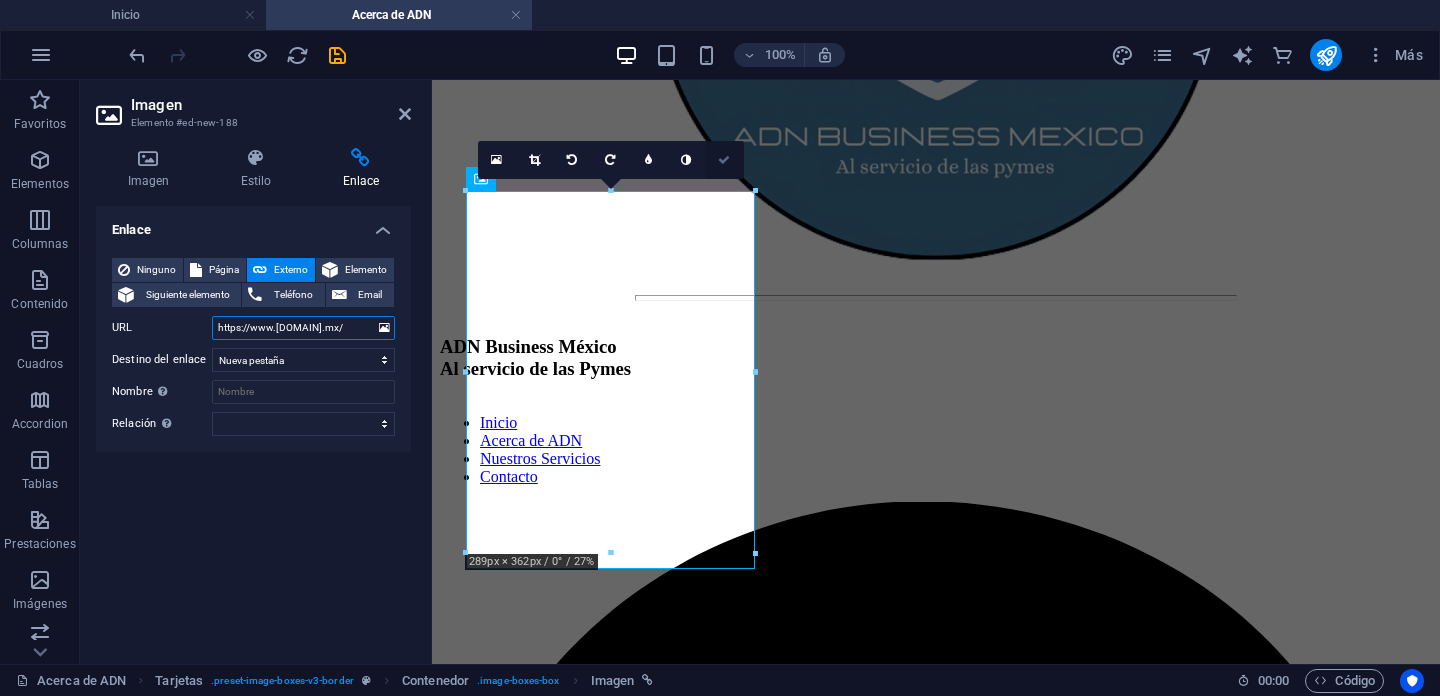 type on "https://www.[DOMAIN].mx/" 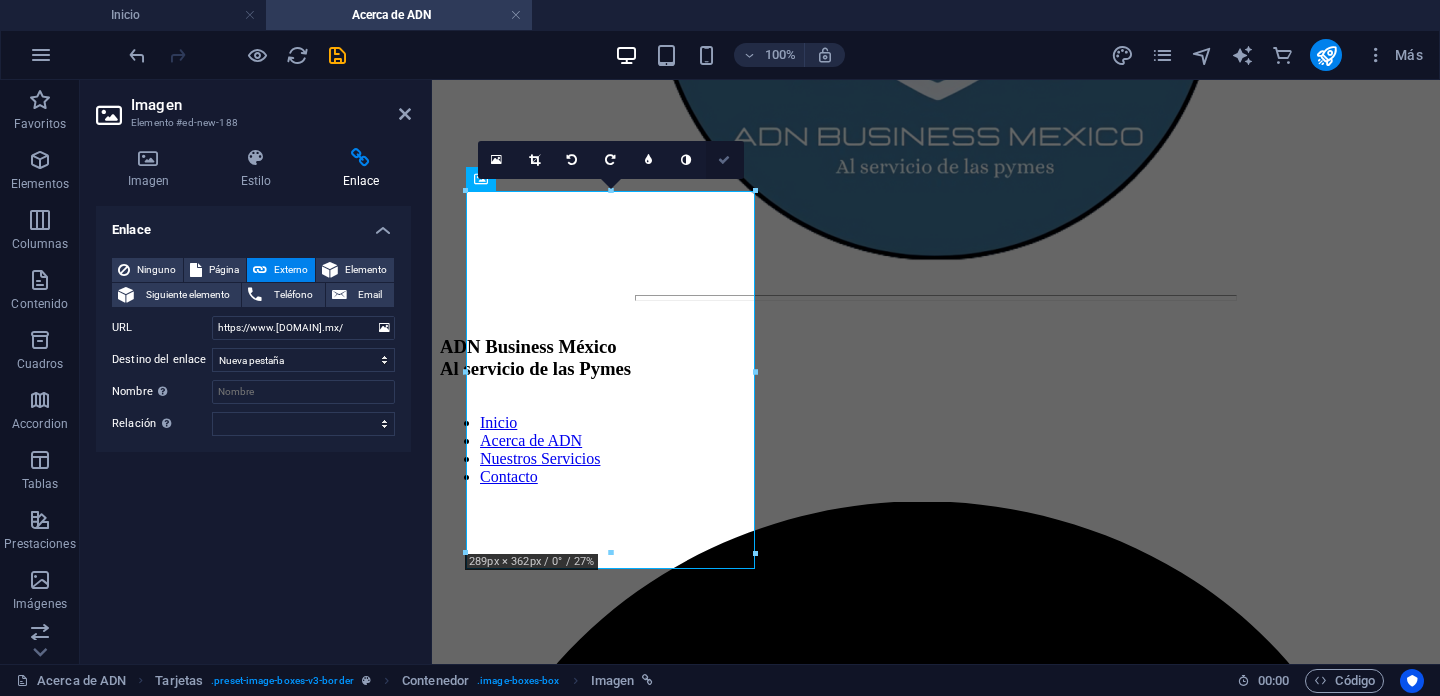 click at bounding box center (724, 160) 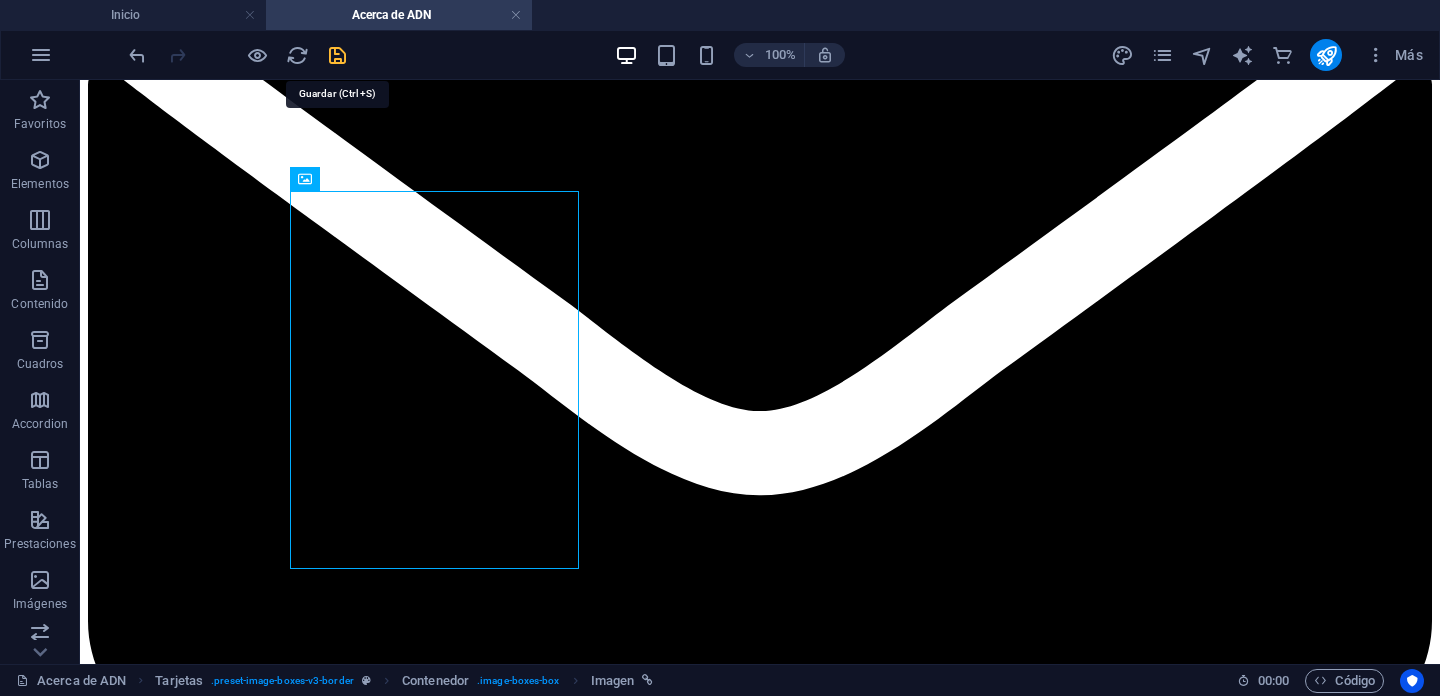 click at bounding box center [337, 55] 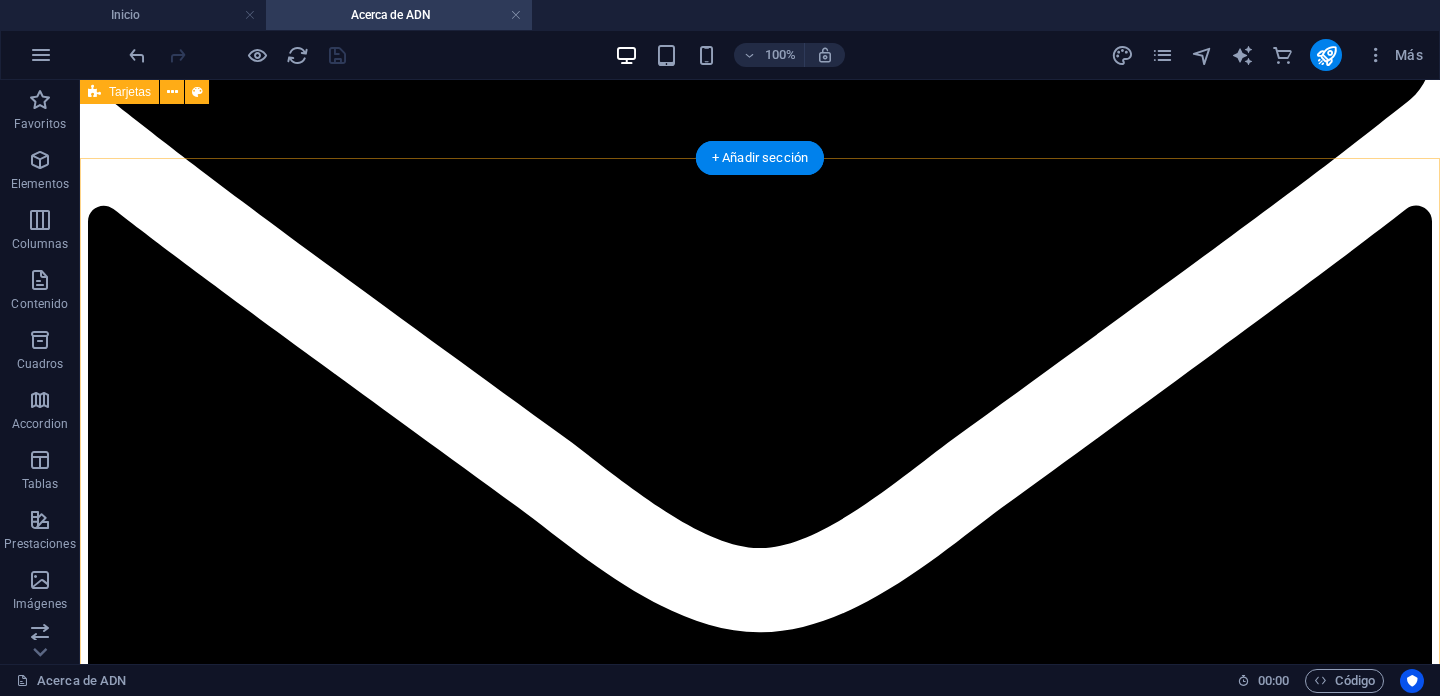 scroll, scrollTop: 4304, scrollLeft: 0, axis: vertical 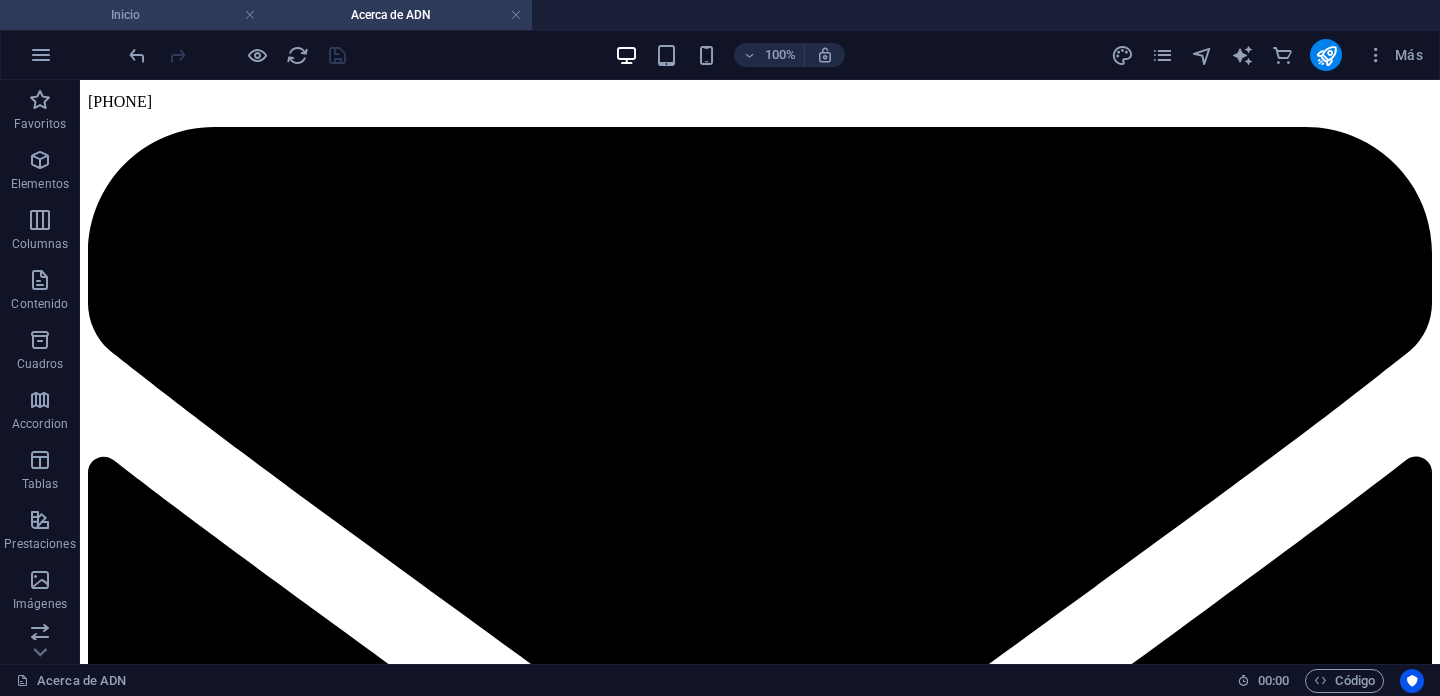 click on "Inicio" at bounding box center [133, 15] 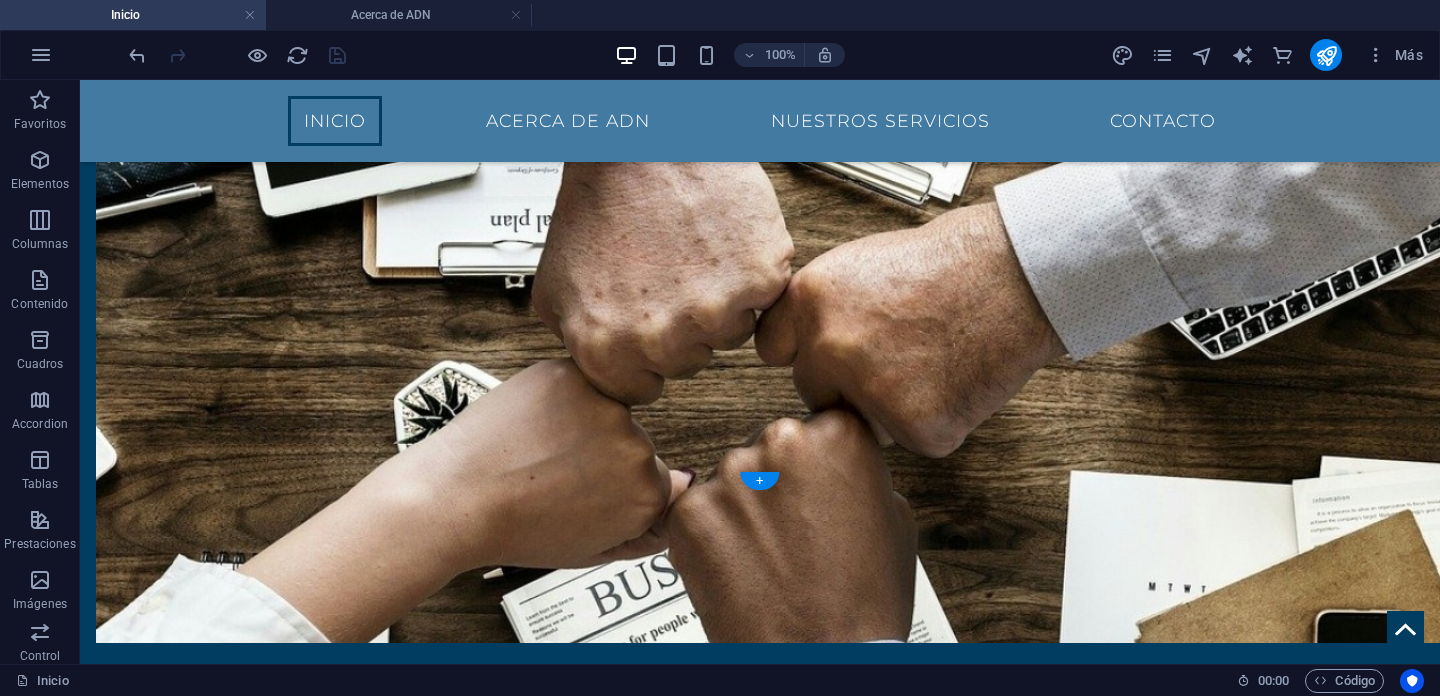 scroll, scrollTop: 2448, scrollLeft: 0, axis: vertical 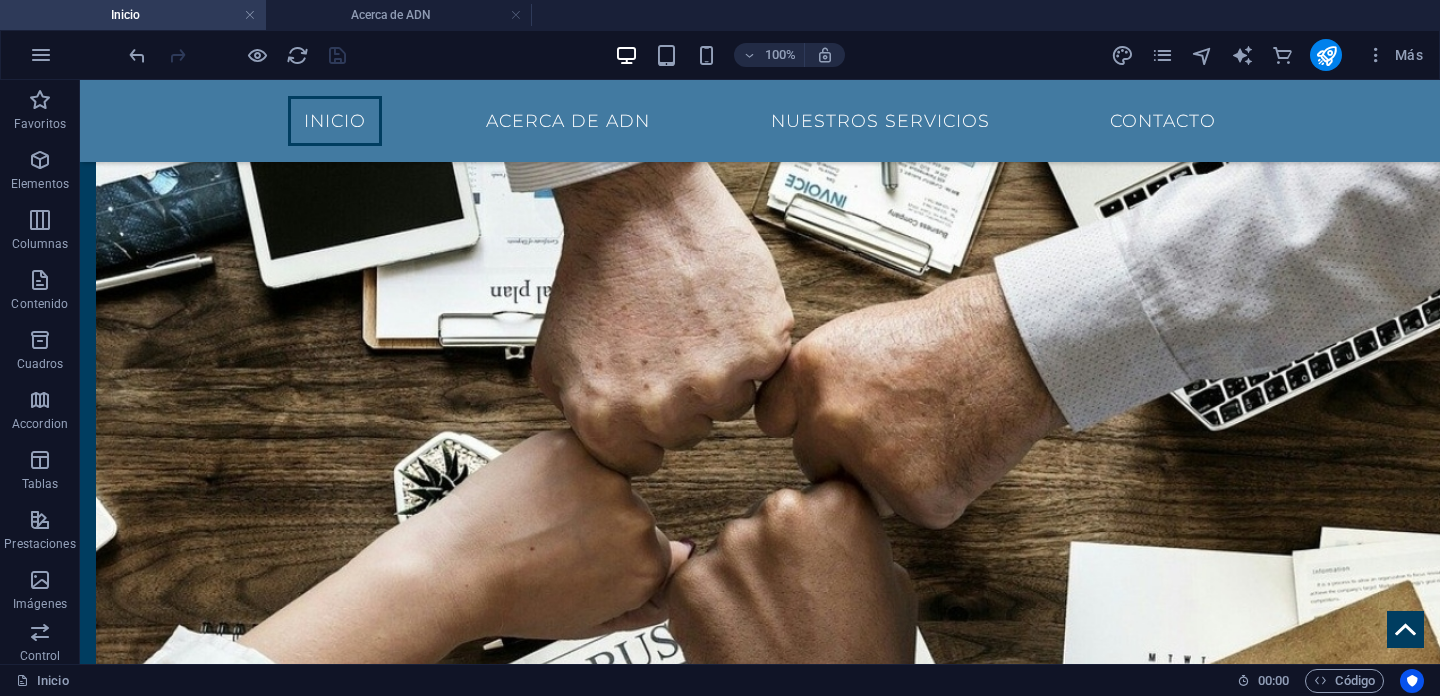 click at bounding box center (1326, 55) 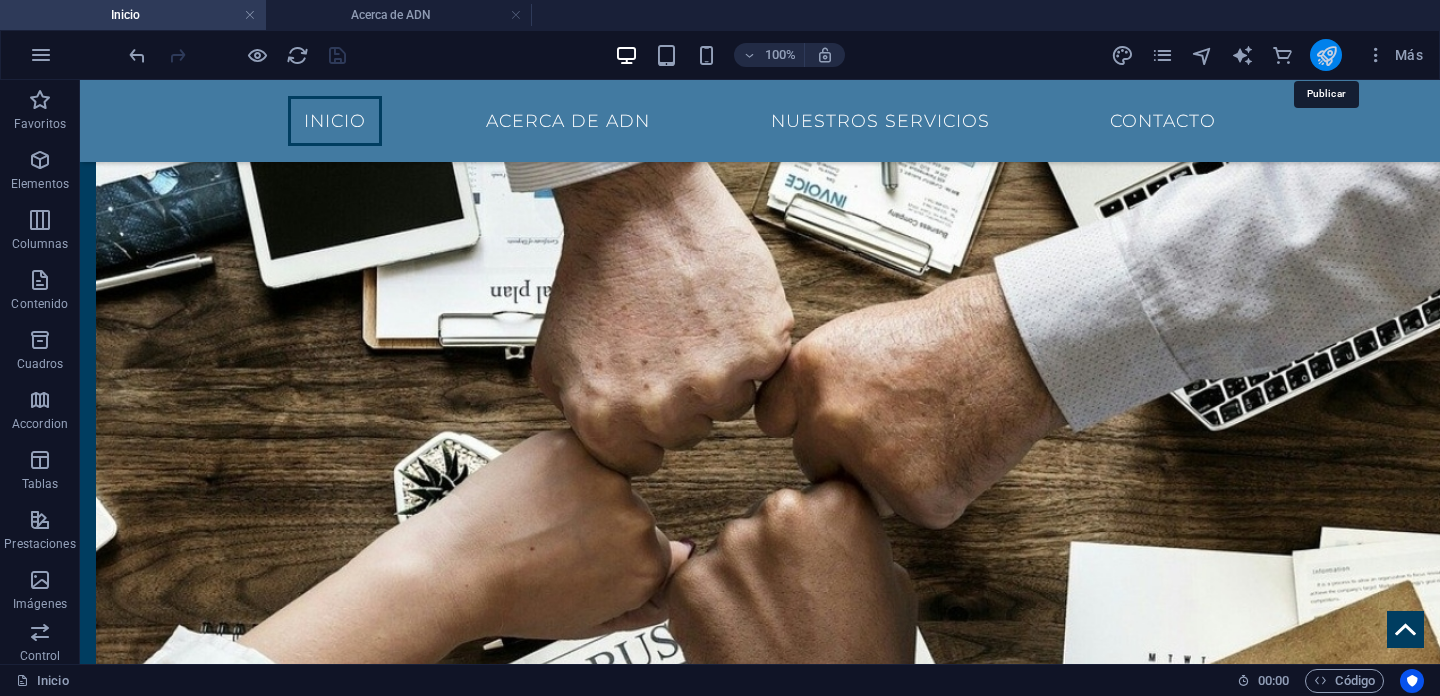 click at bounding box center (1326, 55) 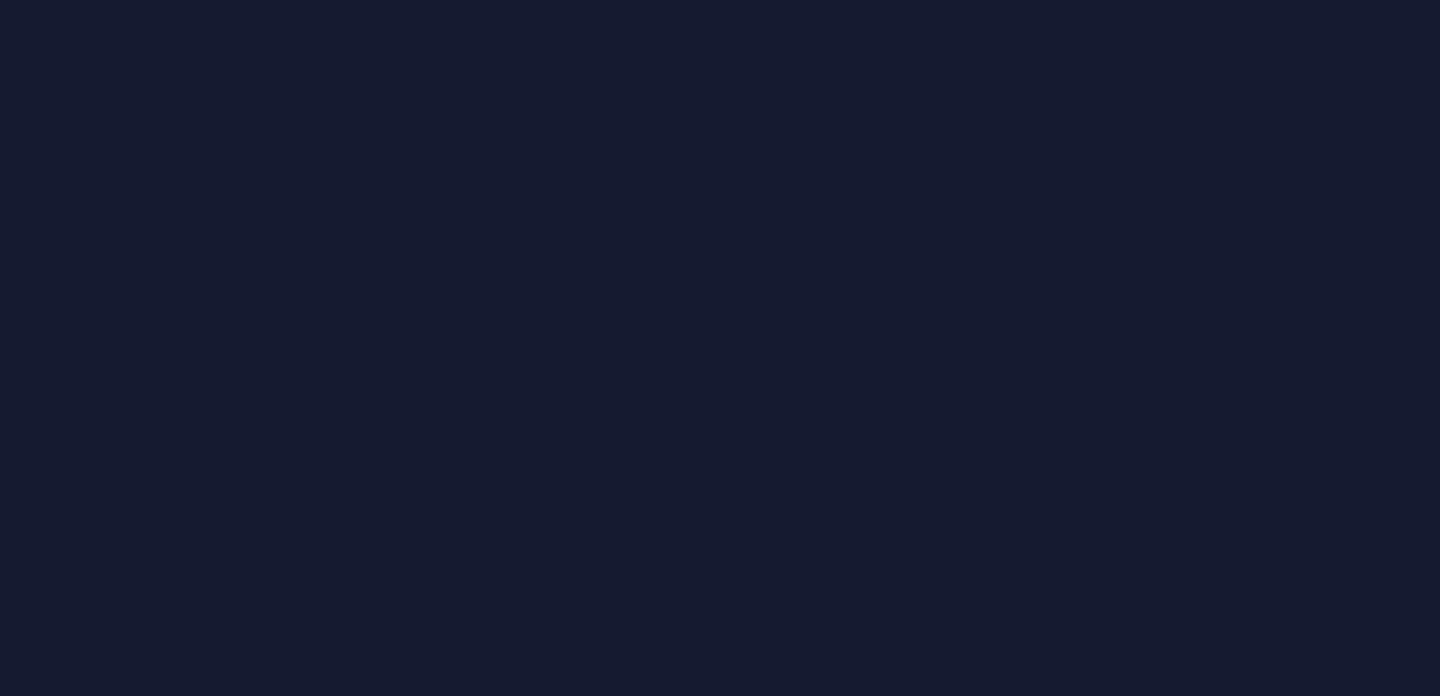 scroll, scrollTop: 0, scrollLeft: 0, axis: both 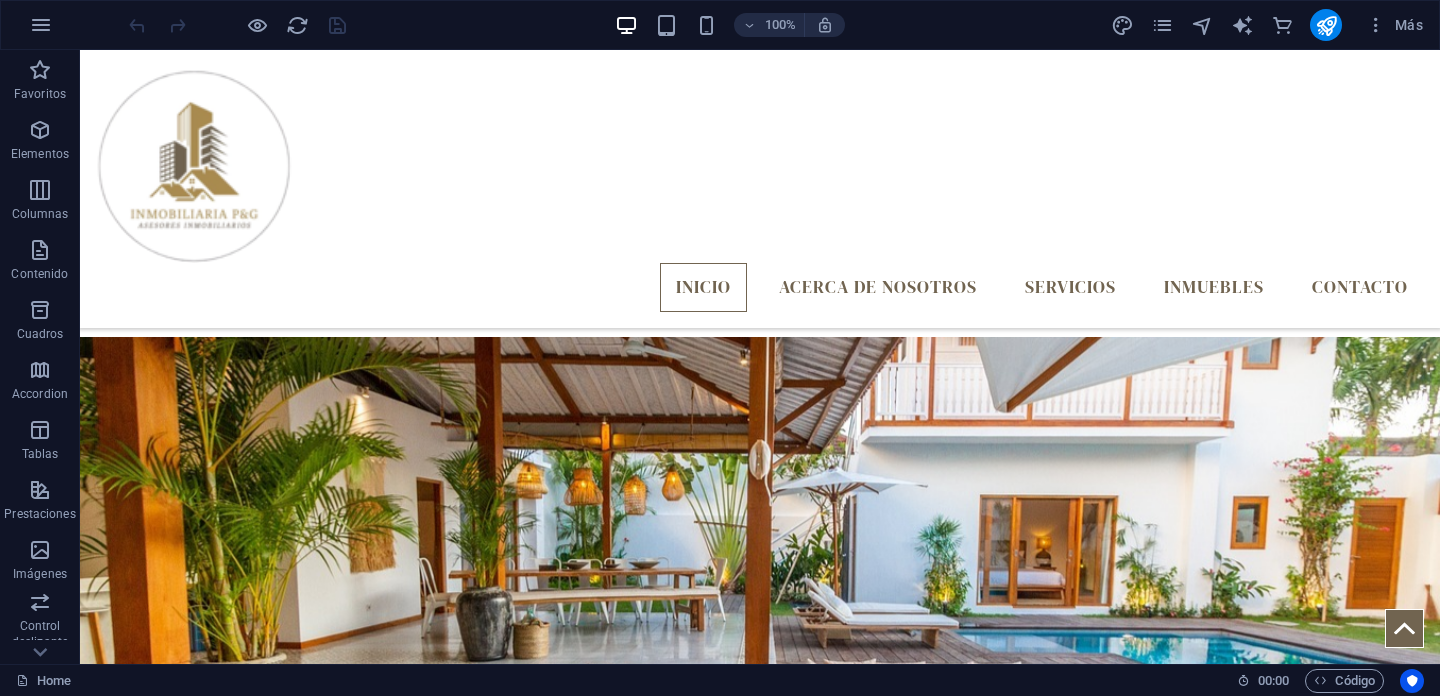 click on "ADN BUSINESS MéXICO" at bounding box center [242, 1354] 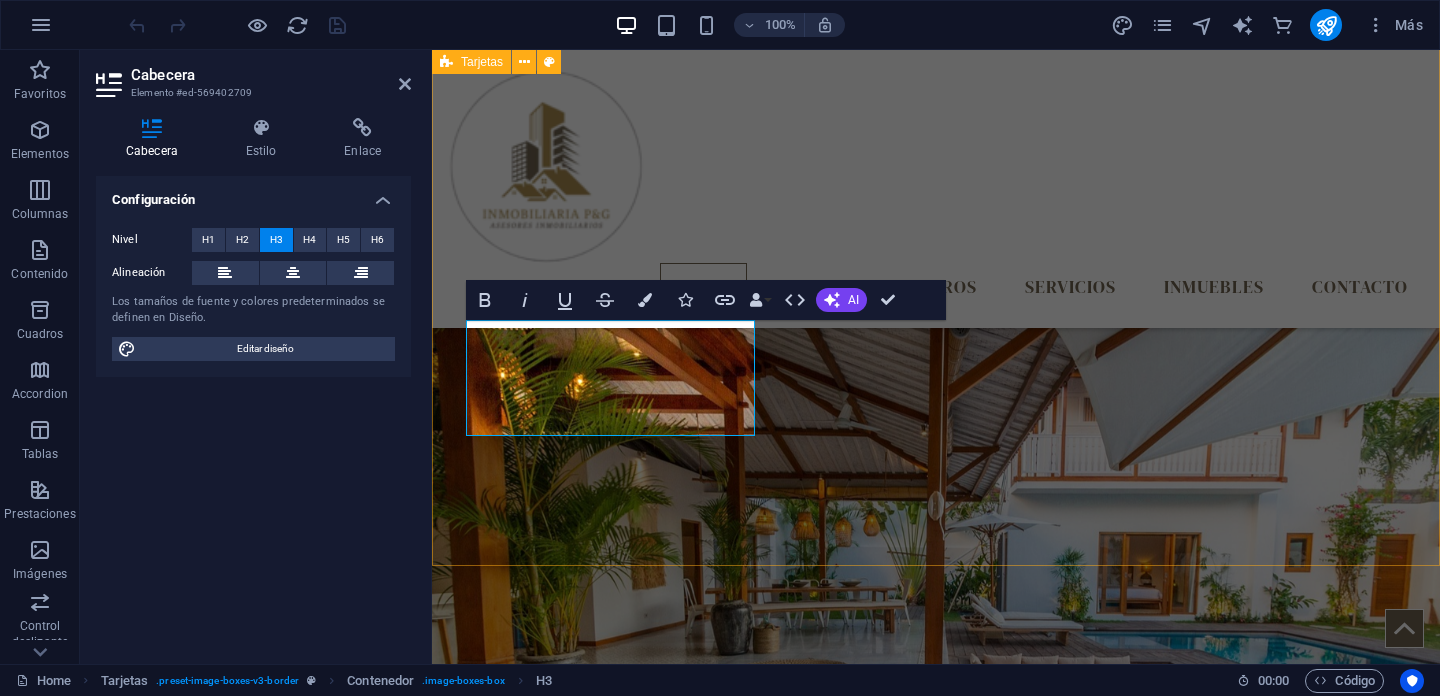 scroll, scrollTop: 1629, scrollLeft: 0, axis: vertical 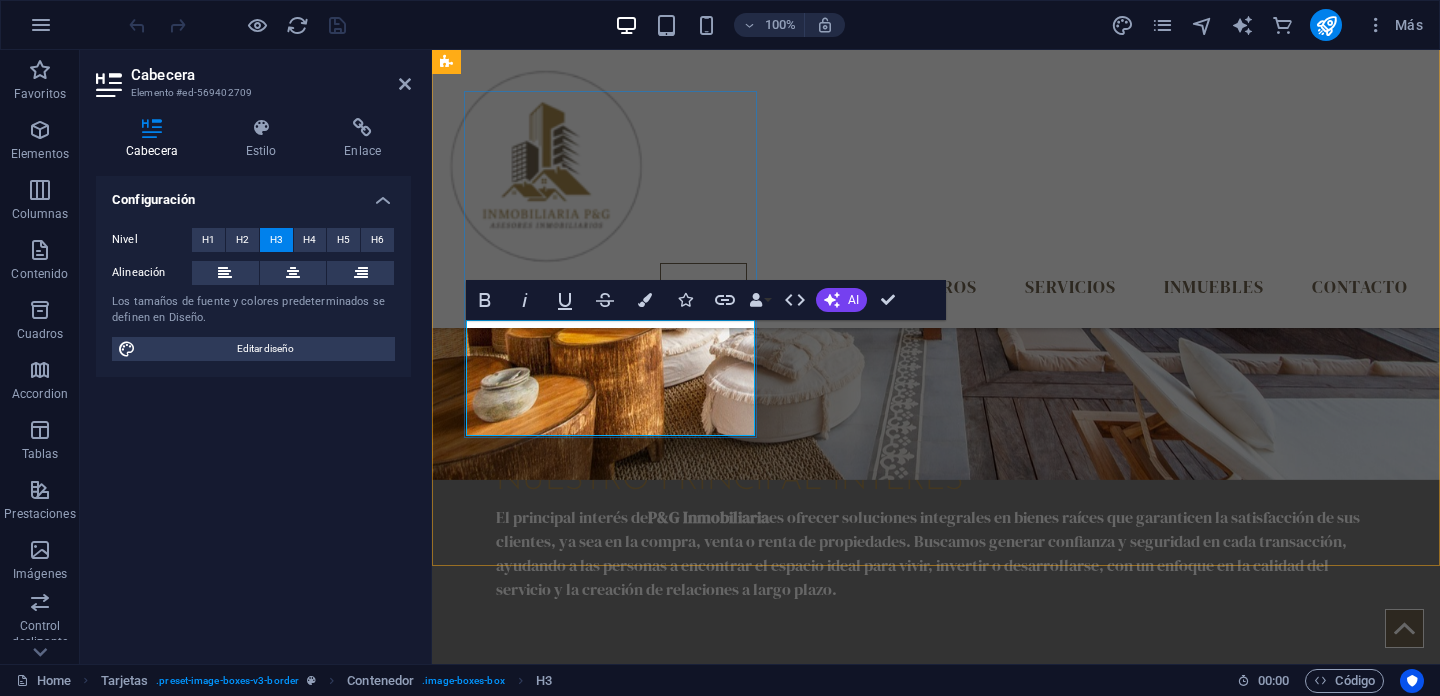 click on "ADN BUSINESS MéXICO" at bounding box center (594, 1107) 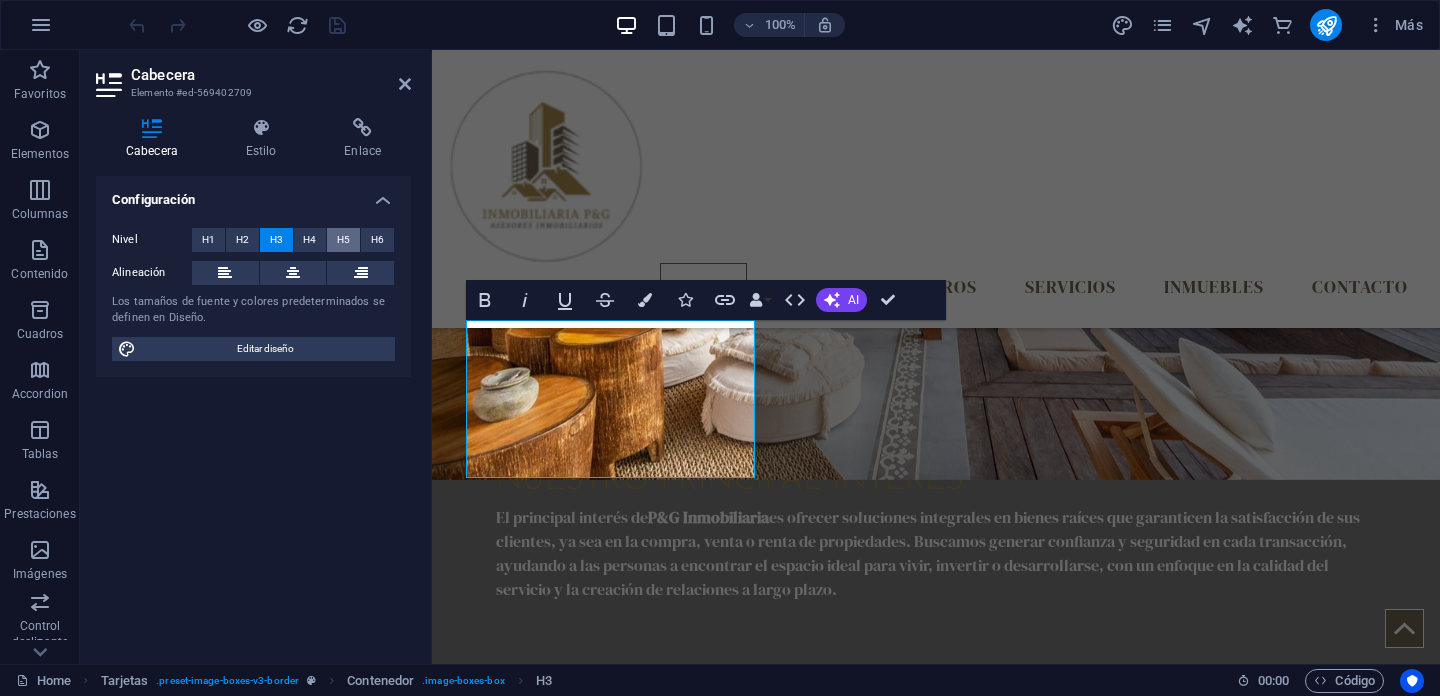 click on "H5" at bounding box center [343, 240] 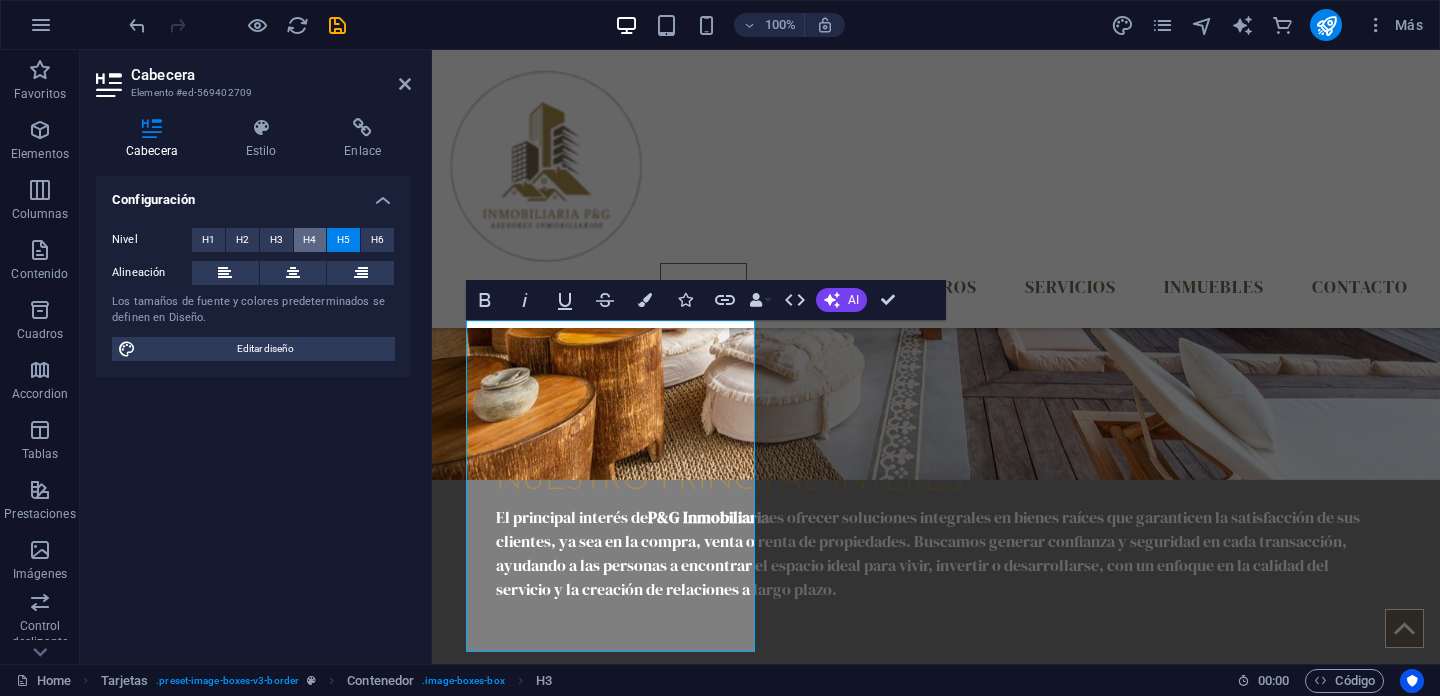 type 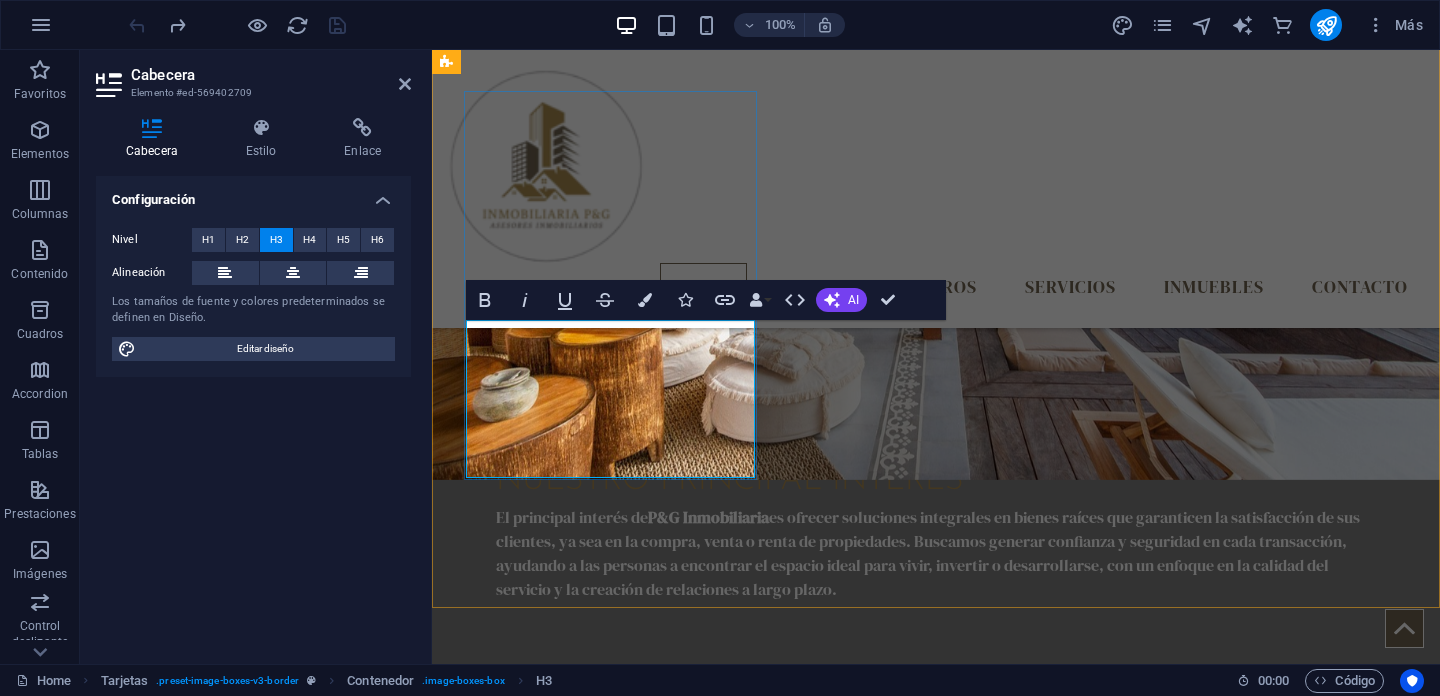 click on "ADN BUSINESS MéXICO ‌" at bounding box center [594, 1128] 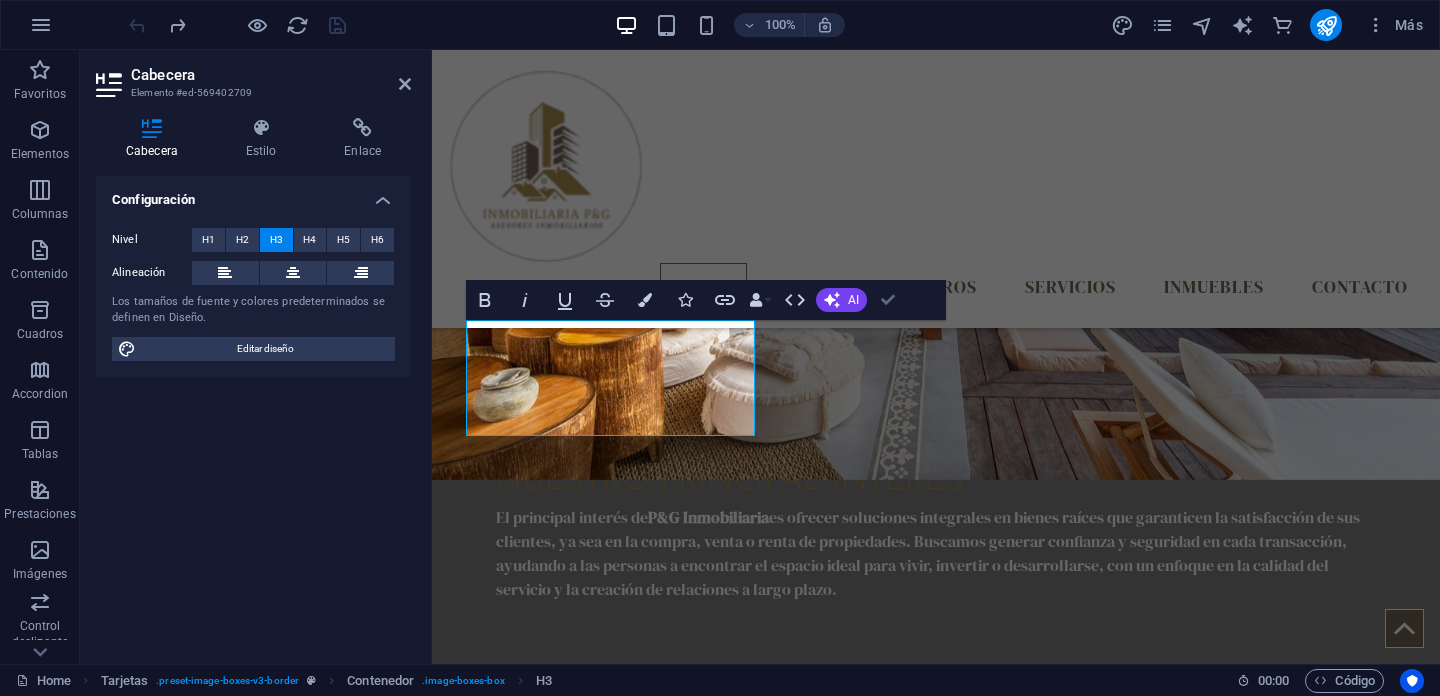 scroll, scrollTop: 1389, scrollLeft: 0, axis: vertical 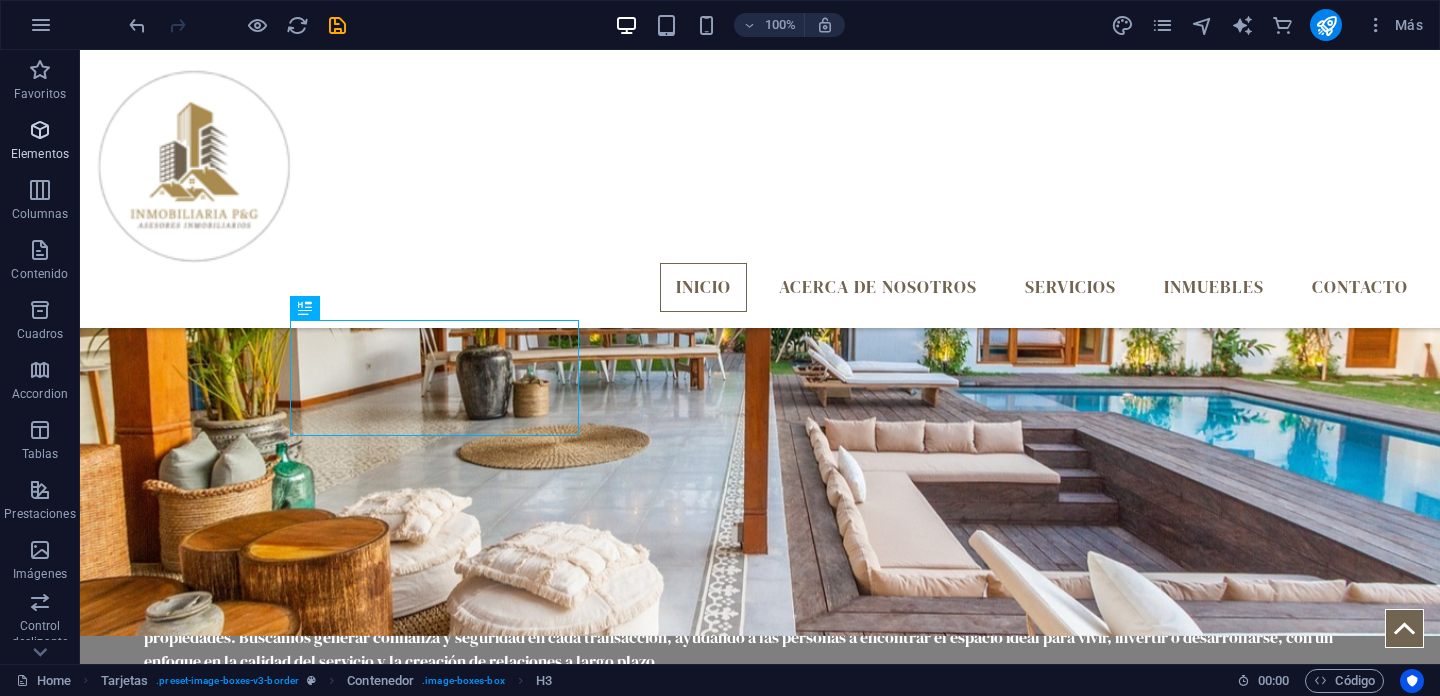 click at bounding box center [40, 130] 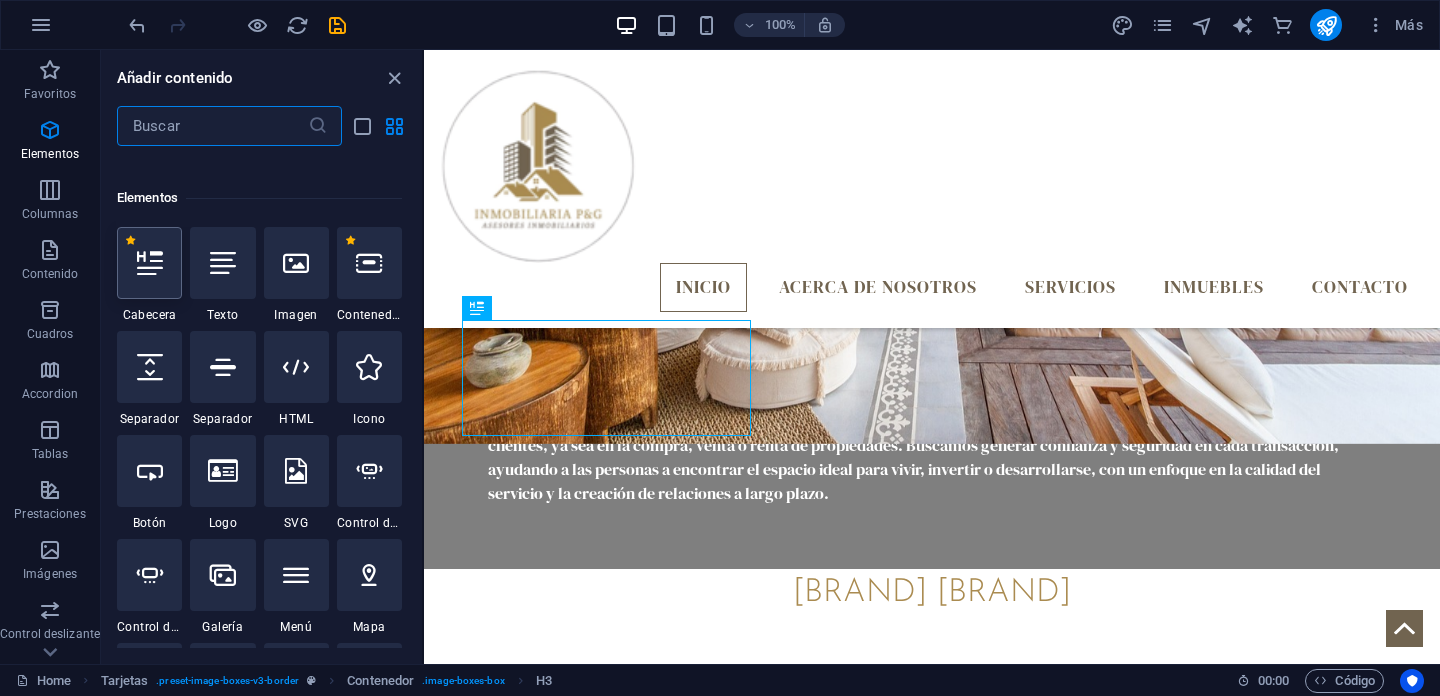 scroll, scrollTop: 377, scrollLeft: 0, axis: vertical 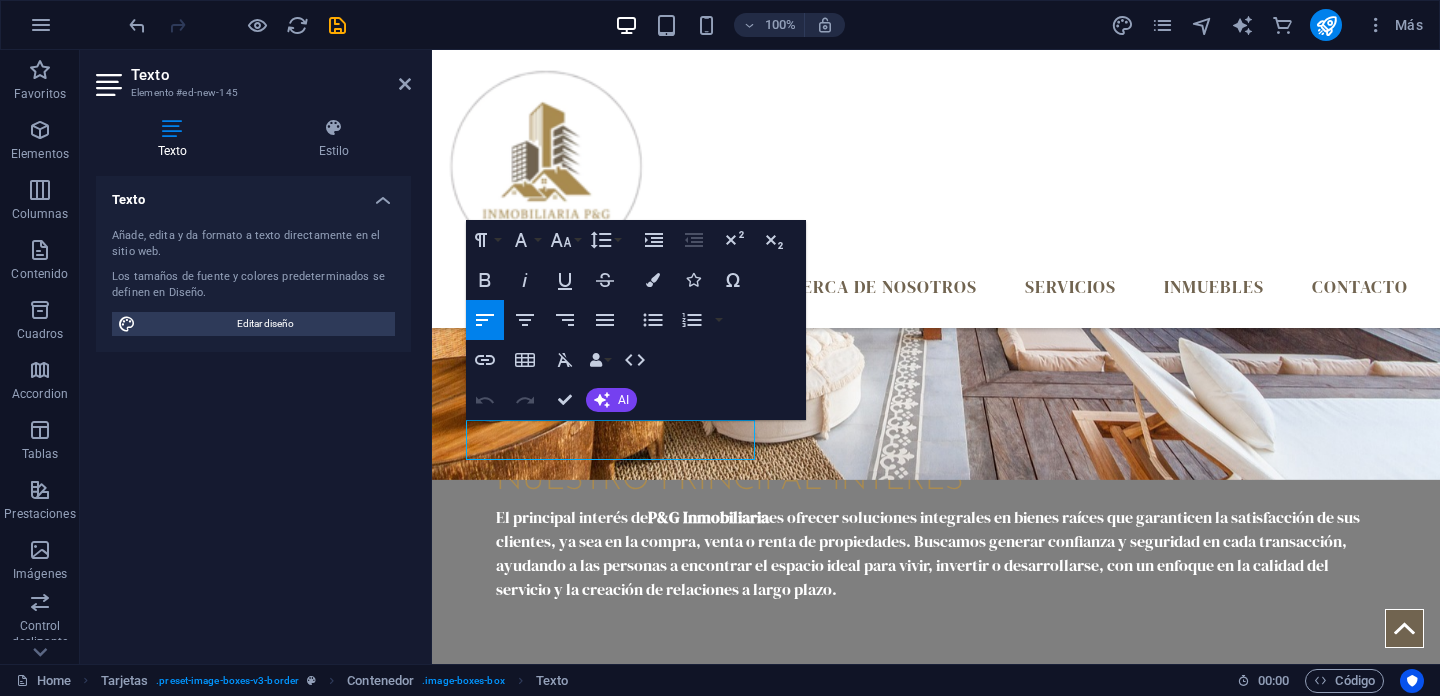 type 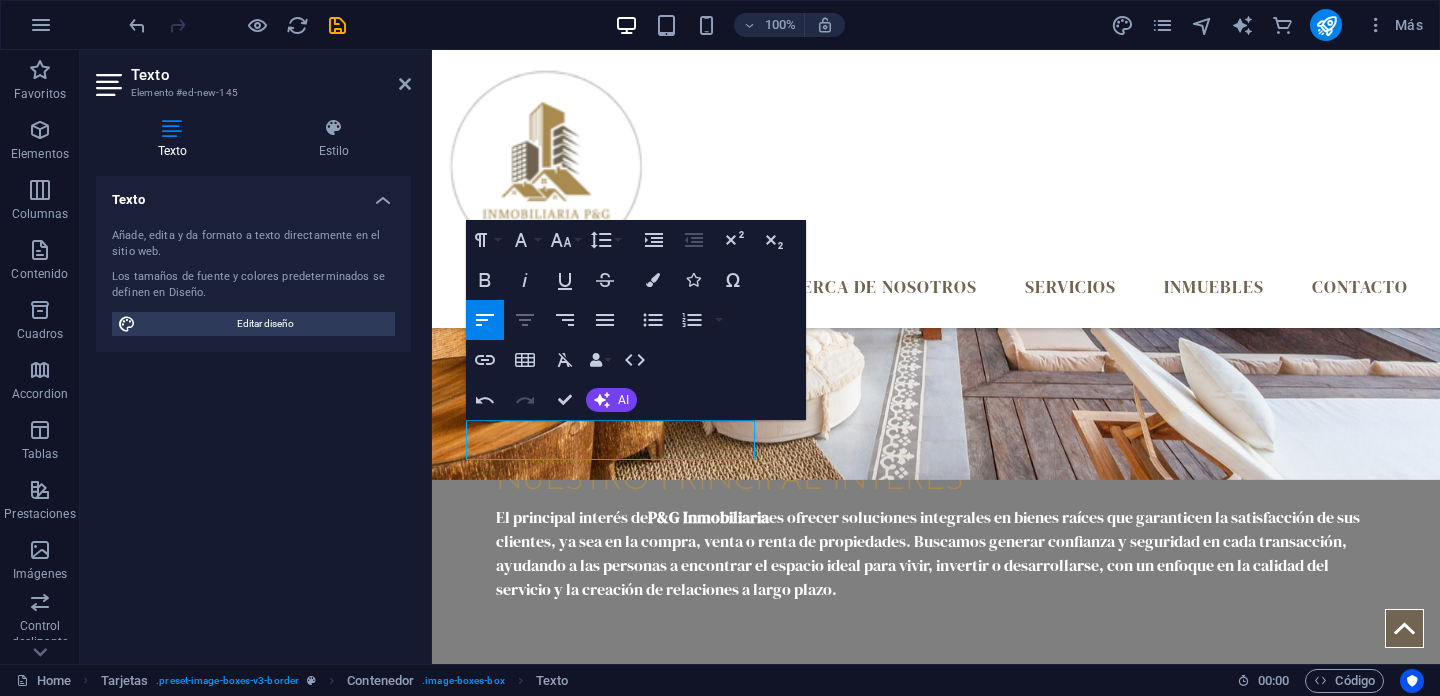 click 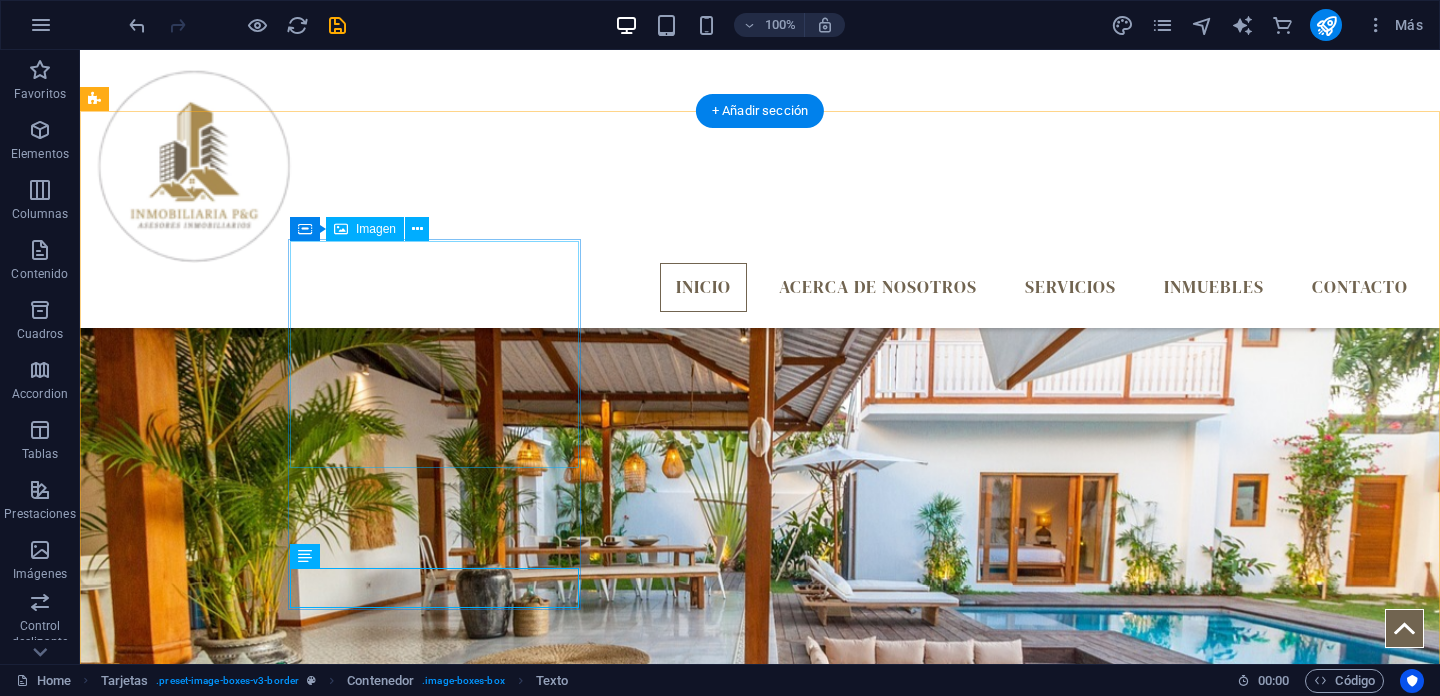 scroll, scrollTop: 1241, scrollLeft: 0, axis: vertical 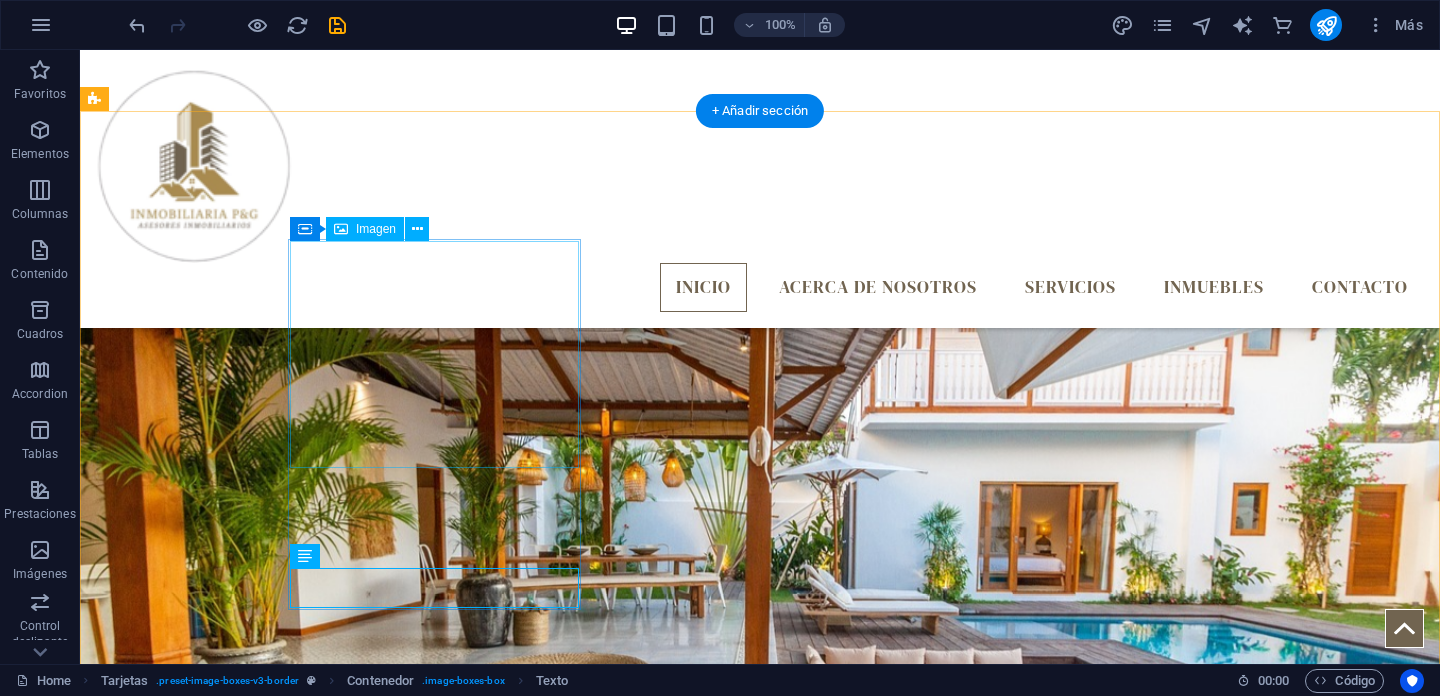 click at bounding box center [242, 1176] 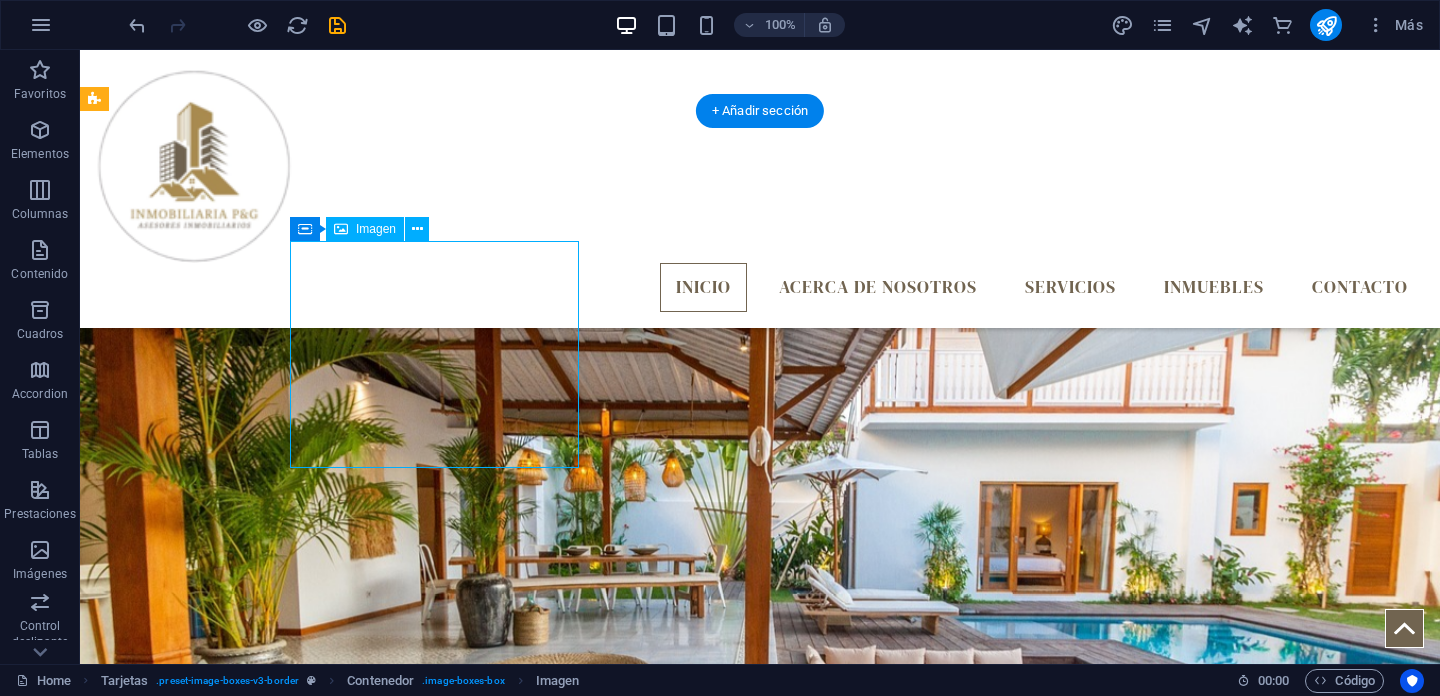 click at bounding box center (242, 1176) 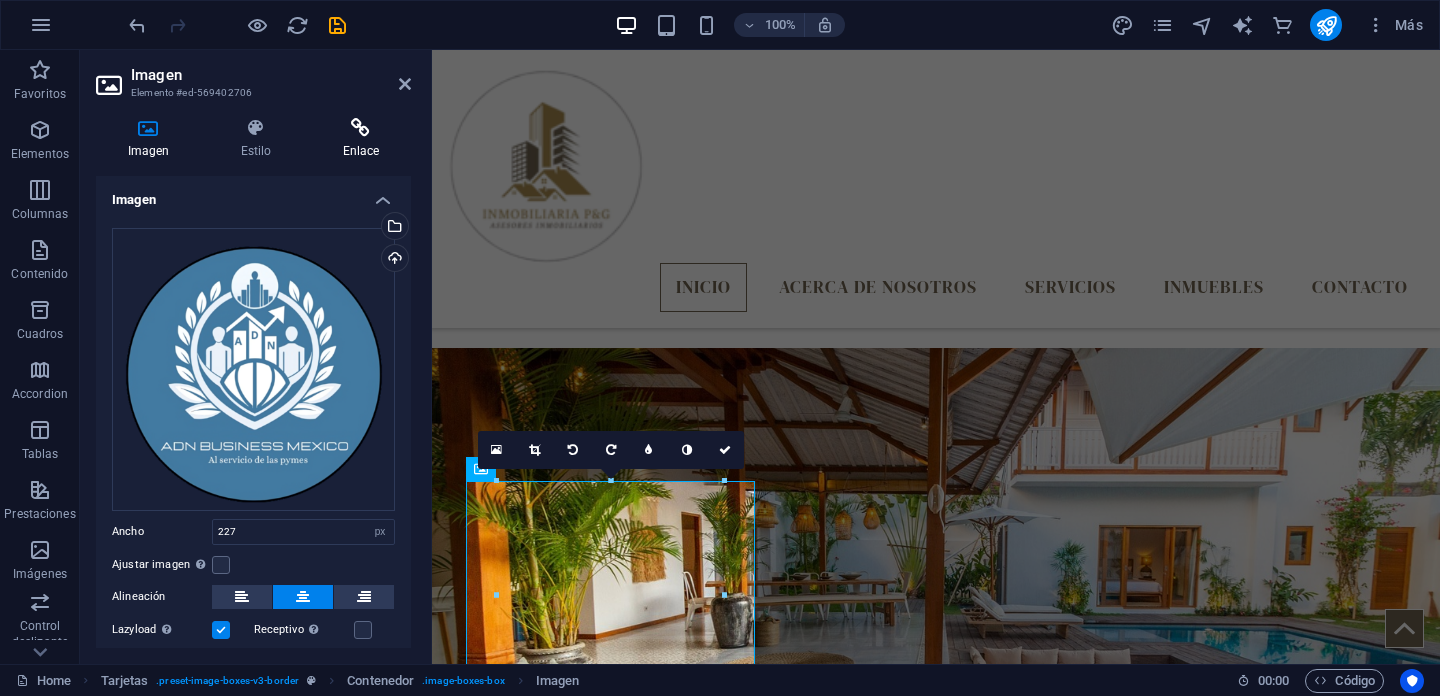 click on "Enlace" at bounding box center [361, 139] 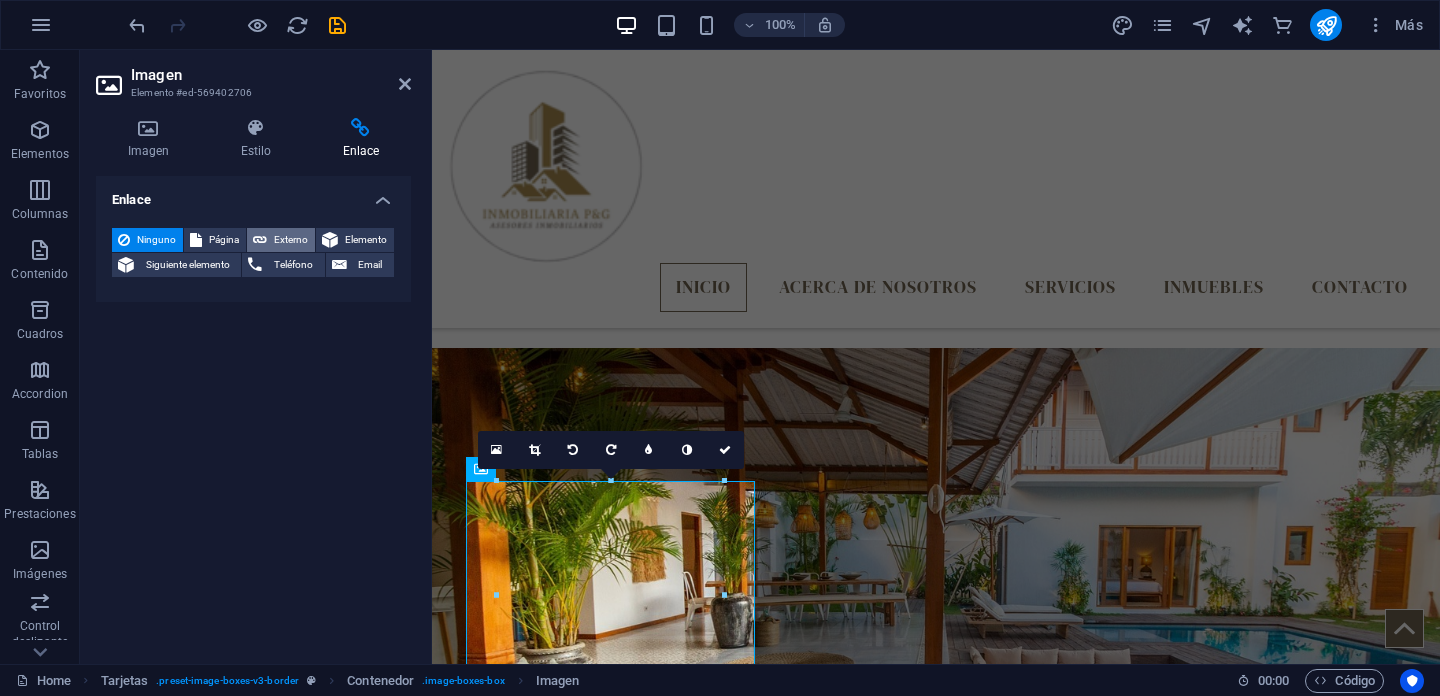click on "Externo" at bounding box center [291, 240] 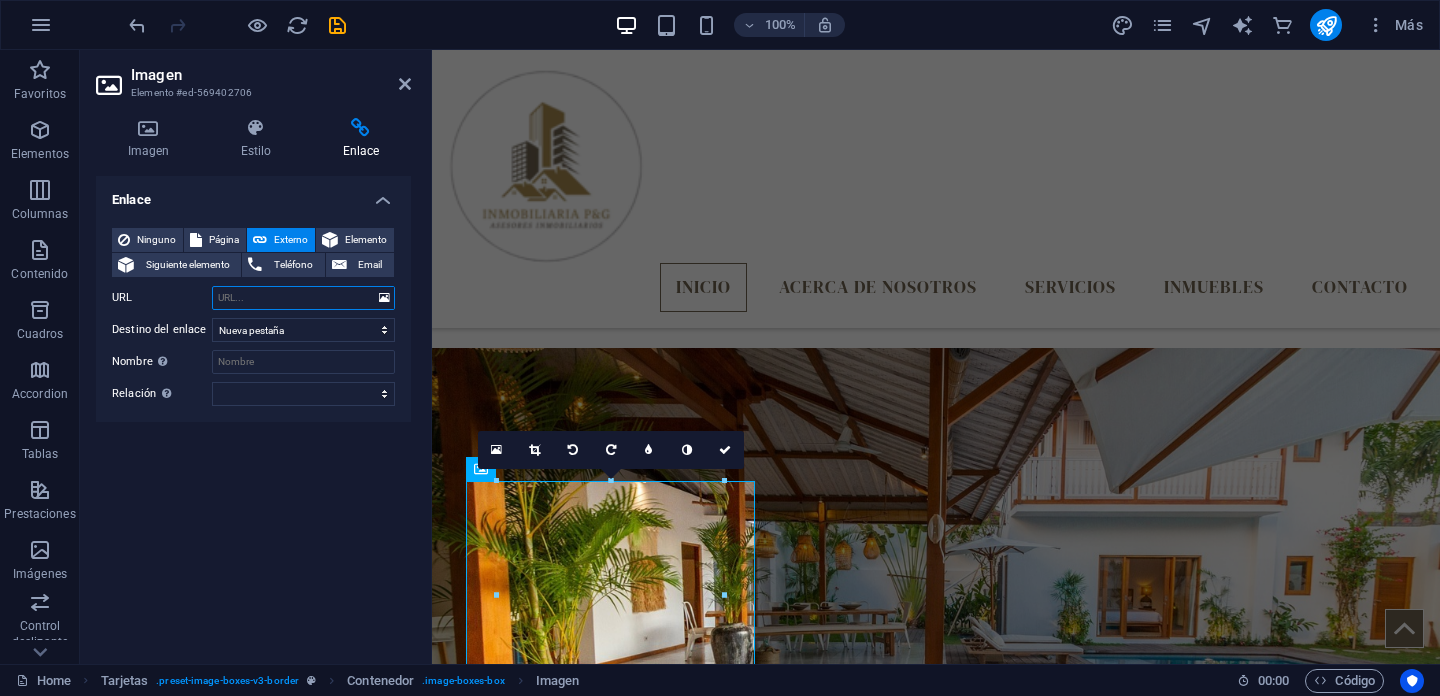 click on "URL" at bounding box center [303, 298] 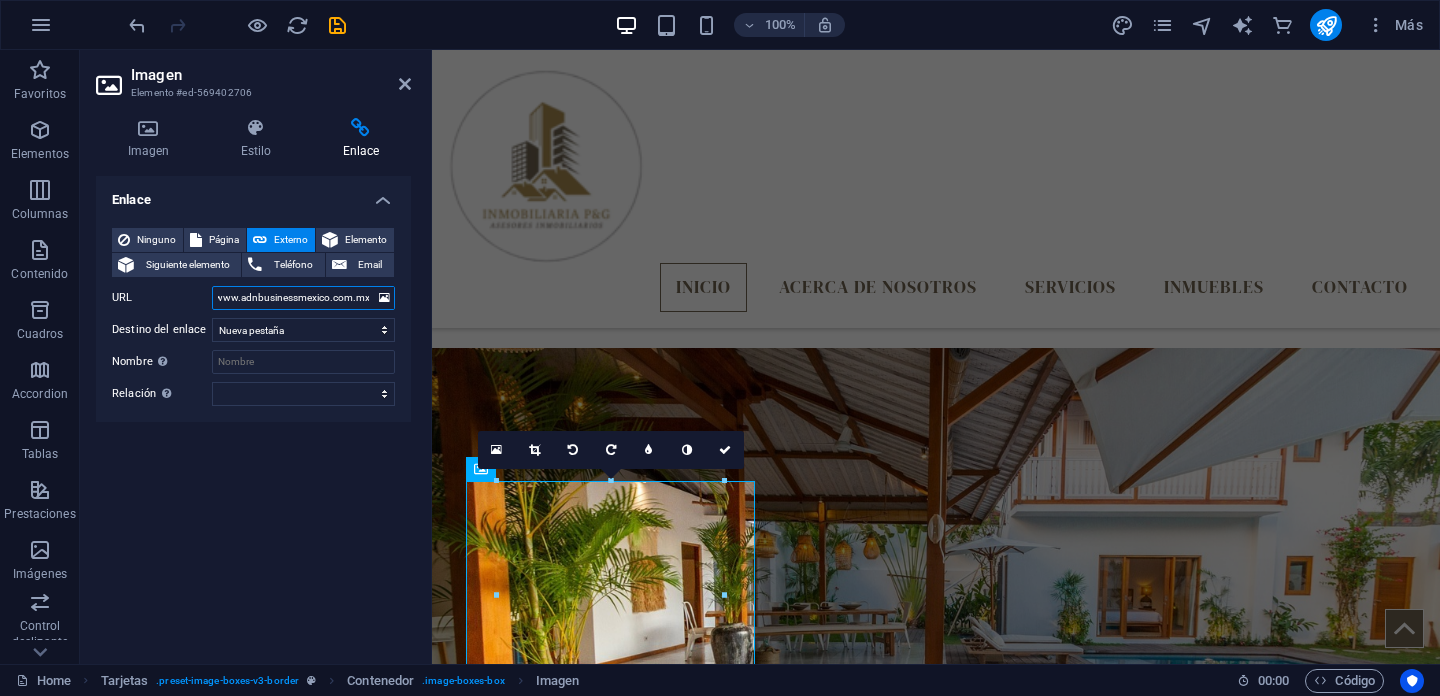 scroll, scrollTop: 0, scrollLeft: 1, axis: horizontal 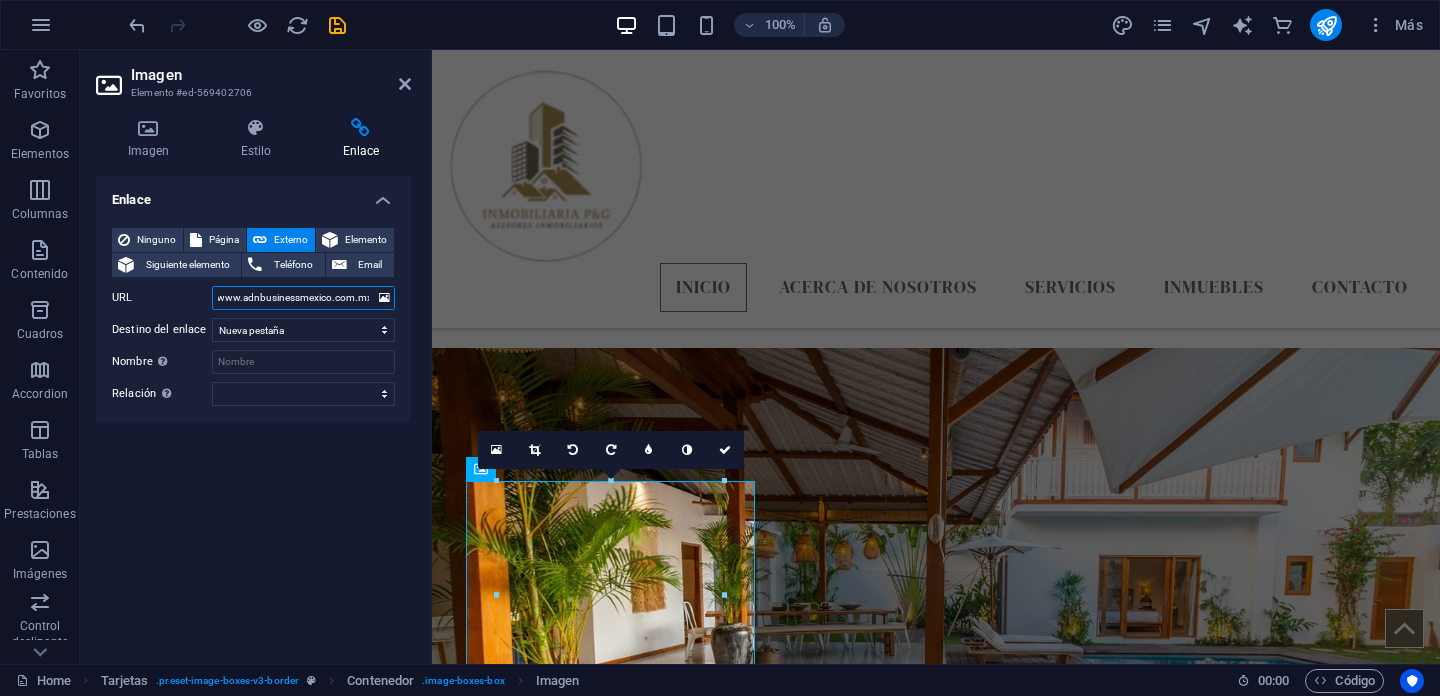type on "www.adnbusinessmexico.com.mx" 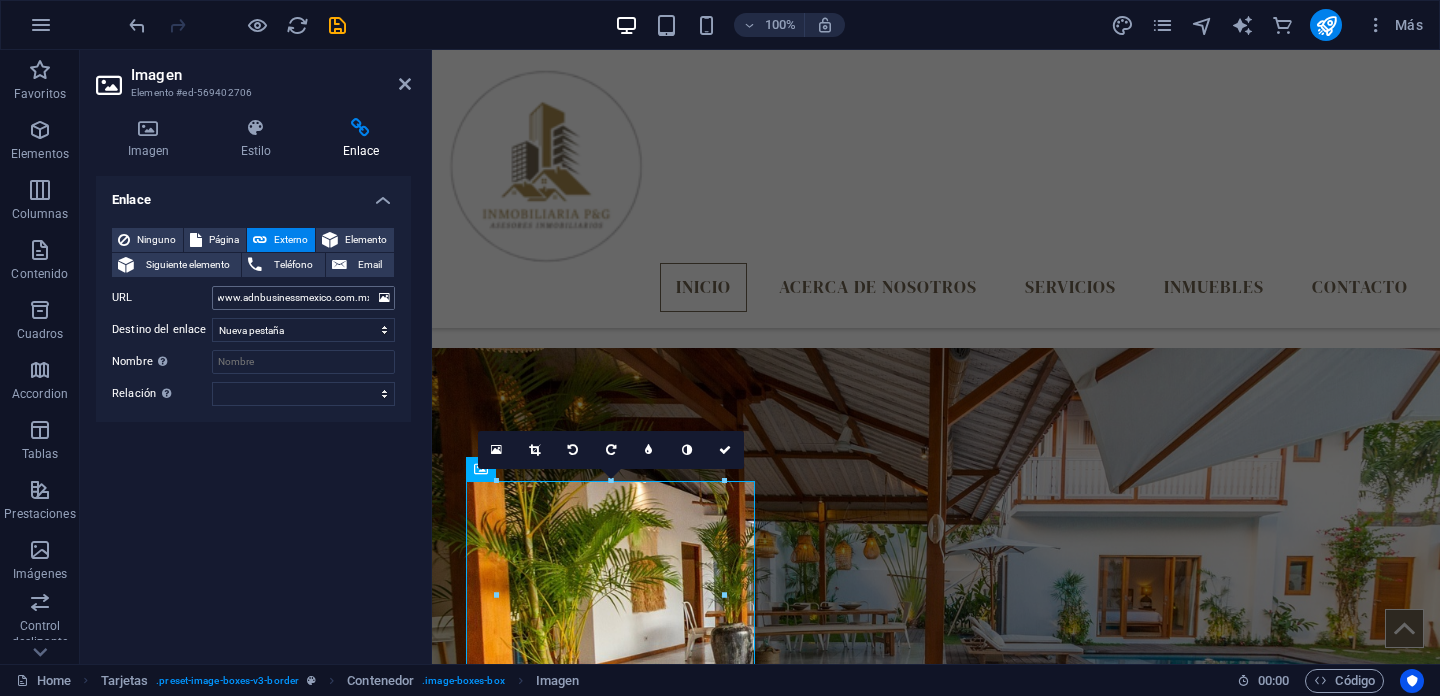 scroll, scrollTop: 0, scrollLeft: 0, axis: both 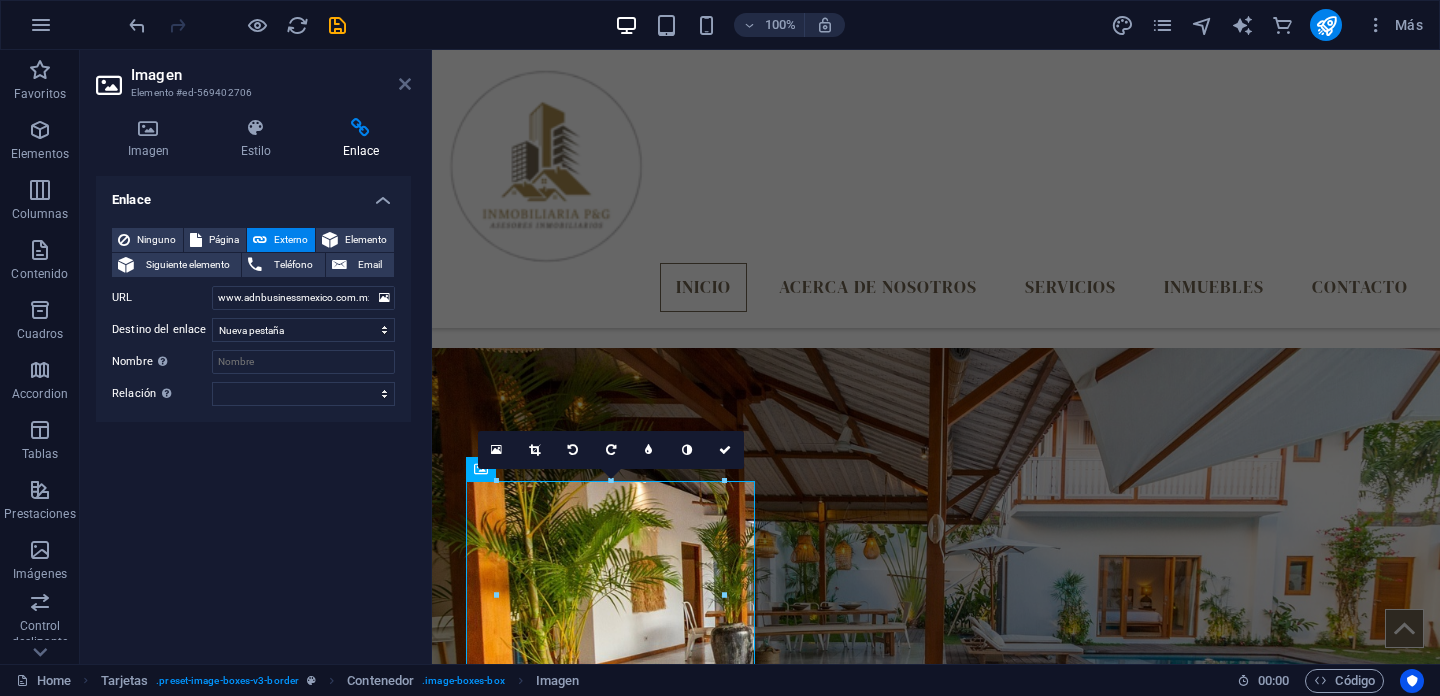 click at bounding box center [405, 84] 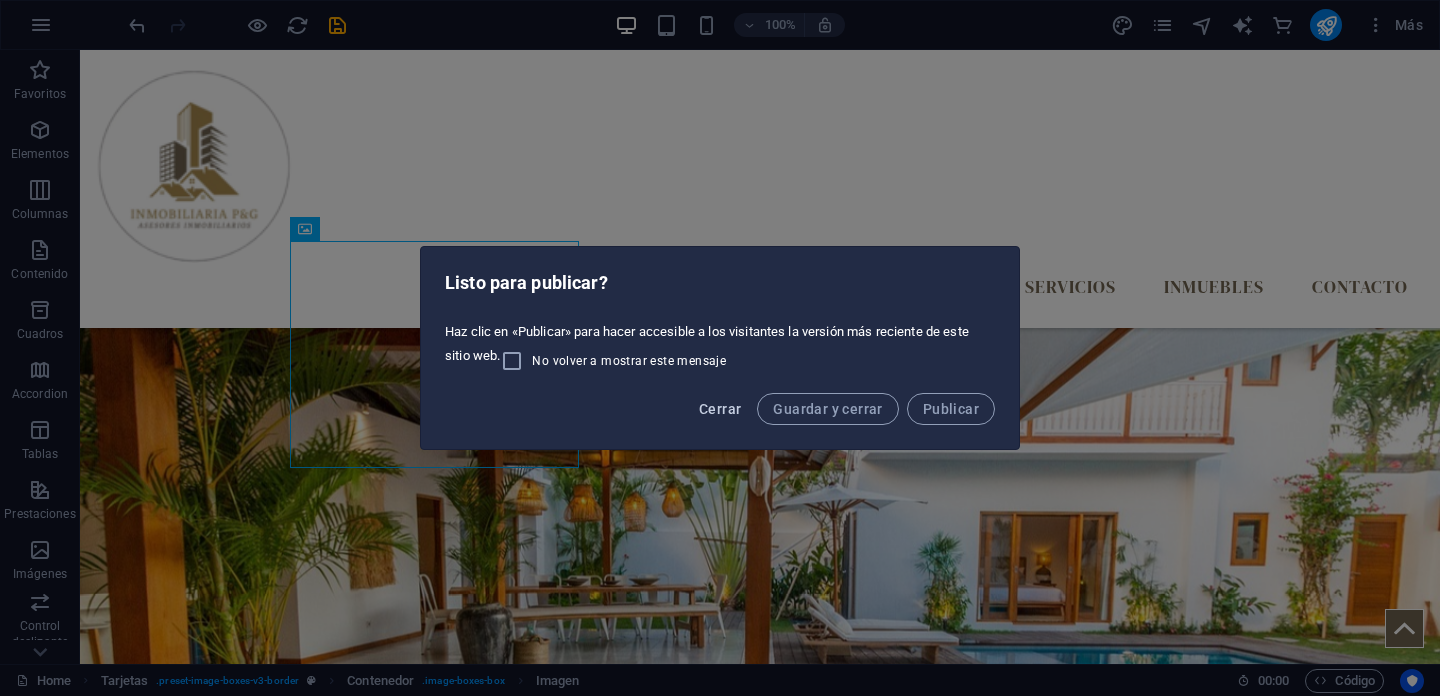 click on "Cerrar" at bounding box center [720, 409] 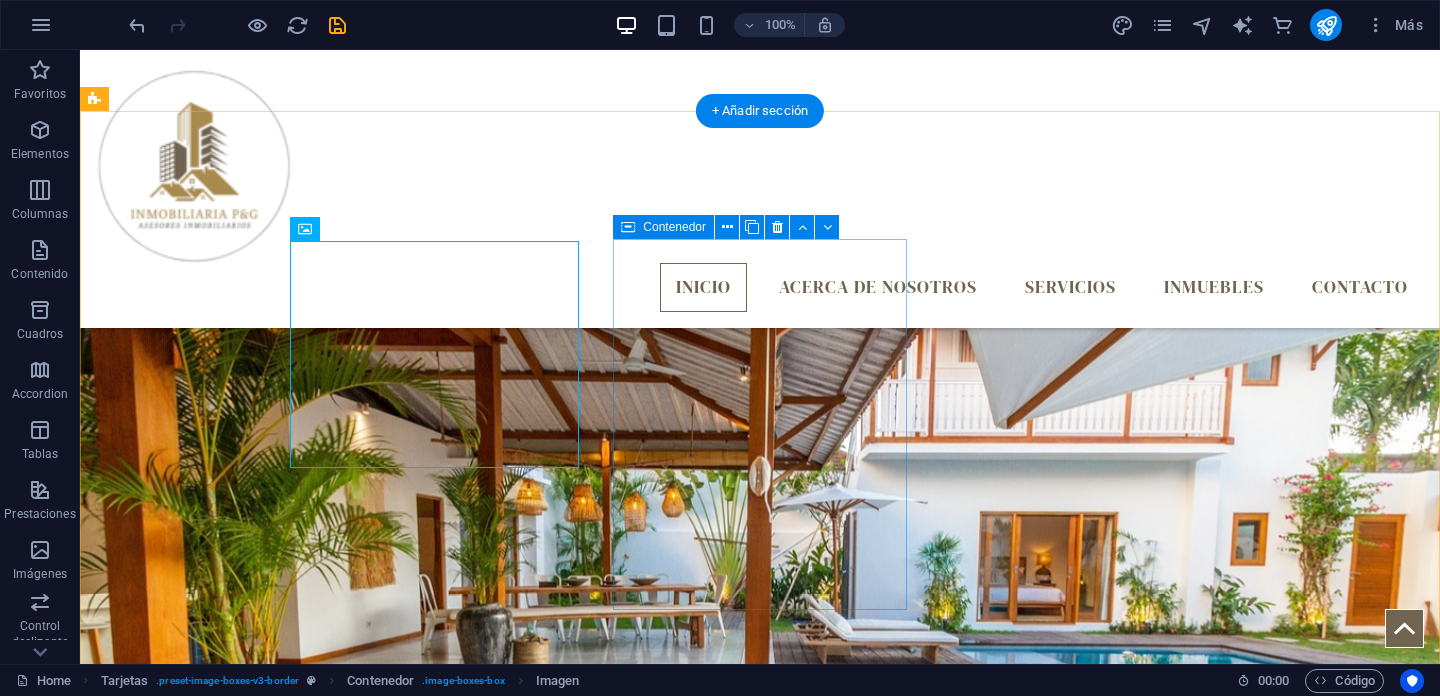 click on "Innova Web Pro" at bounding box center [242, 1684] 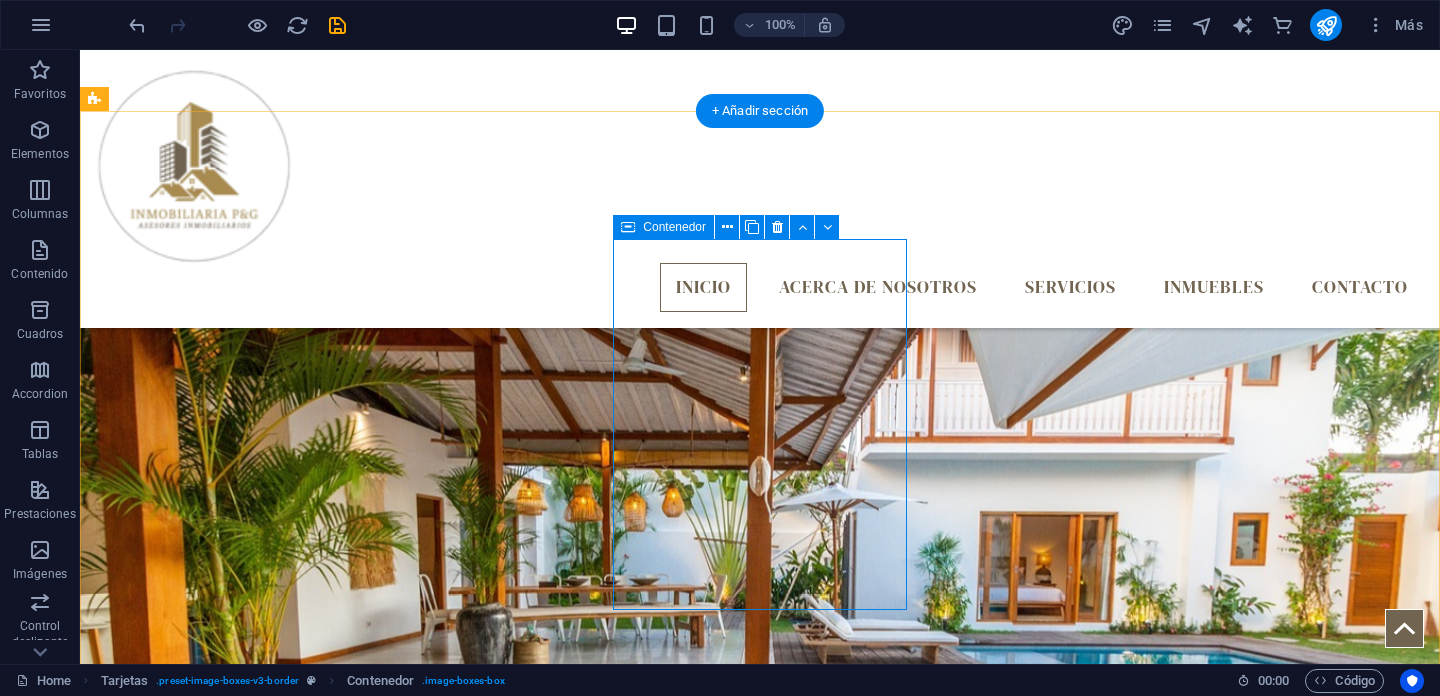click on "Innova Web Pro" at bounding box center (242, 1684) 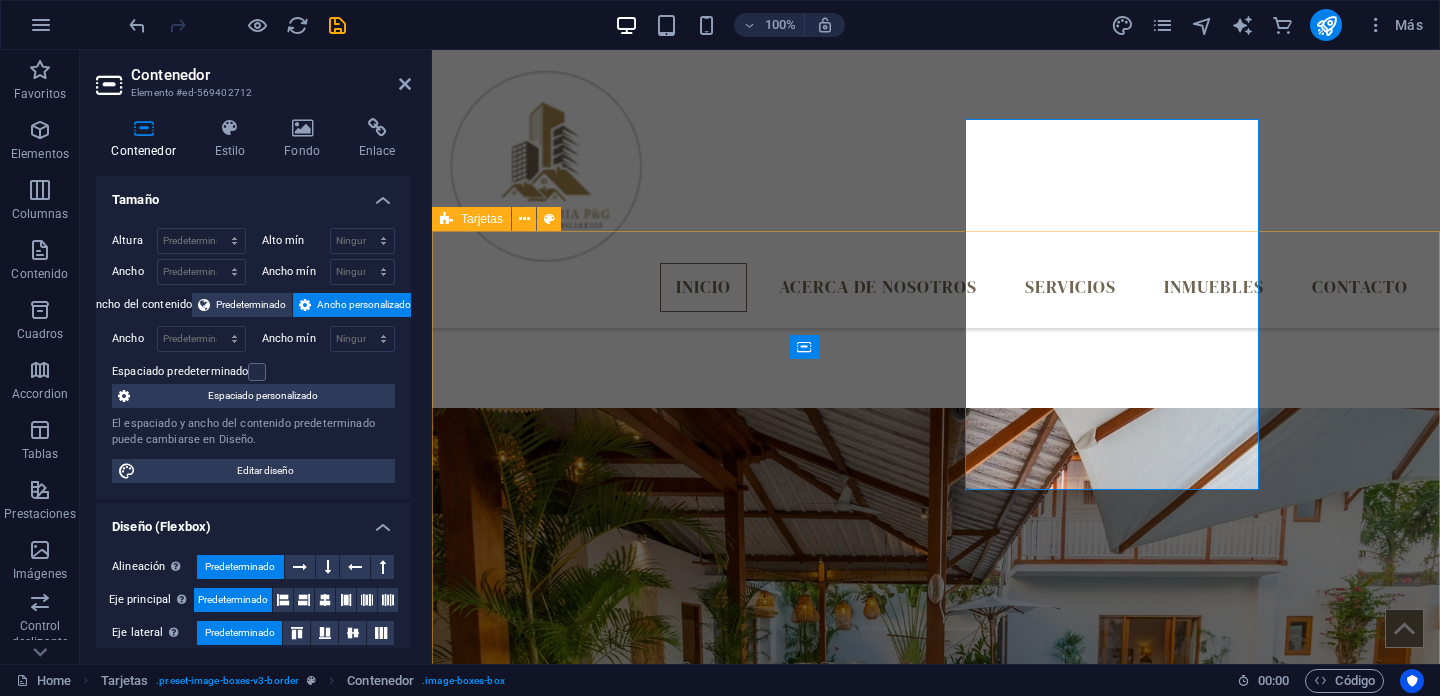 scroll, scrollTop: 1361, scrollLeft: 0, axis: vertical 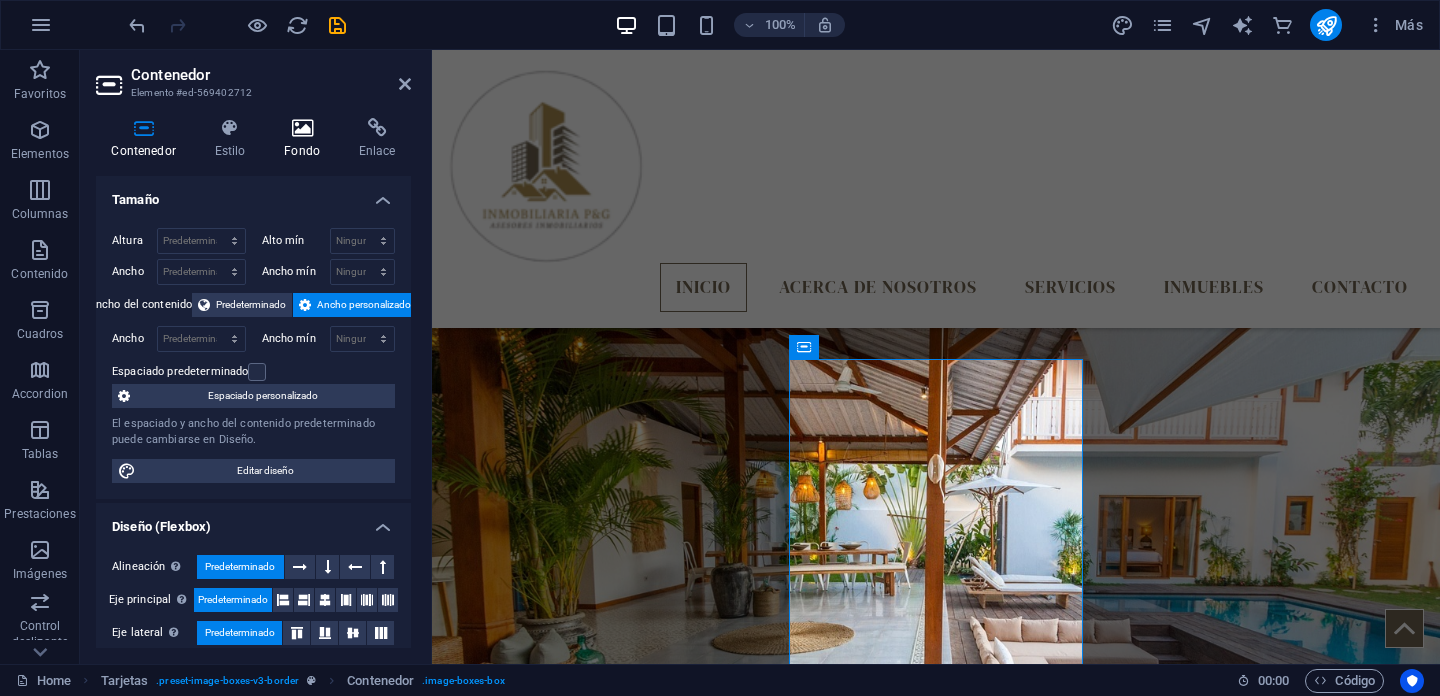click on "Fondo" at bounding box center (306, 139) 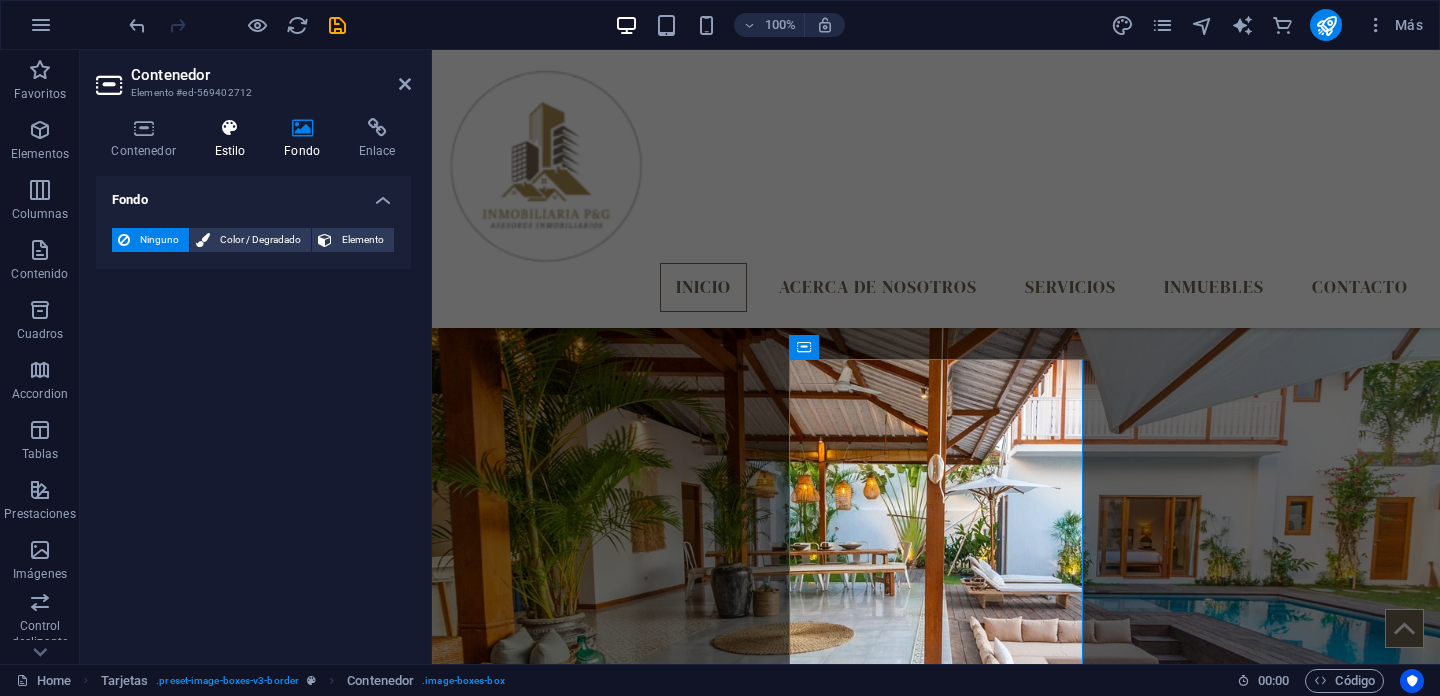 click on "Estilo" at bounding box center [234, 139] 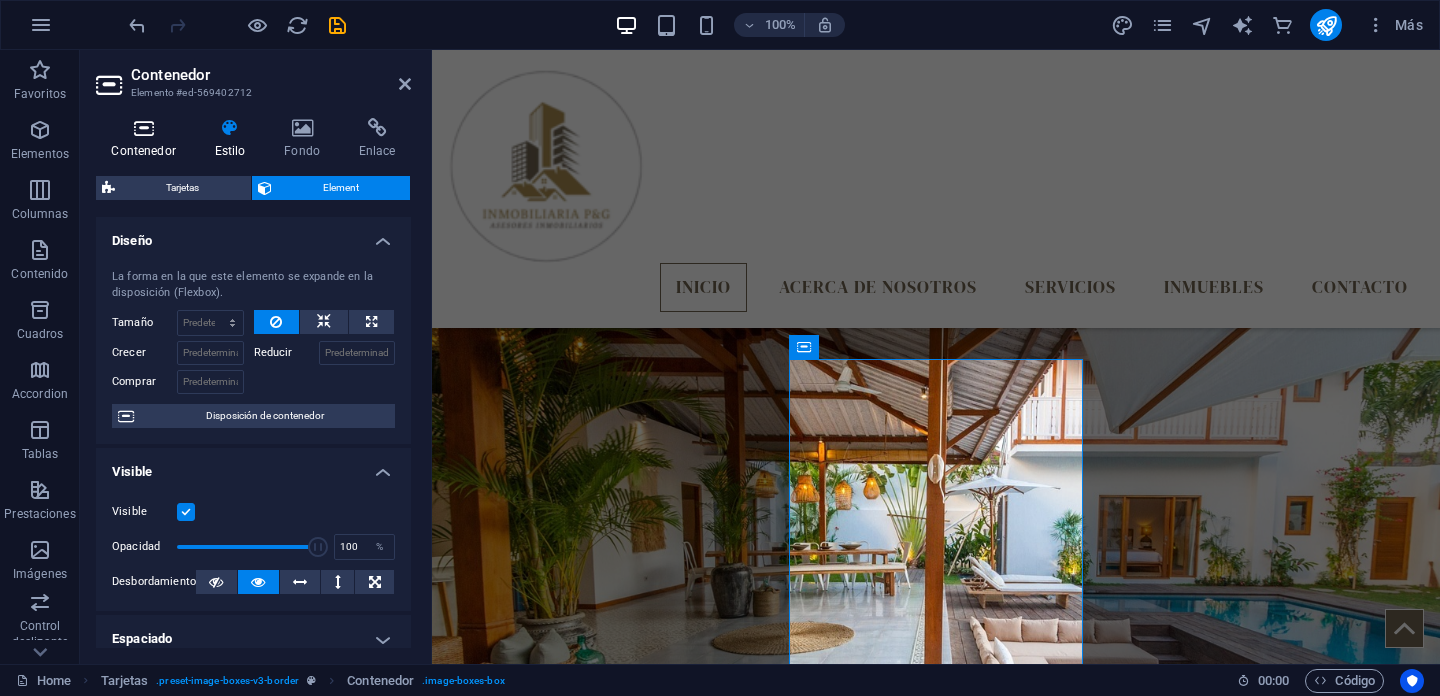 click at bounding box center (143, 128) 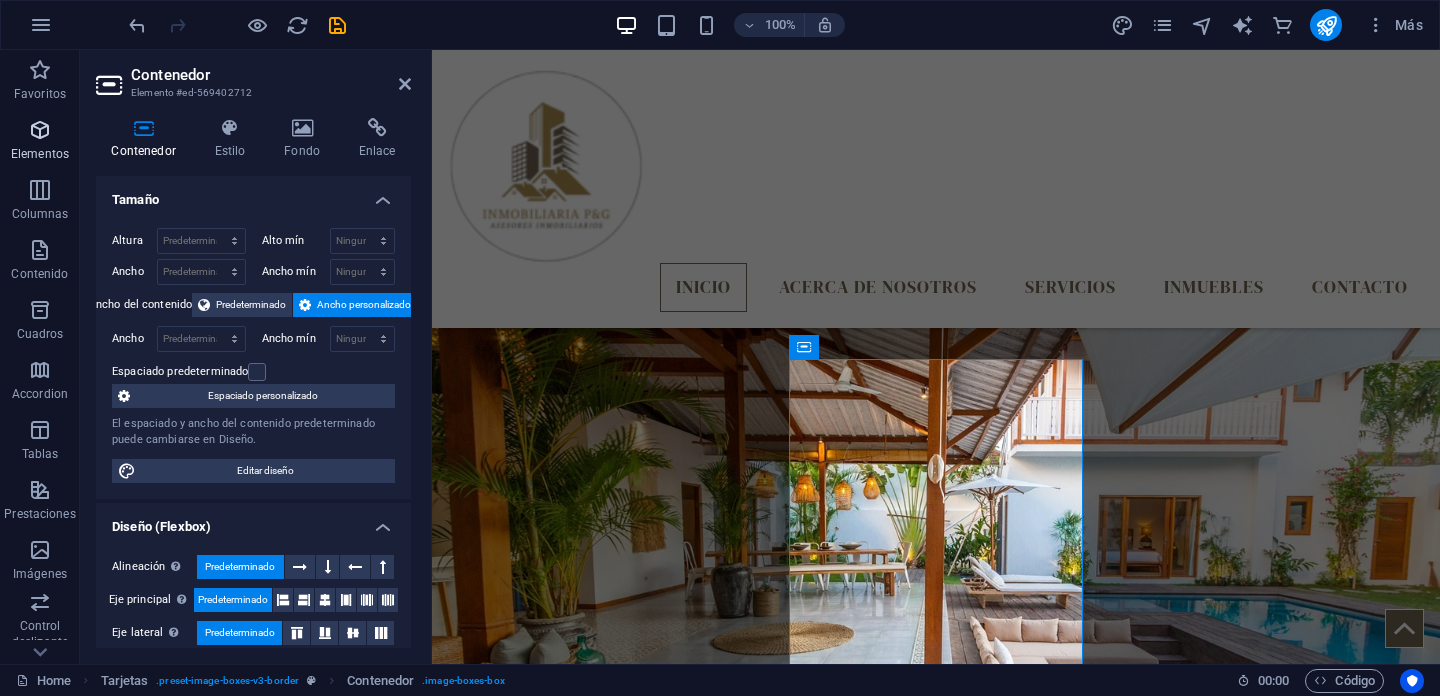 click on "Elementos" at bounding box center [40, 142] 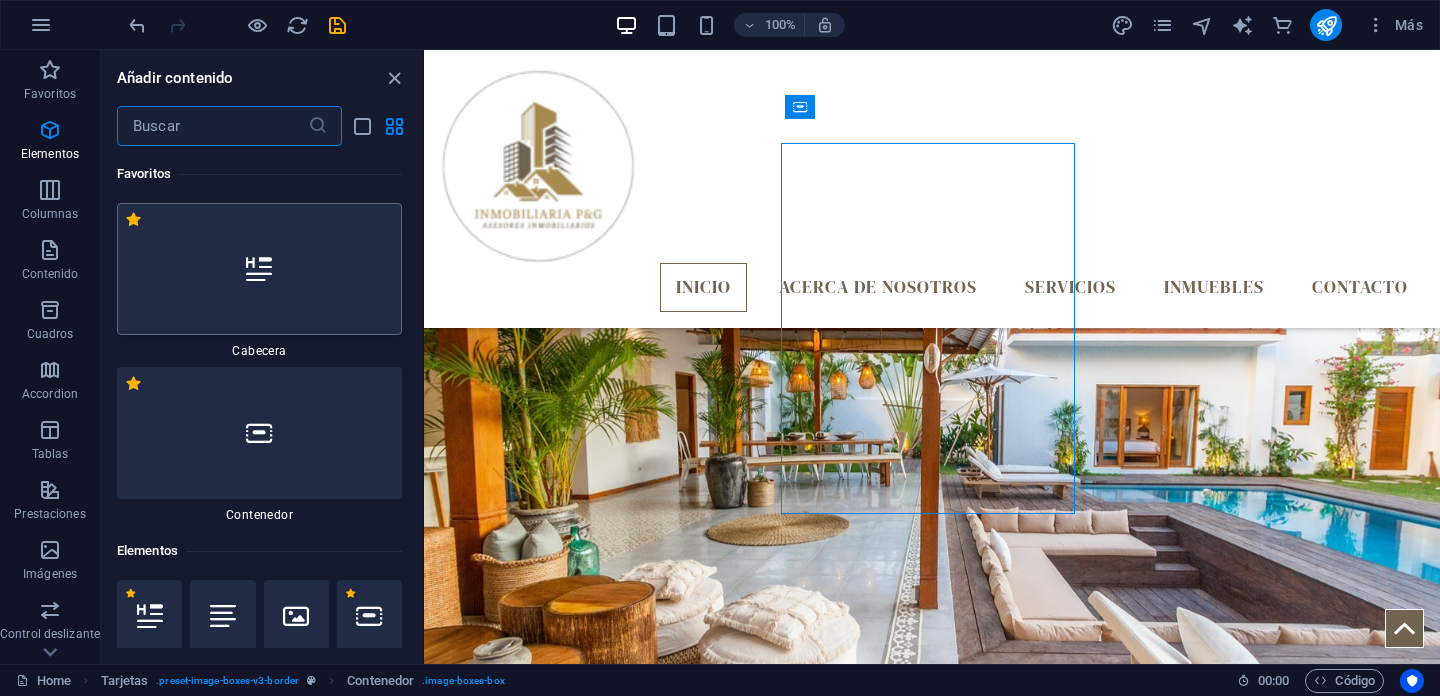 scroll, scrollTop: 1577, scrollLeft: 0, axis: vertical 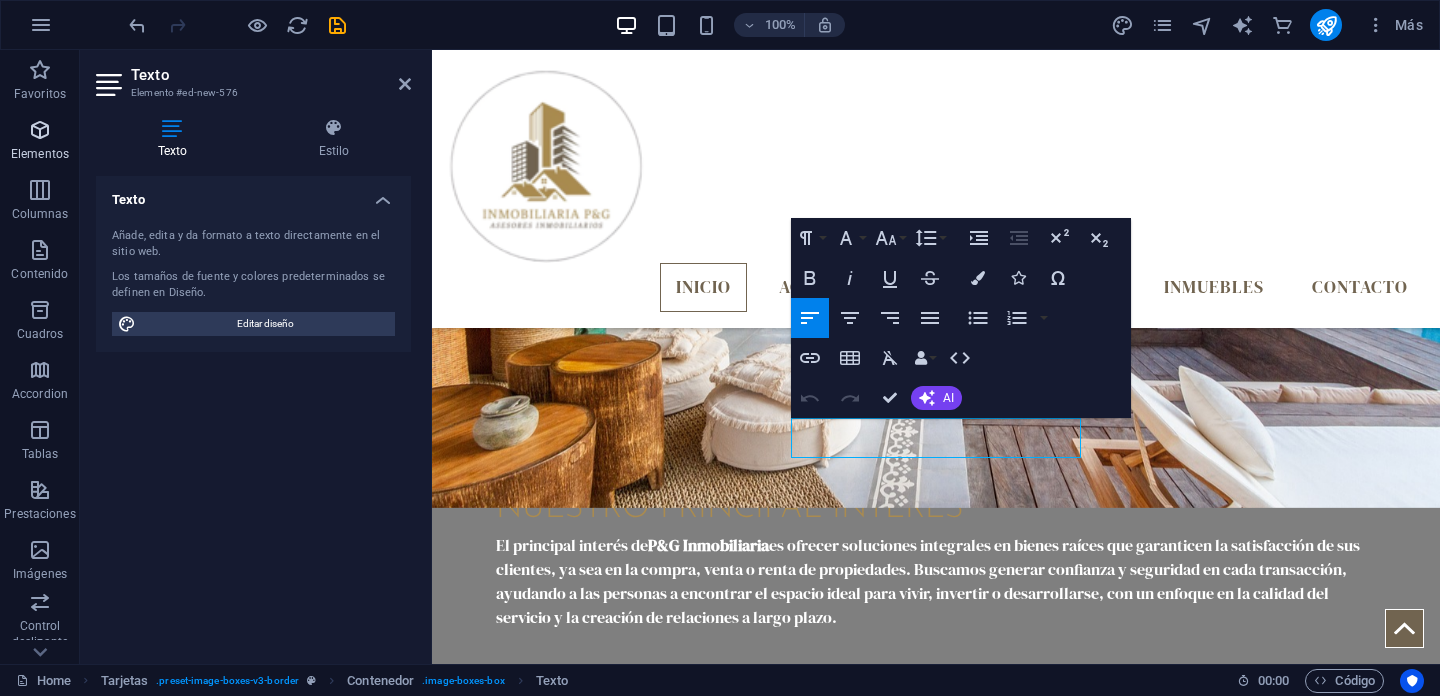 click at bounding box center [40, 130] 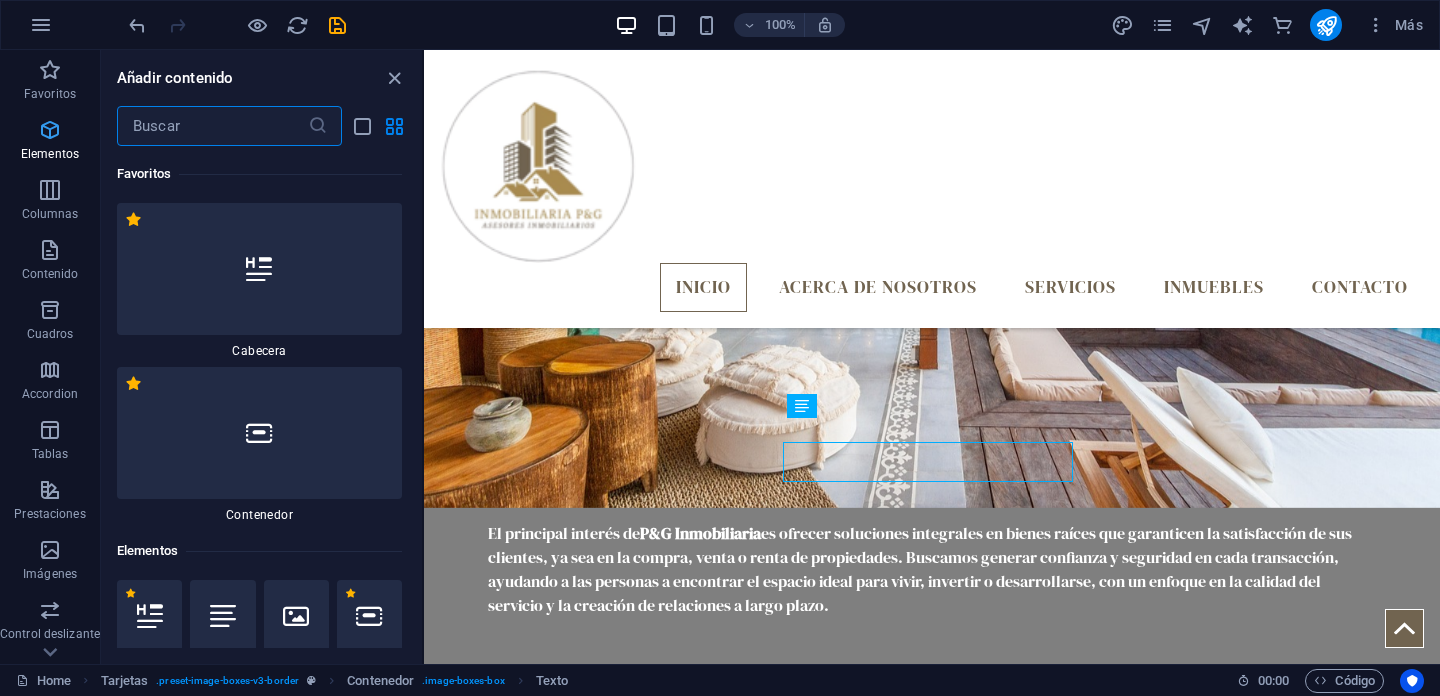 scroll, scrollTop: 1577, scrollLeft: 0, axis: vertical 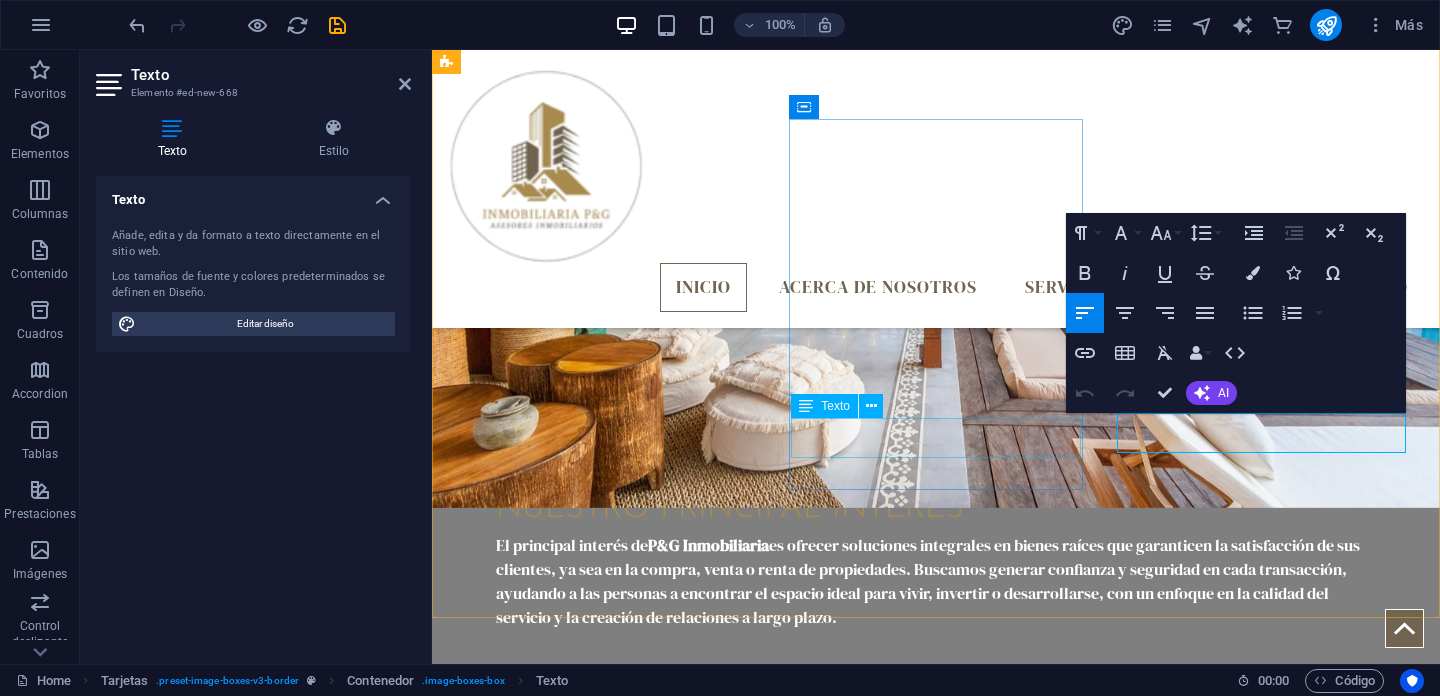 click on "Nuevo elemento de texto" at bounding box center [594, 1533] 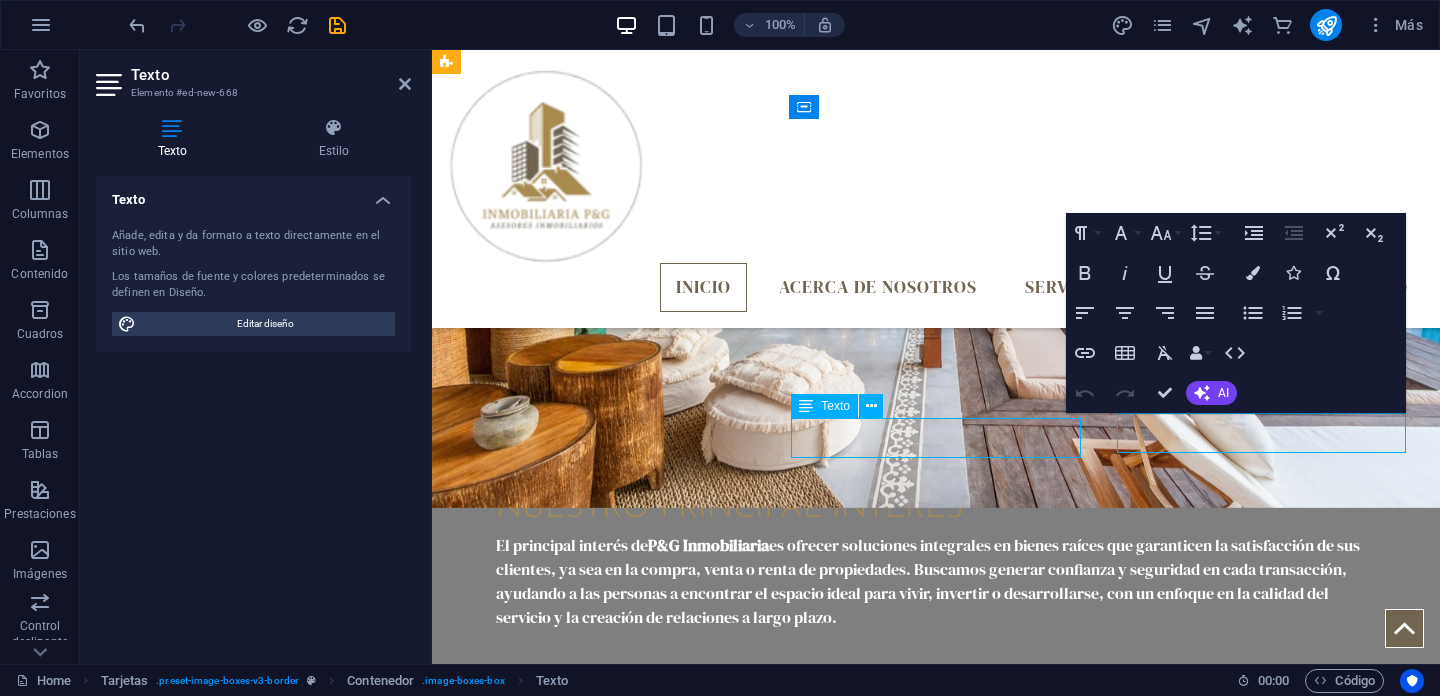 click on "Nuevo elemento de texto" at bounding box center (594, 1533) 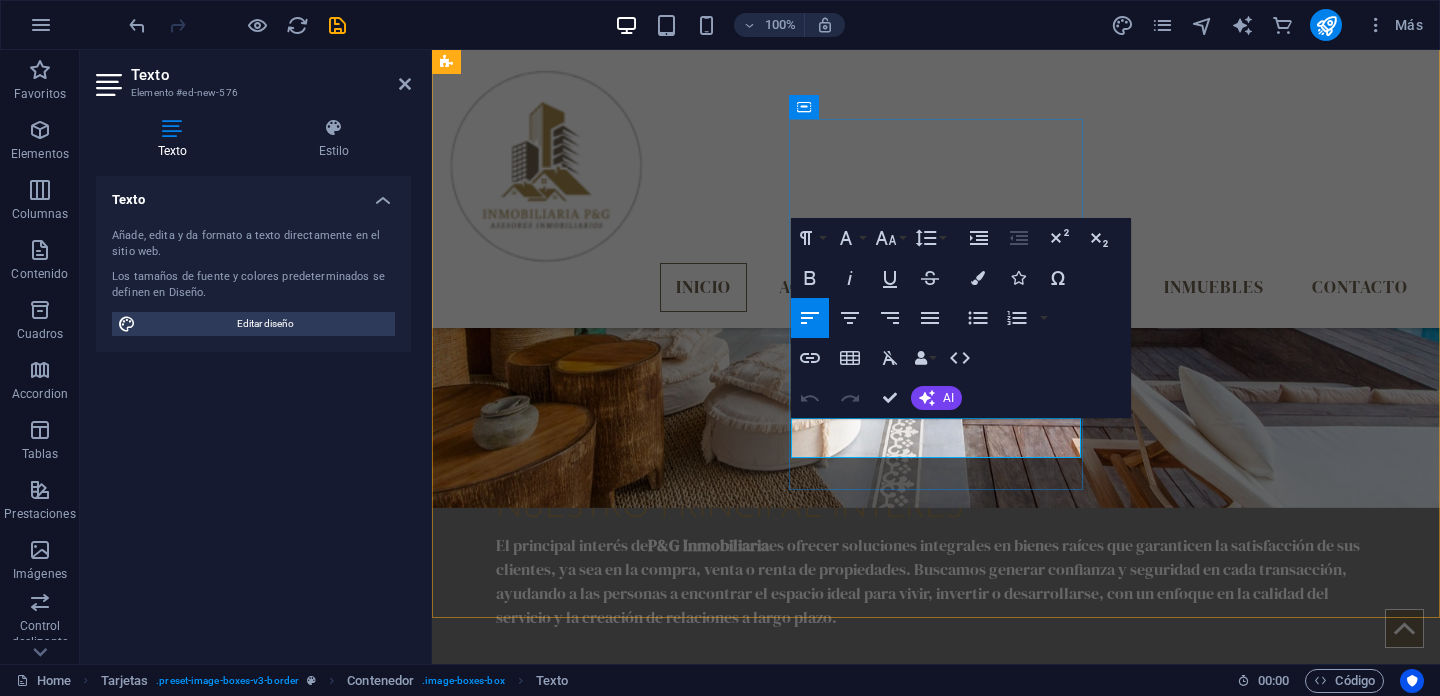type 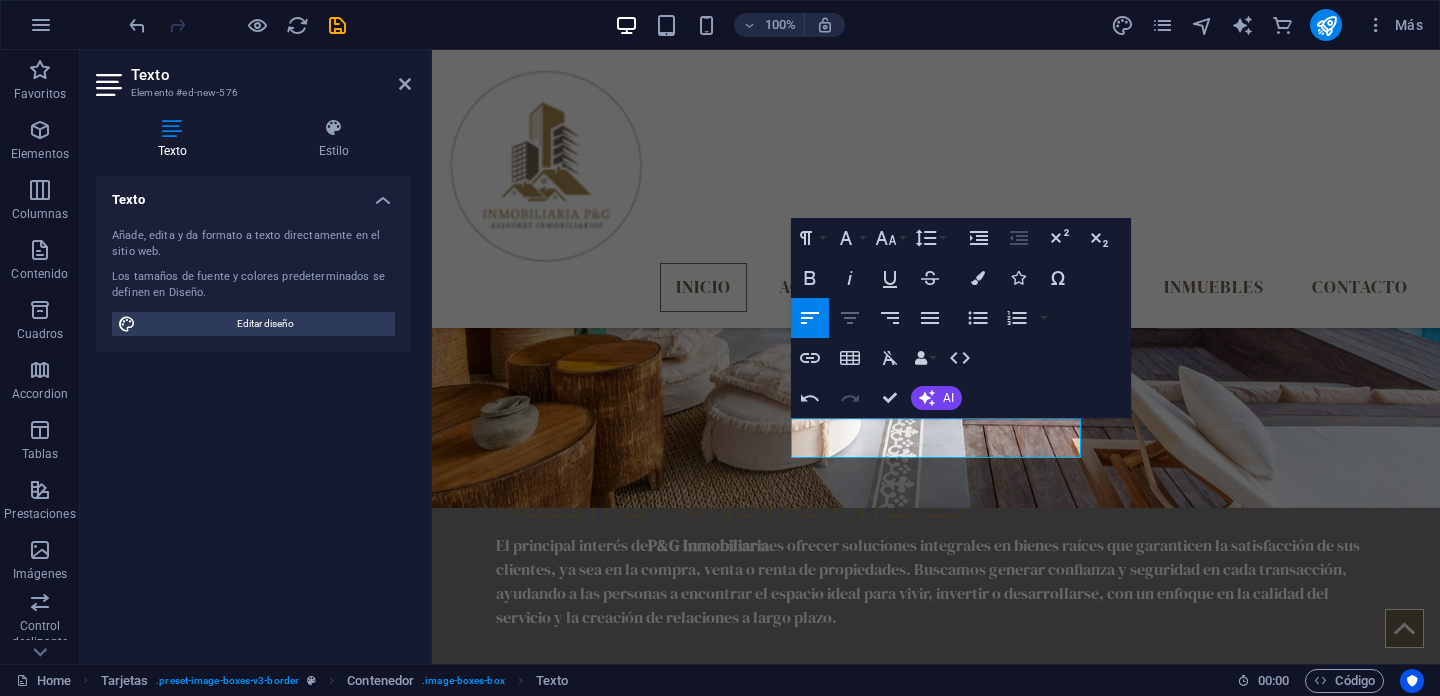 click 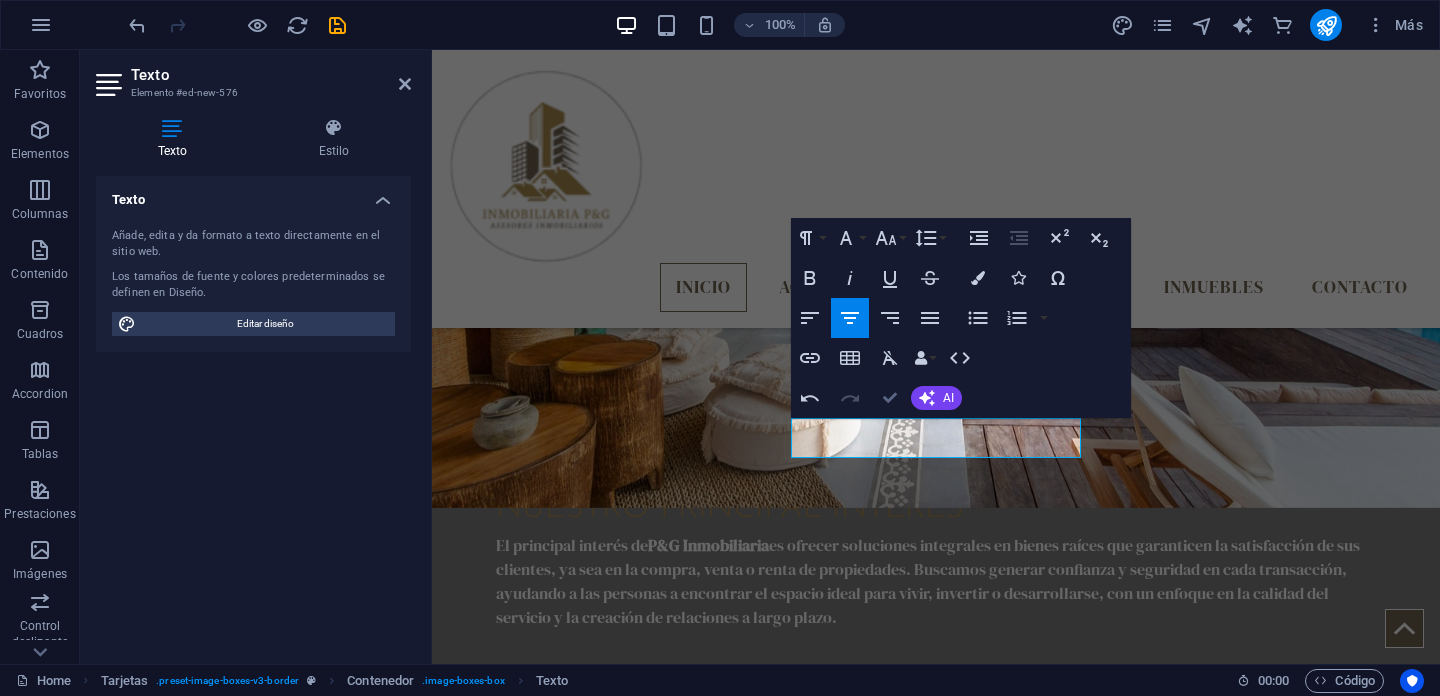 drag, startPoint x: 890, startPoint y: 404, endPoint x: 871, endPoint y: 354, distance: 53.488316 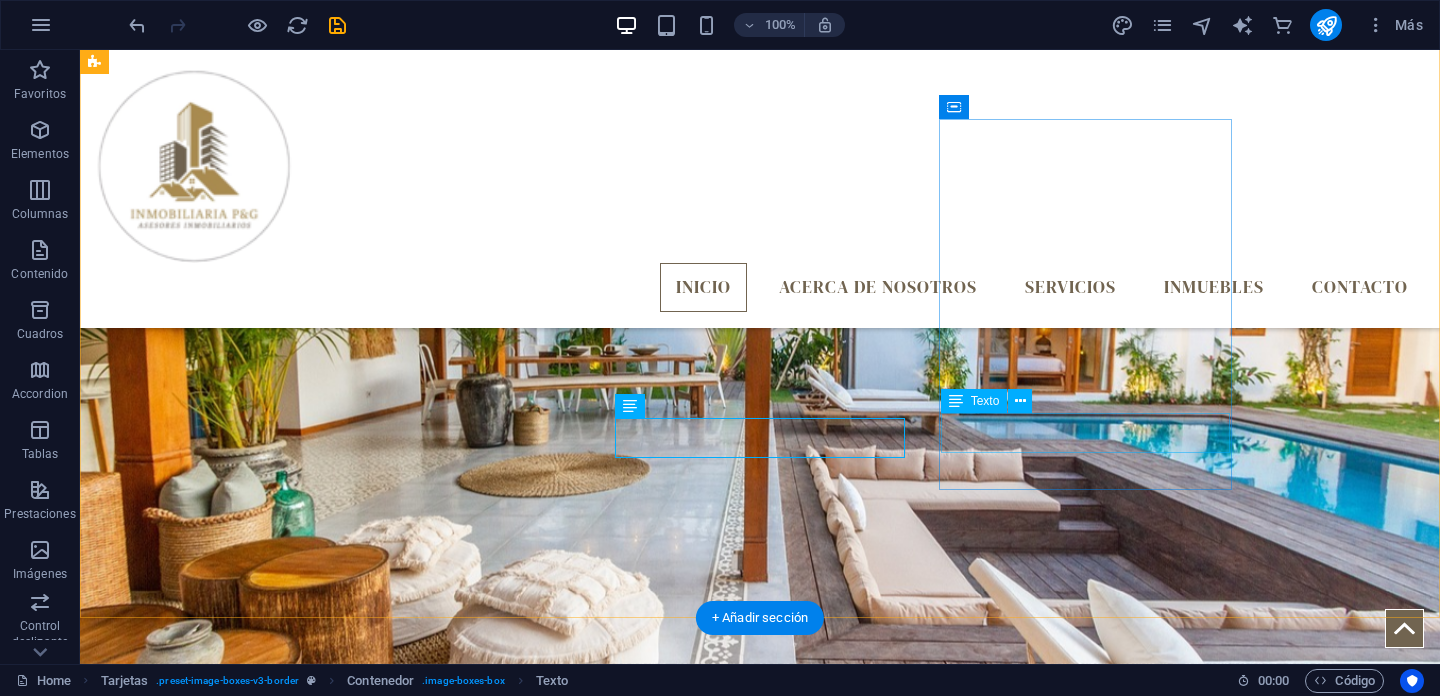 click on "Nuevo elemento de texto" at bounding box center (242, 1957) 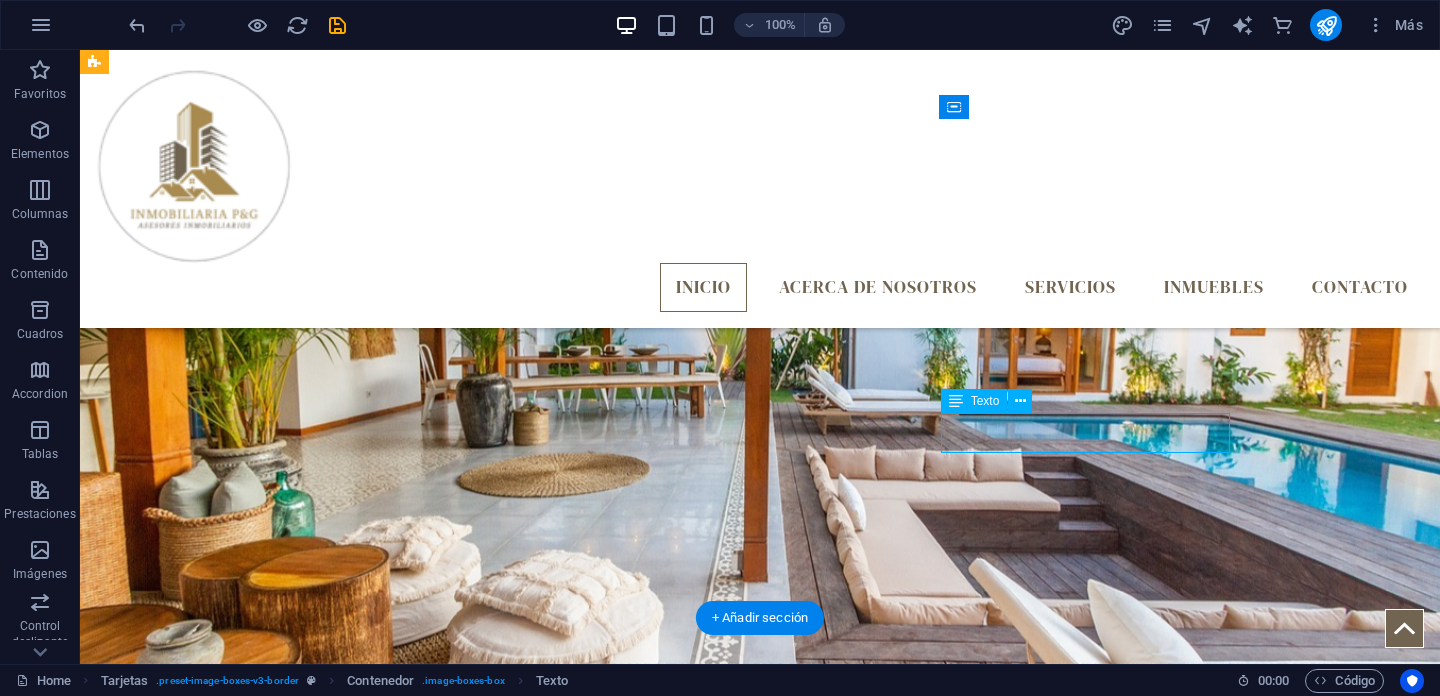 click on "Nuevo elemento de texto" at bounding box center (242, 1957) 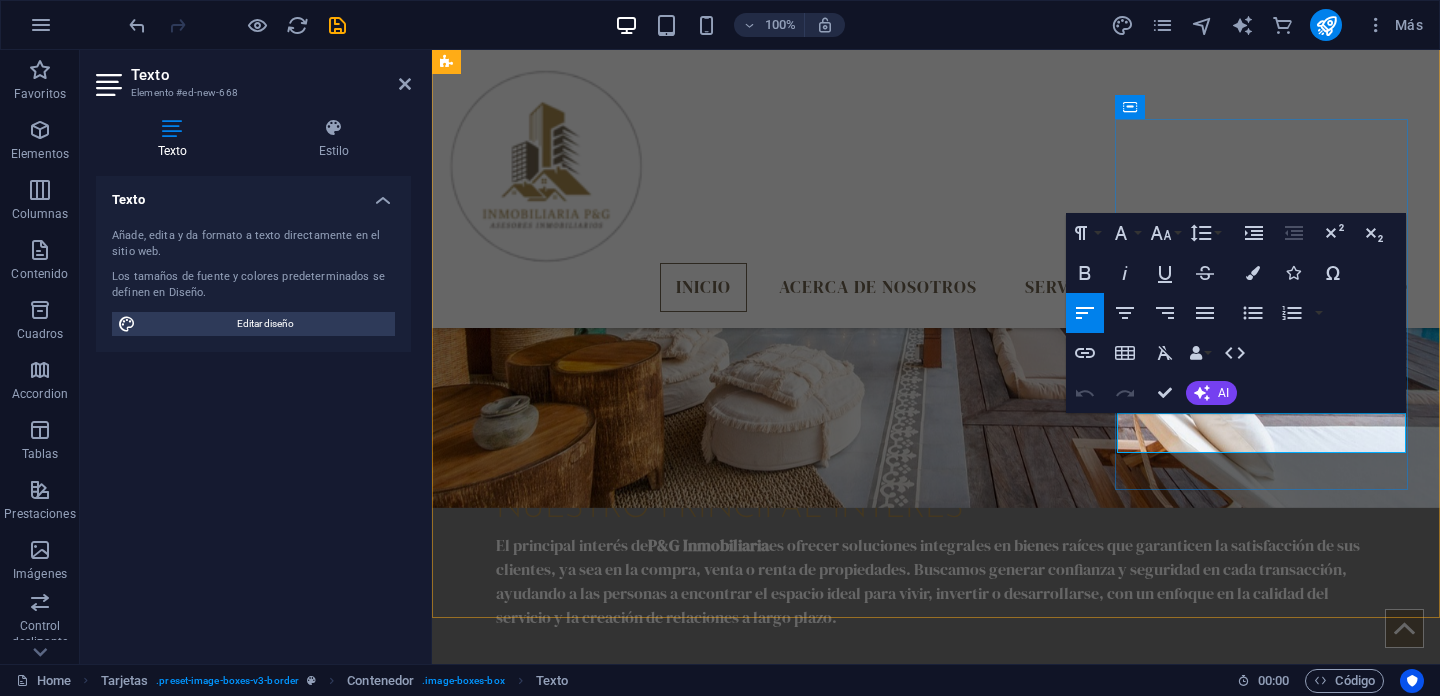 type 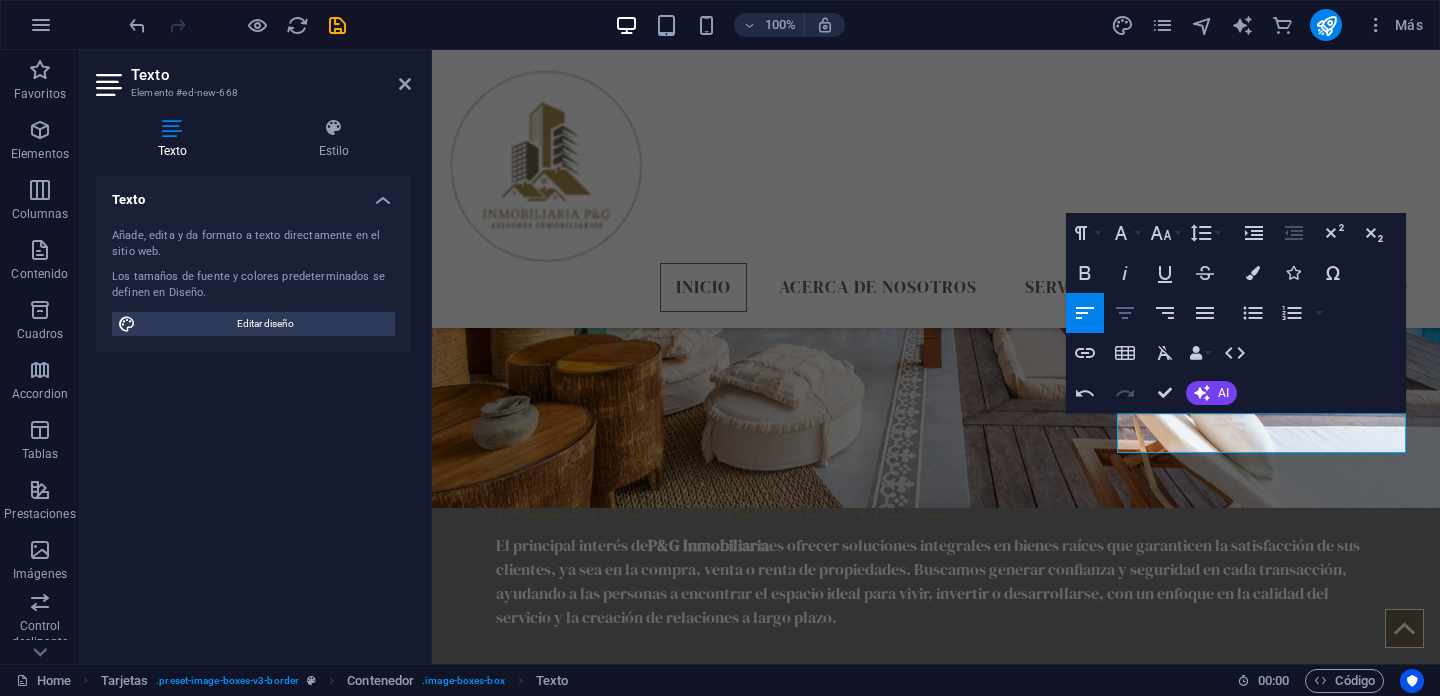 click 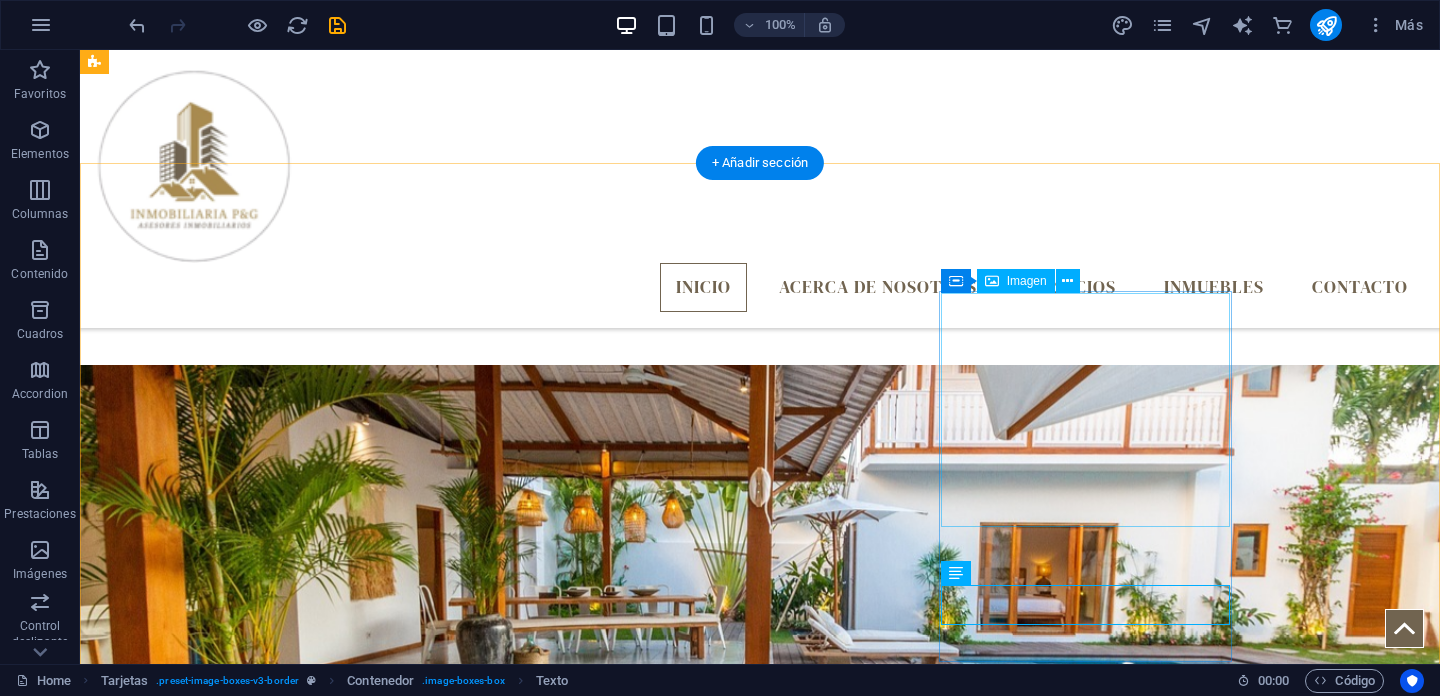 scroll, scrollTop: 1113, scrollLeft: 0, axis: vertical 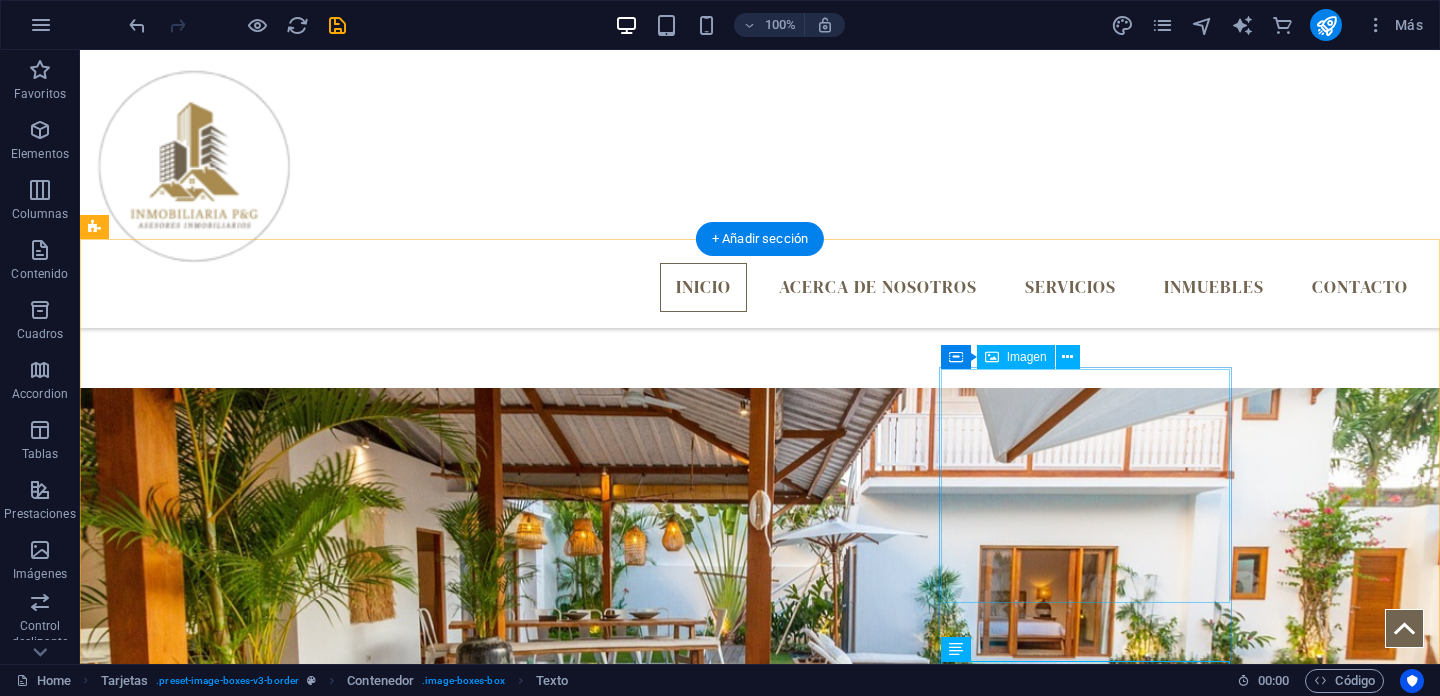 click at bounding box center [242, 2010] 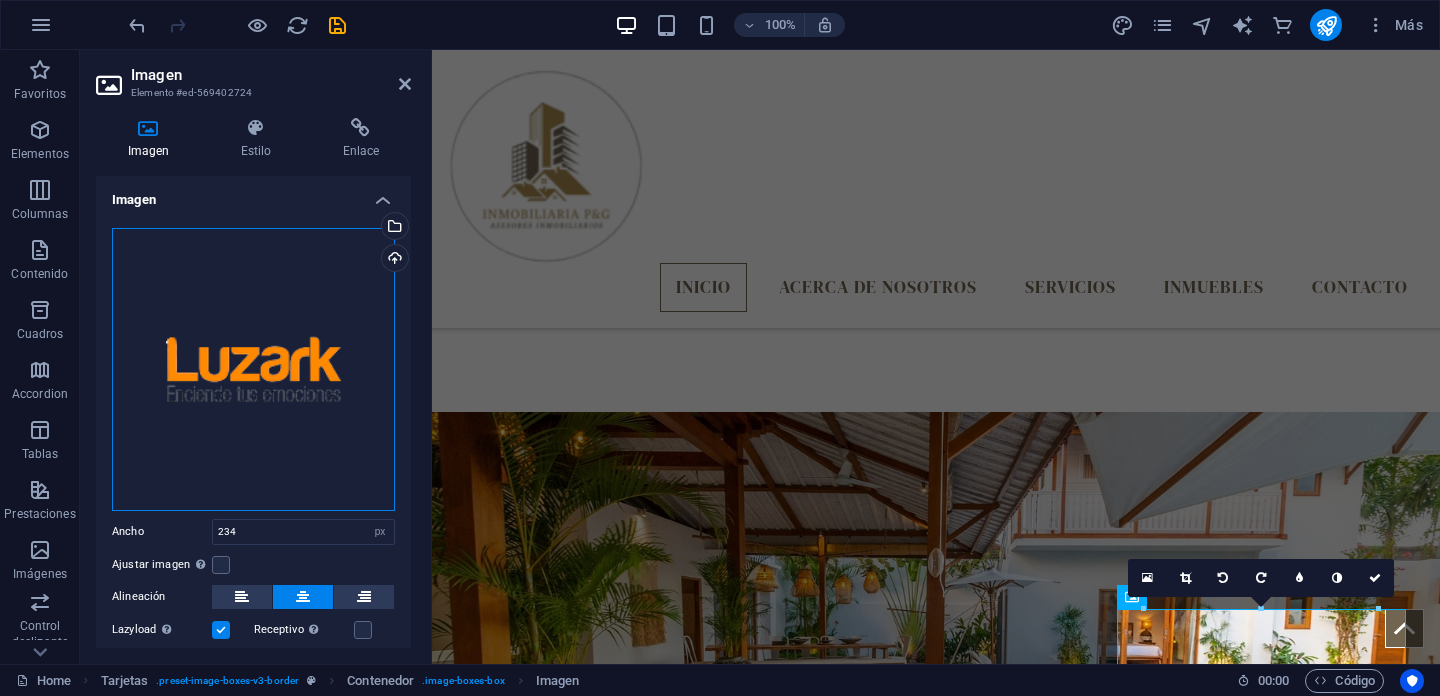 click on "Arrastra archivos aquí, haz clic para escoger archivos o  selecciona archivos de Archivos o de nuestra galería gratuita de fotos y vídeos" at bounding box center [253, 369] 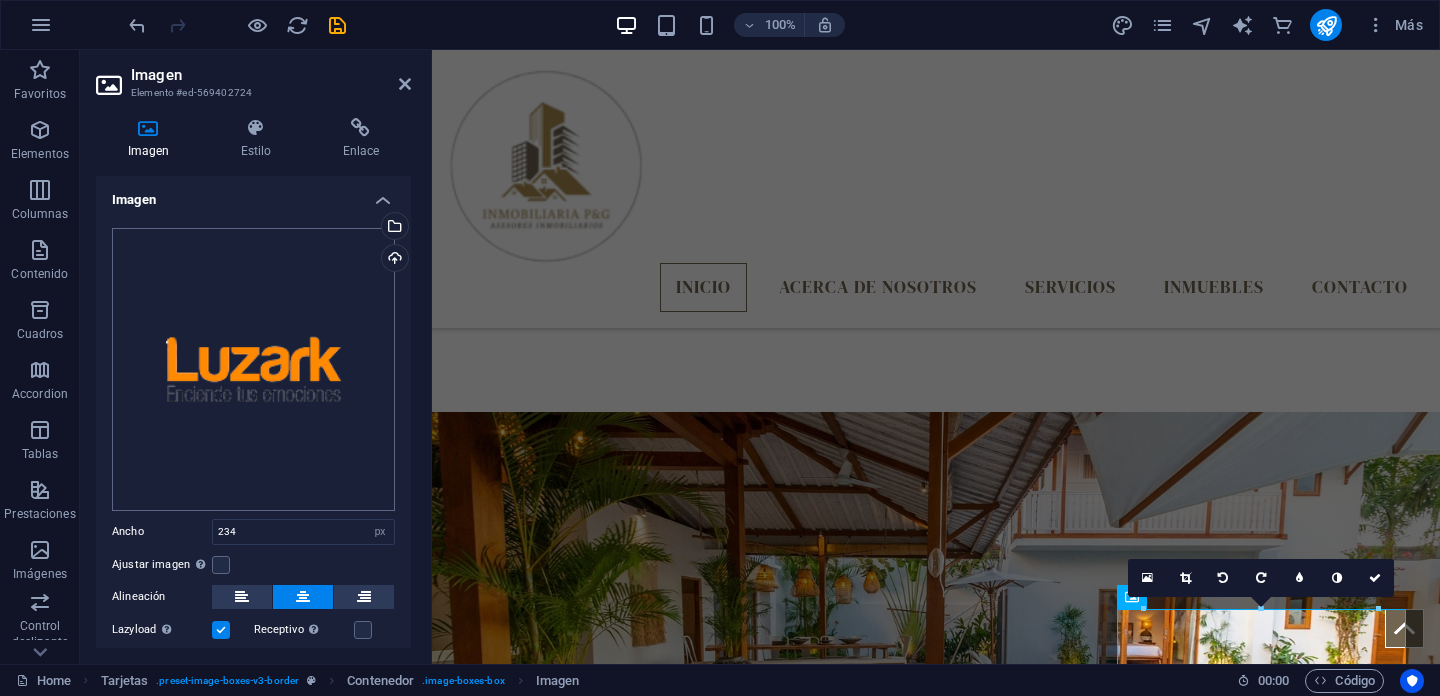 scroll, scrollTop: 1727, scrollLeft: 0, axis: vertical 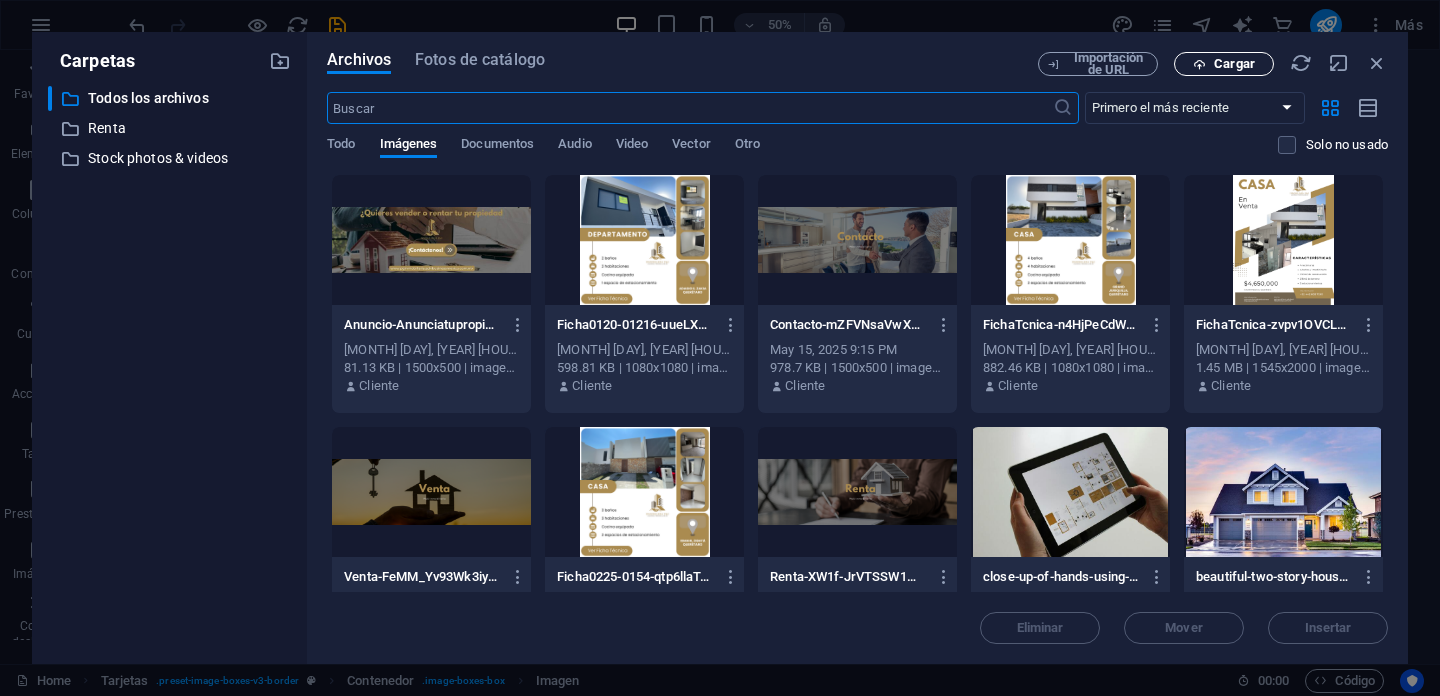 click on "Cargar" at bounding box center (1234, 64) 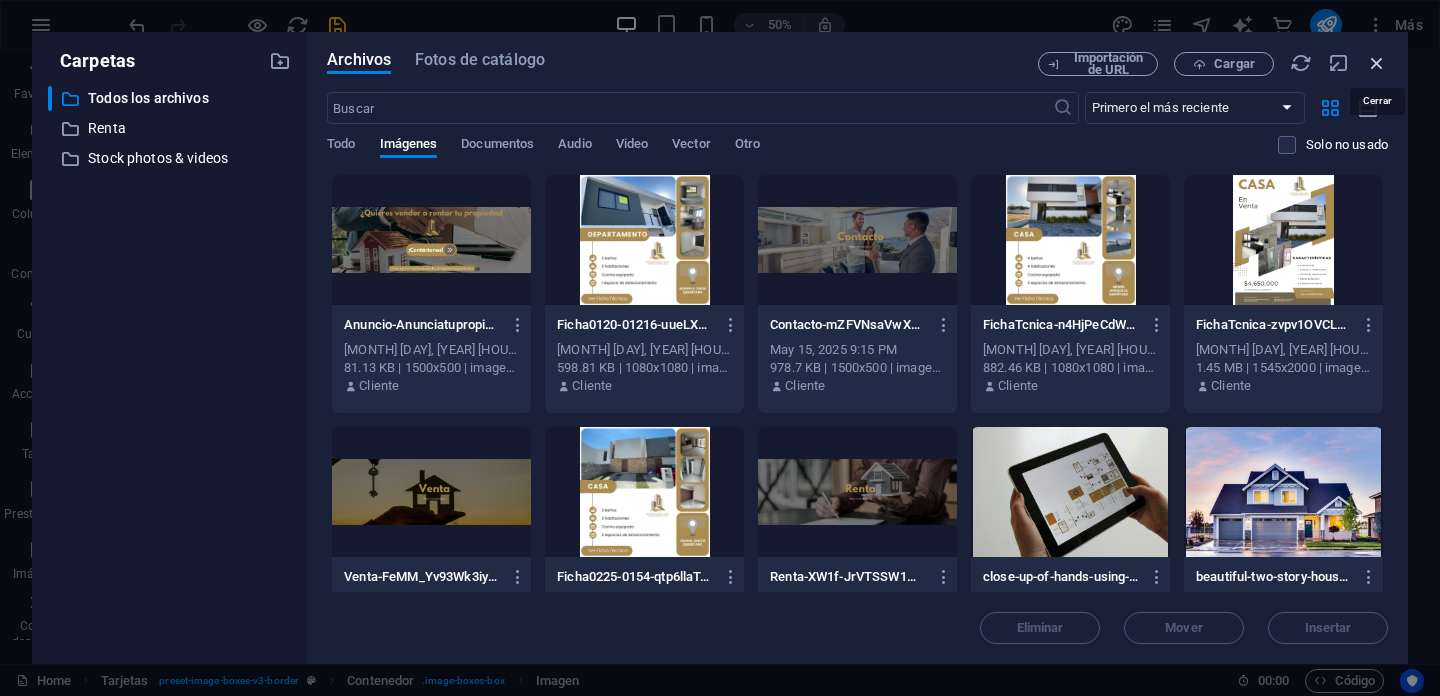 click at bounding box center (1377, 63) 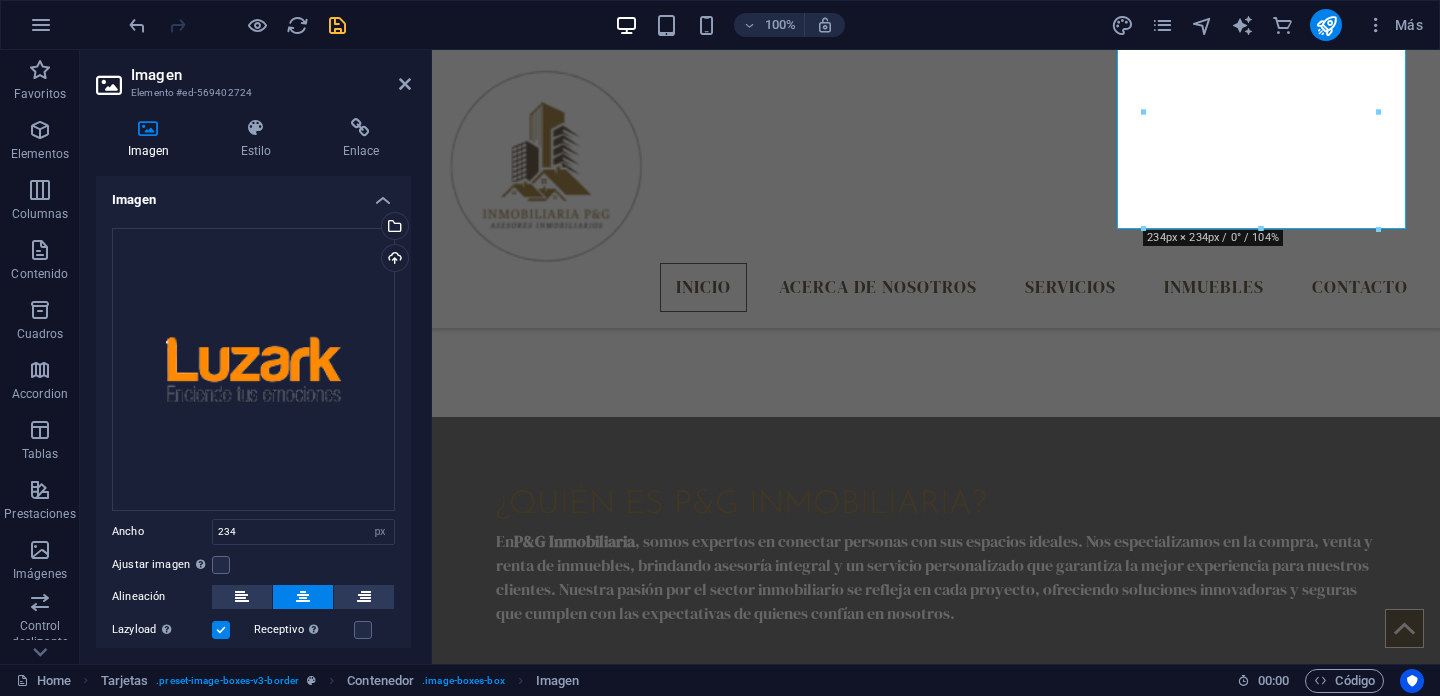 click at bounding box center (337, 25) 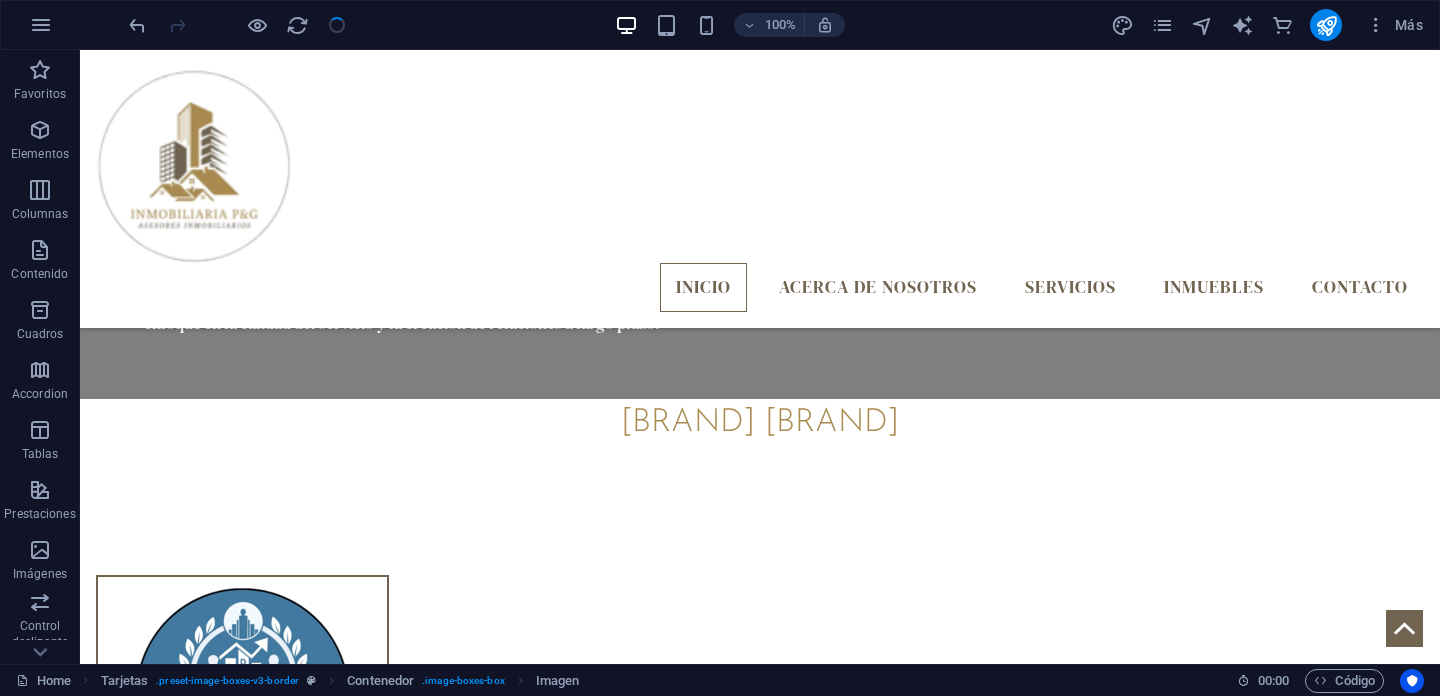 scroll, scrollTop: 1487, scrollLeft: 0, axis: vertical 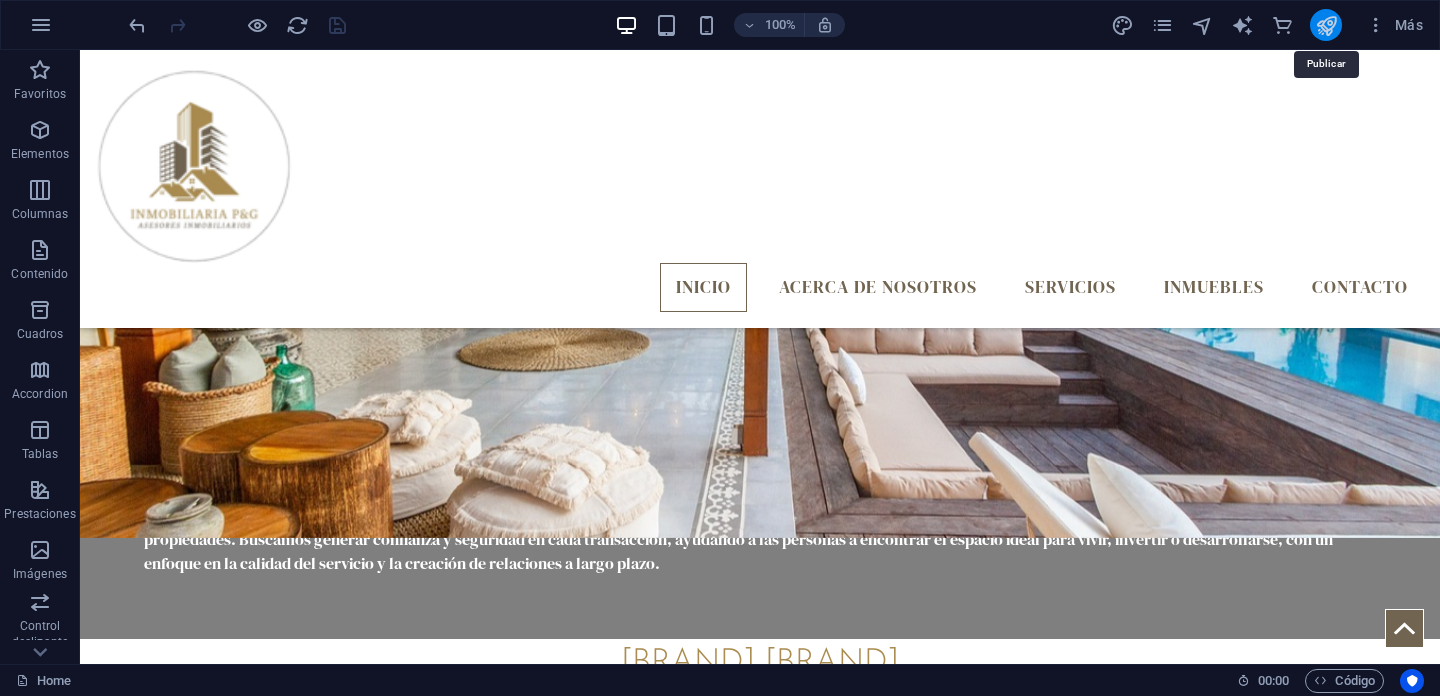 click at bounding box center [1326, 25] 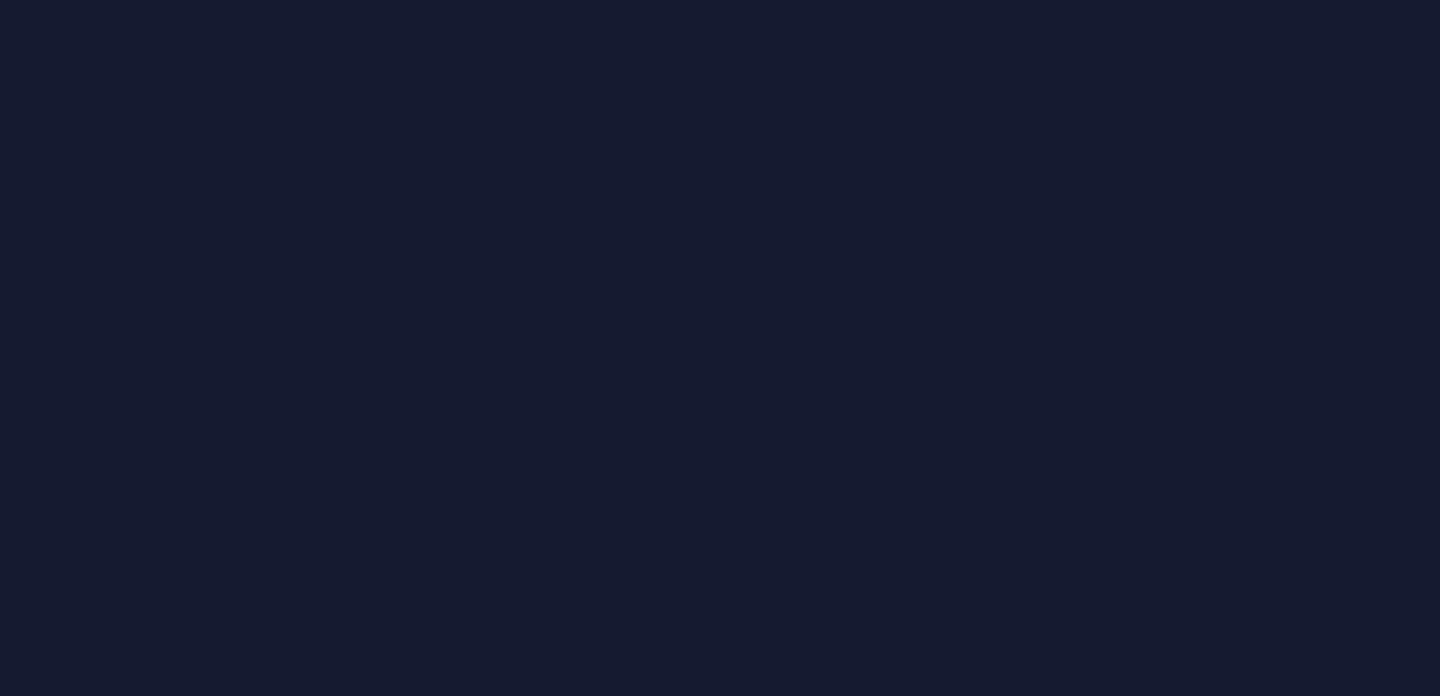 scroll, scrollTop: 0, scrollLeft: 0, axis: both 